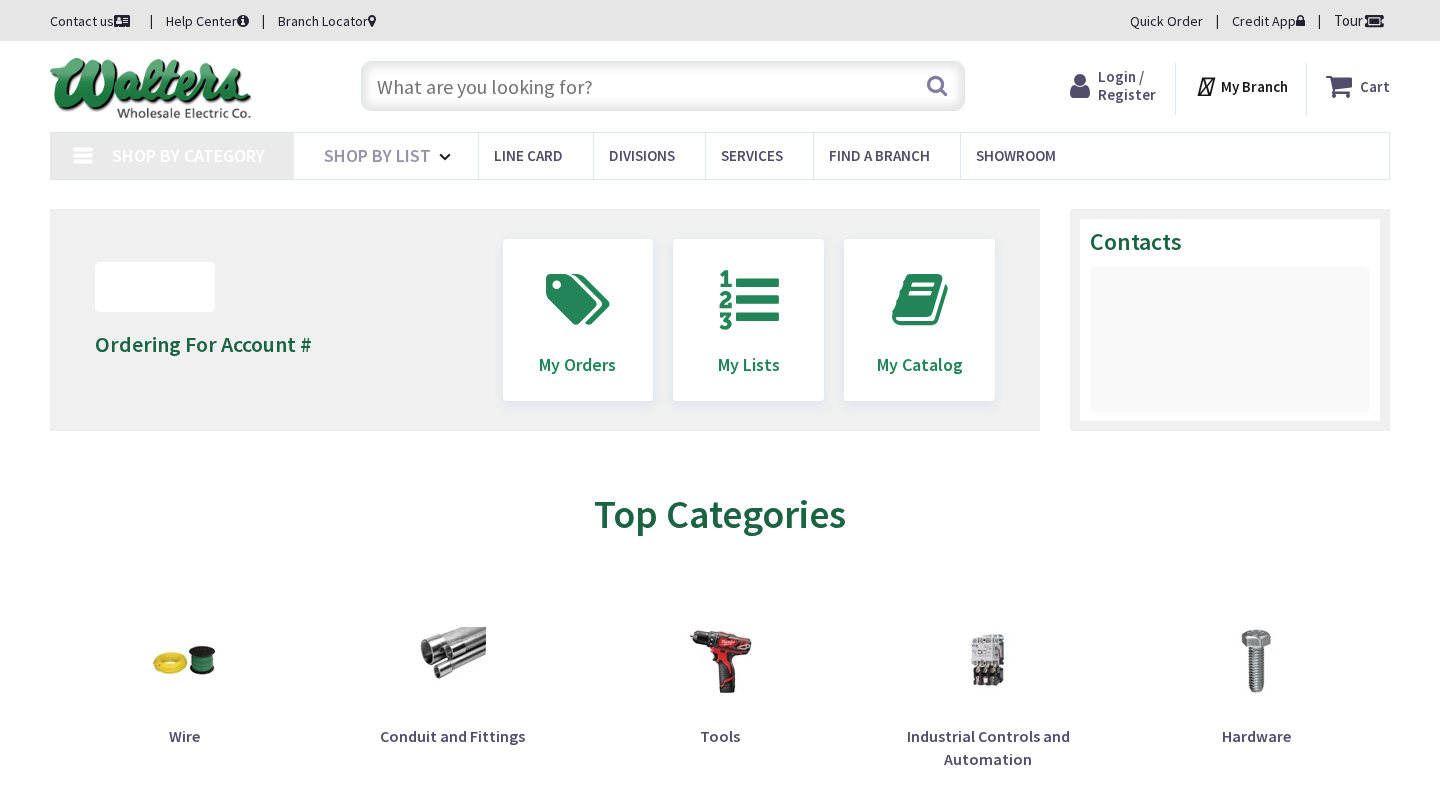 scroll, scrollTop: 0, scrollLeft: 0, axis: both 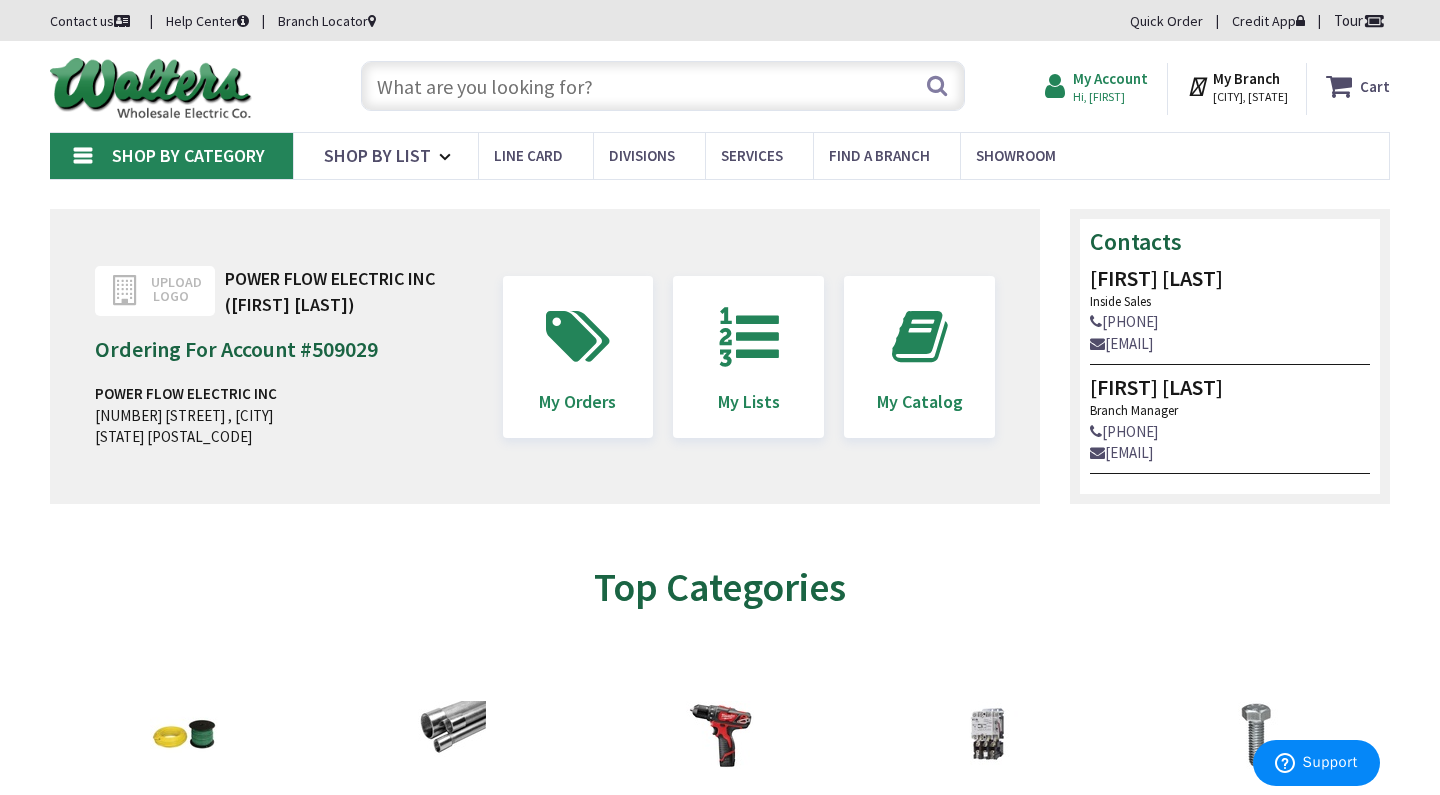 click on "Hi, [FIRST]" at bounding box center (1110, 97) 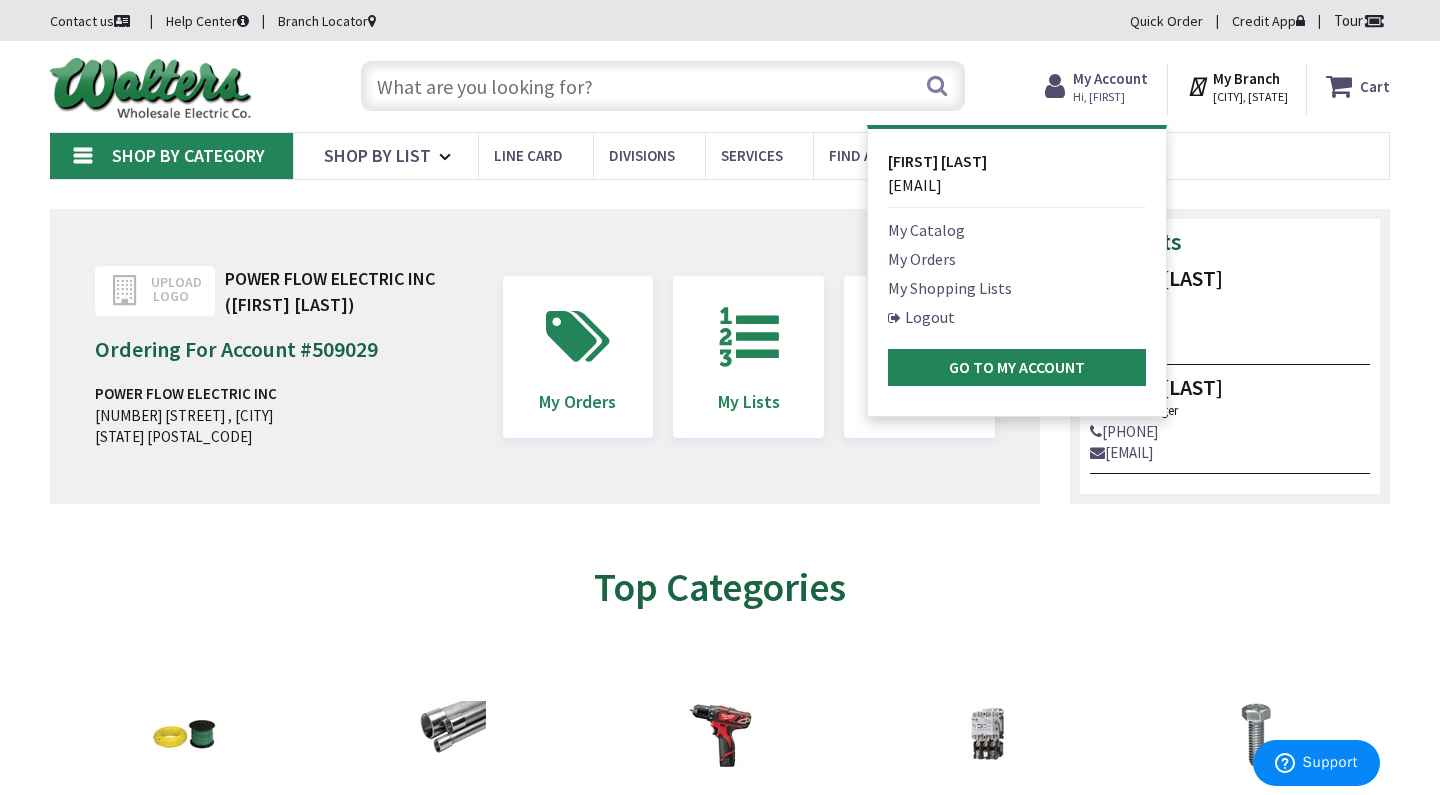 click on "[EMAIL]" at bounding box center (915, 185) 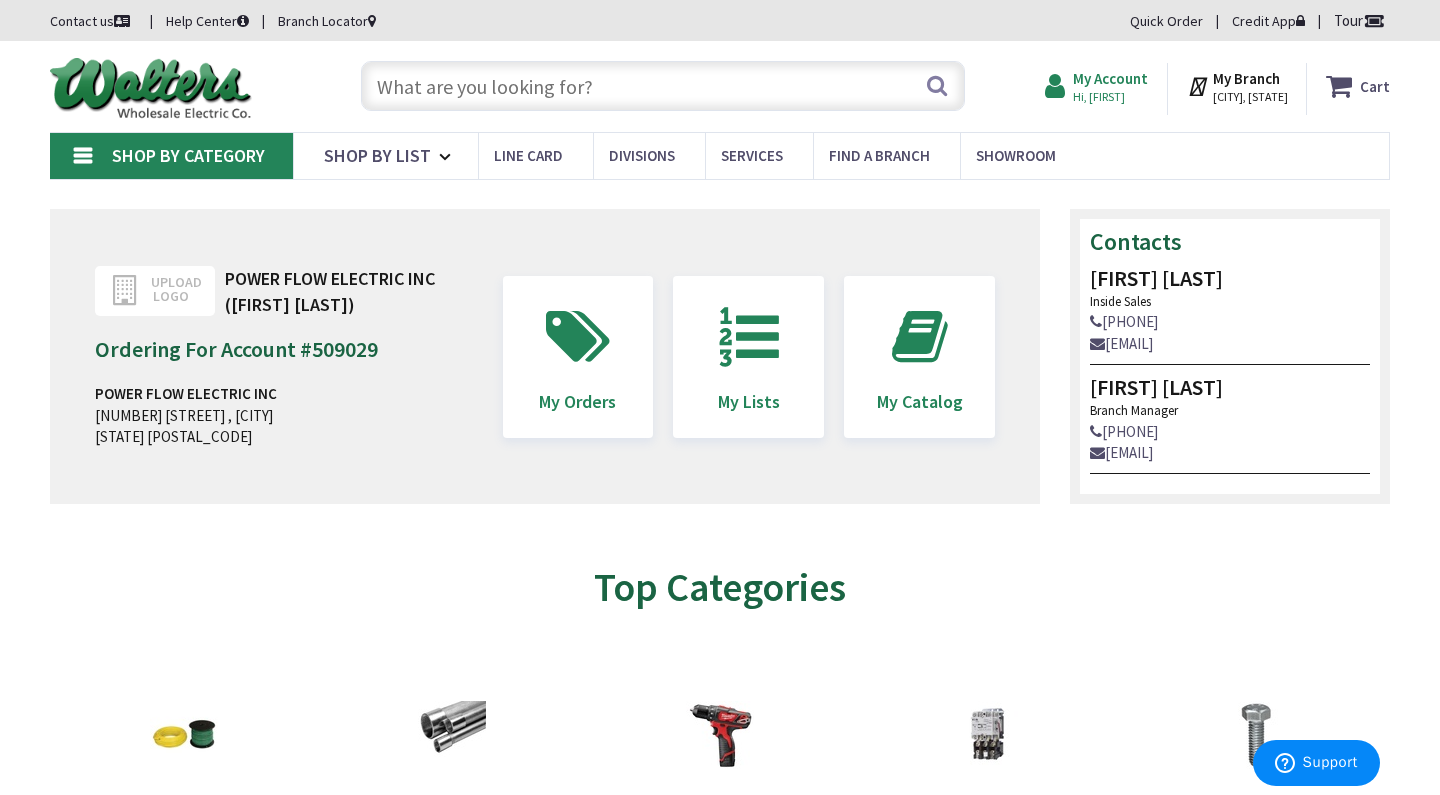 click on "Hi, [FIRST]" at bounding box center [1110, 97] 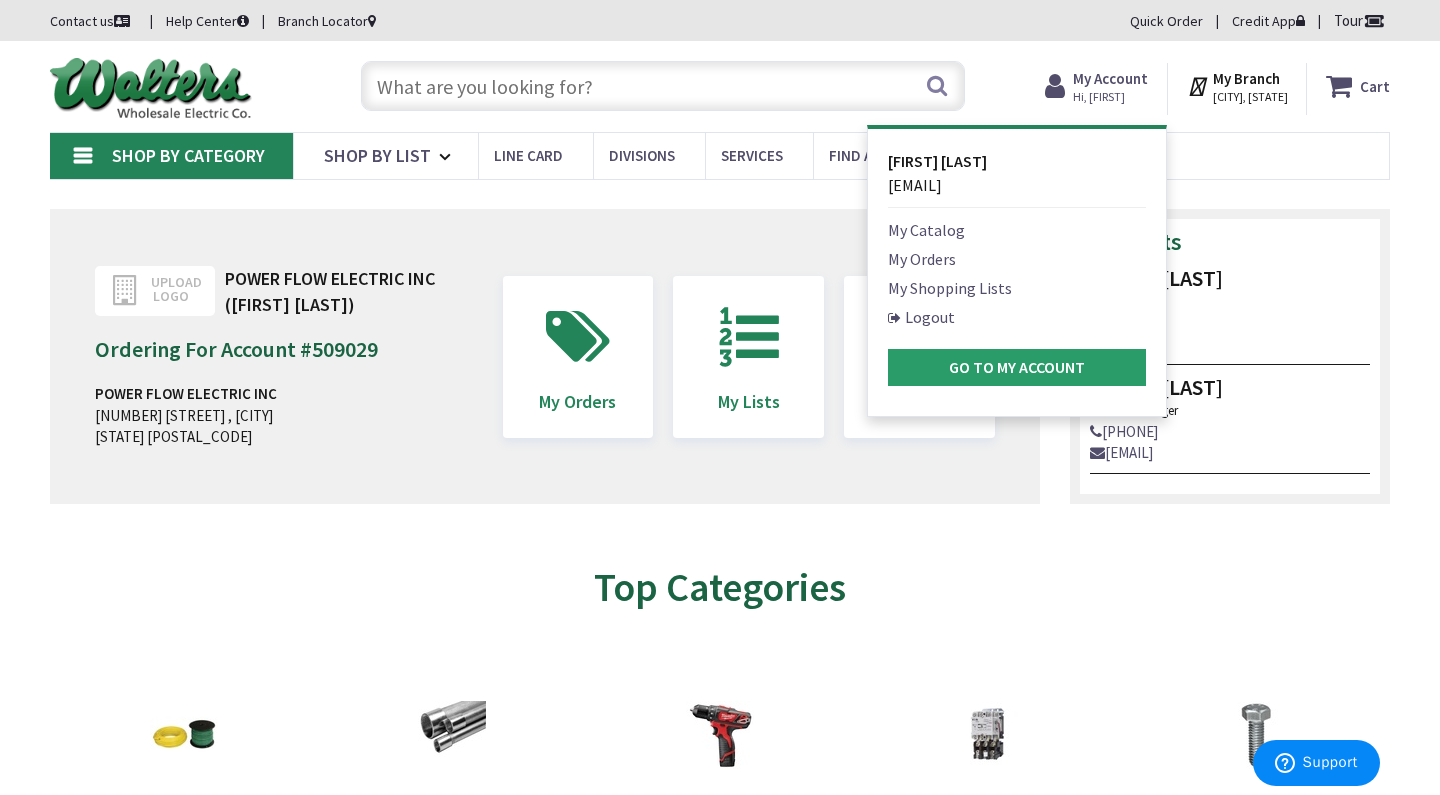 click on "Go to My Account" at bounding box center [1017, 367] 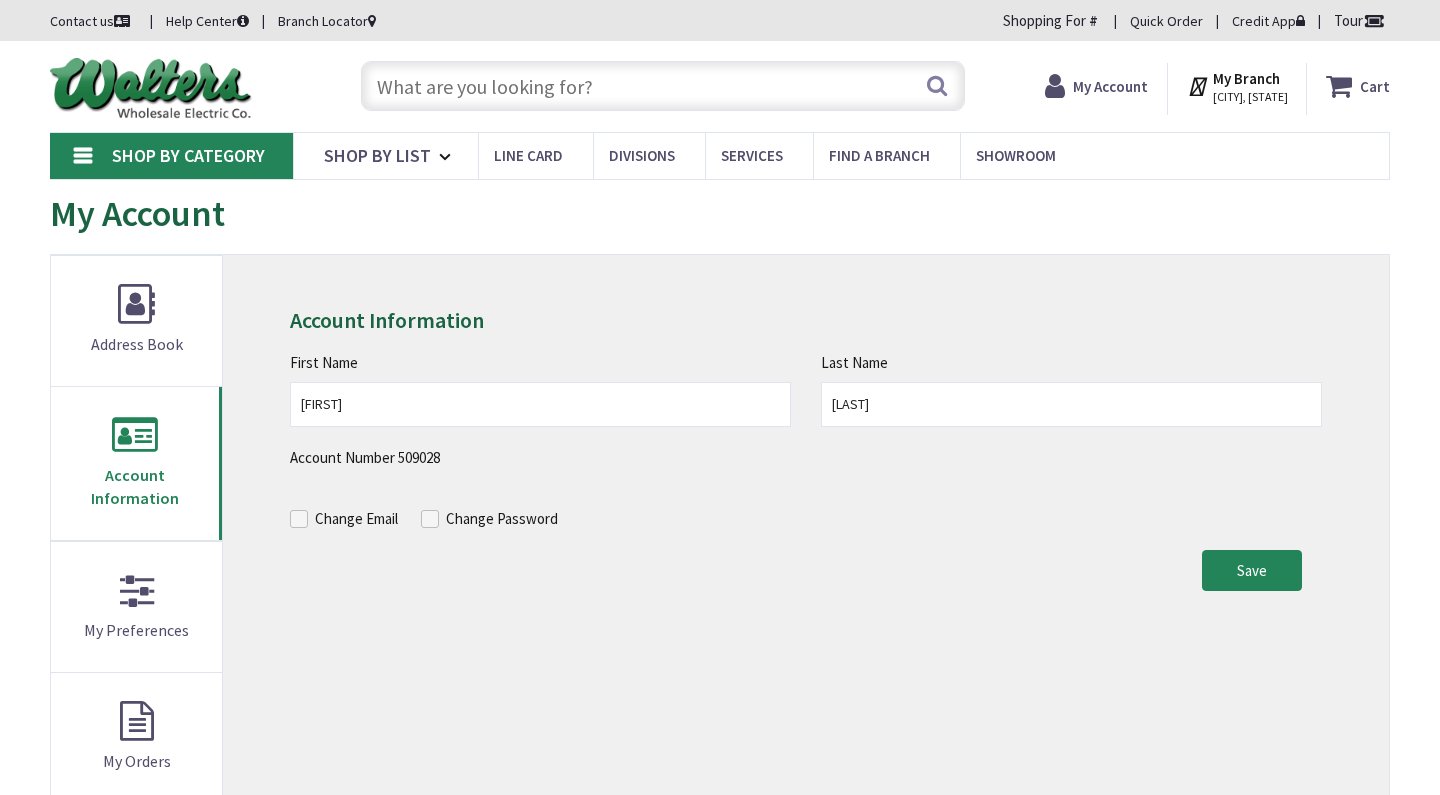 scroll, scrollTop: 0, scrollLeft: 0, axis: both 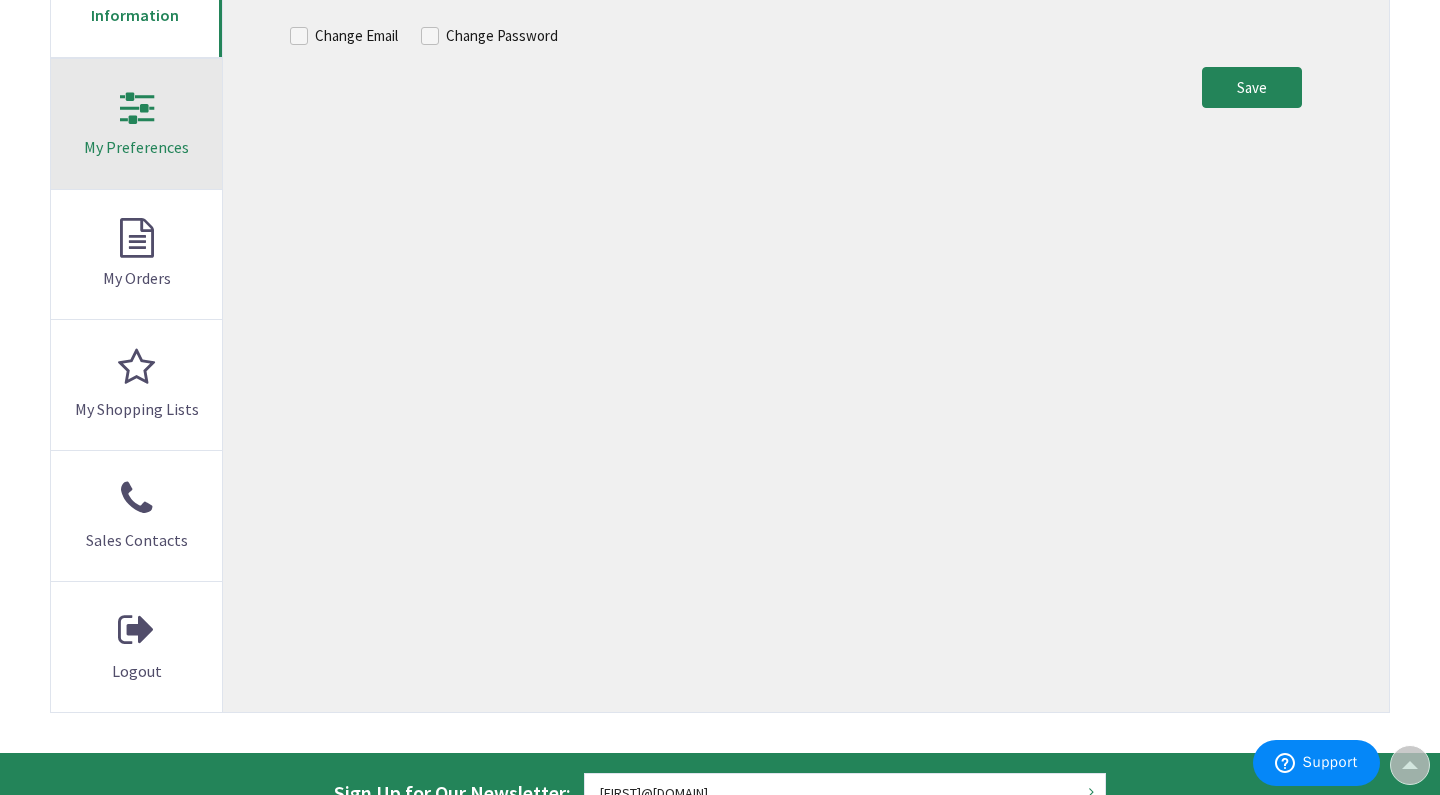 click on "My Preferences" at bounding box center (136, 147) 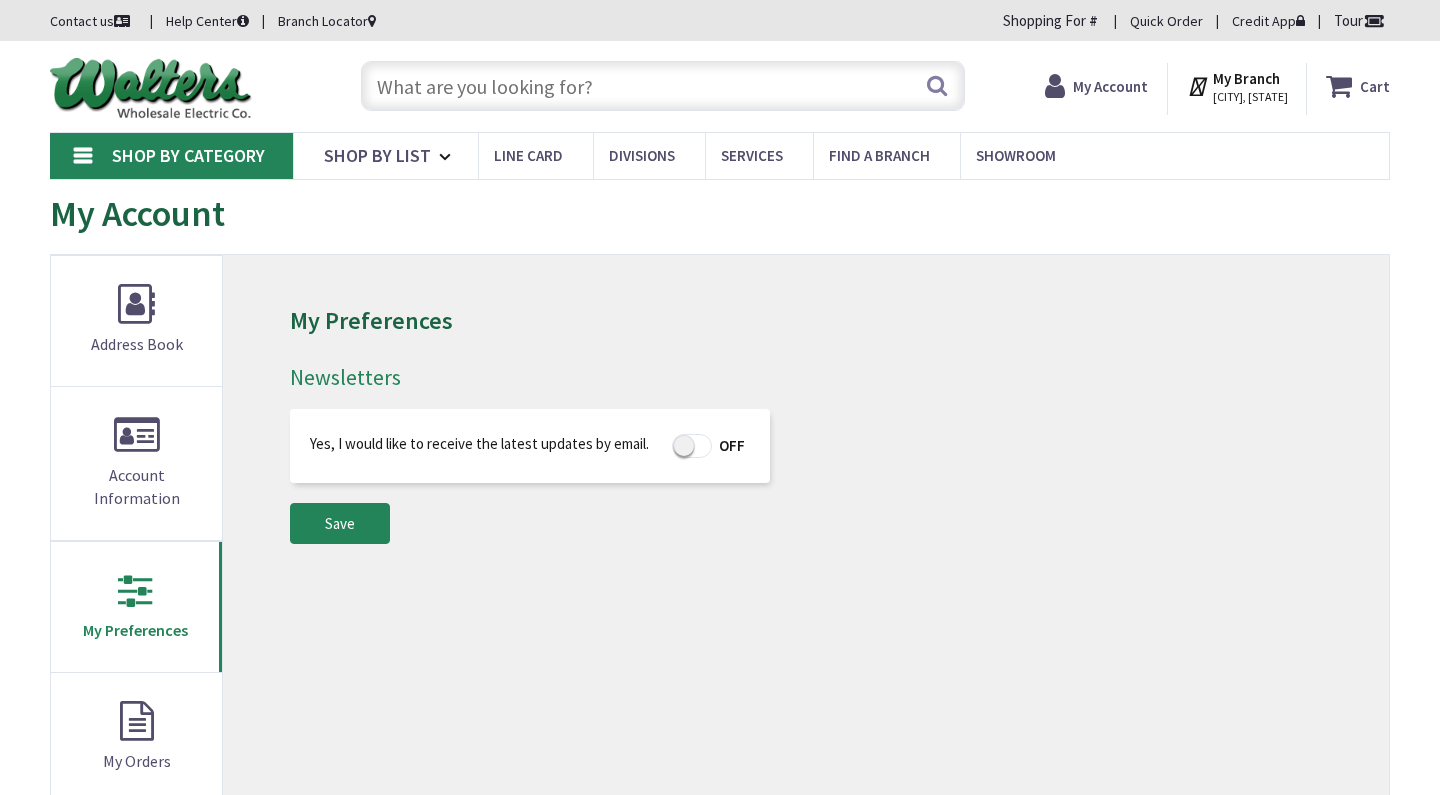 scroll, scrollTop: 0, scrollLeft: 0, axis: both 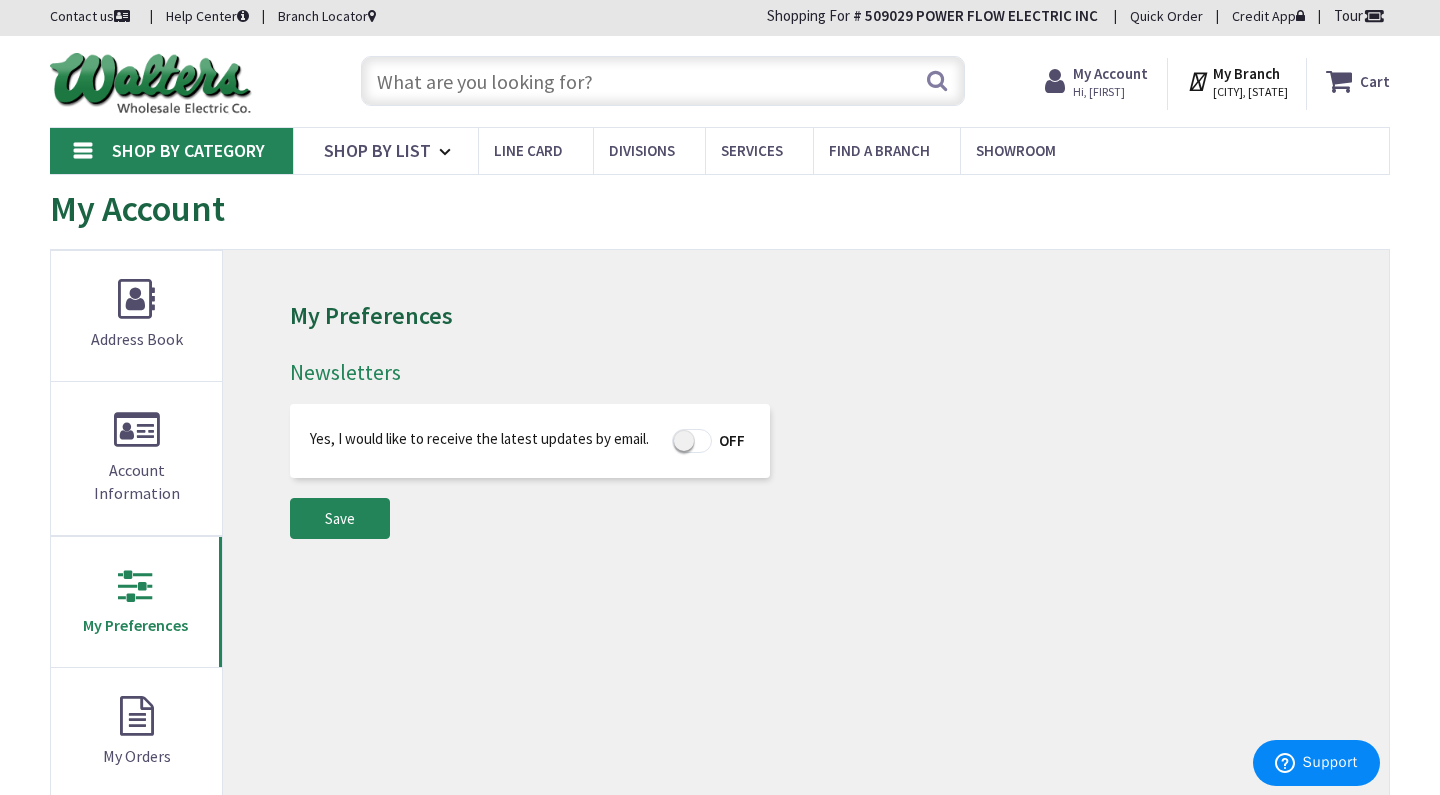 click on "Shop By Category" at bounding box center [188, 150] 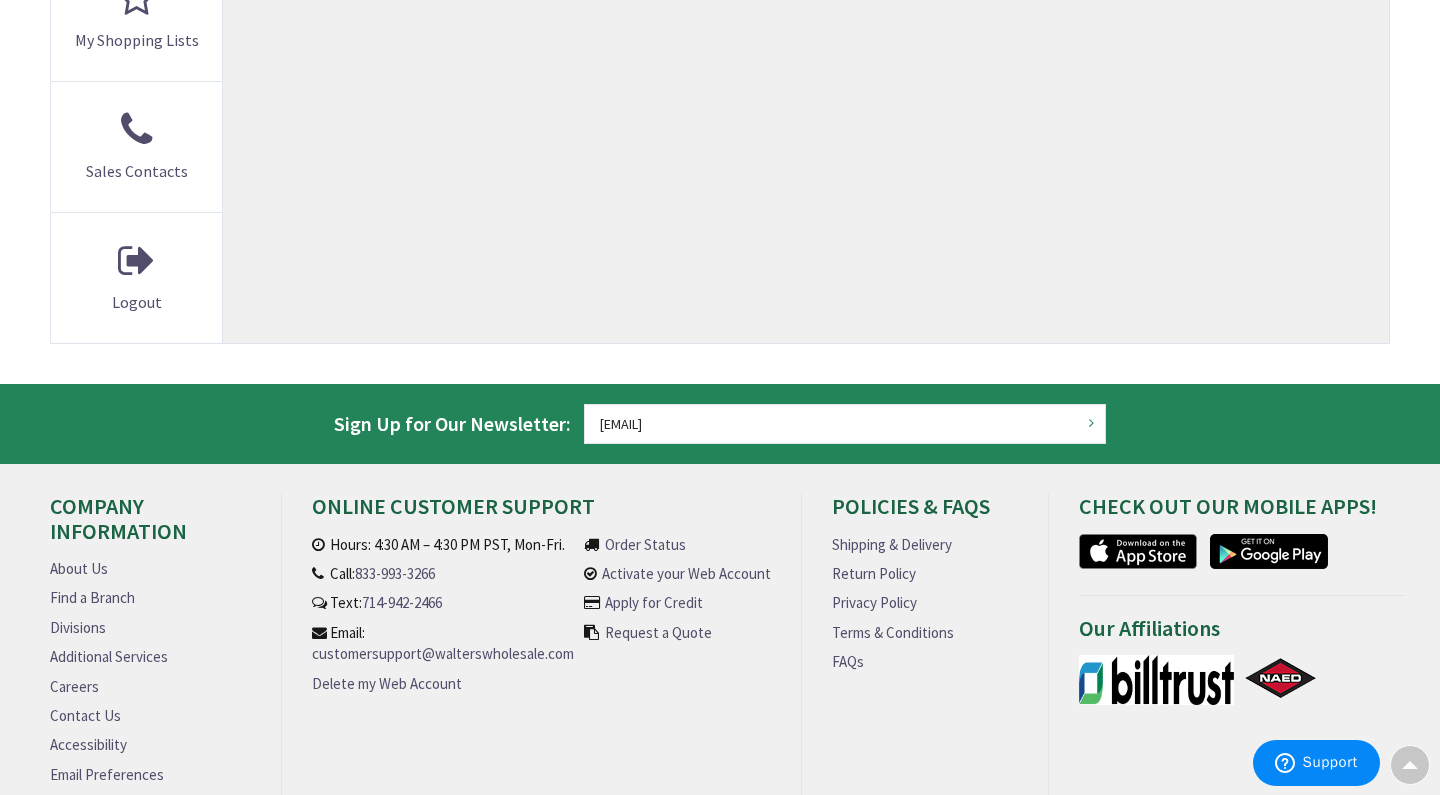 scroll, scrollTop: 853, scrollLeft: 0, axis: vertical 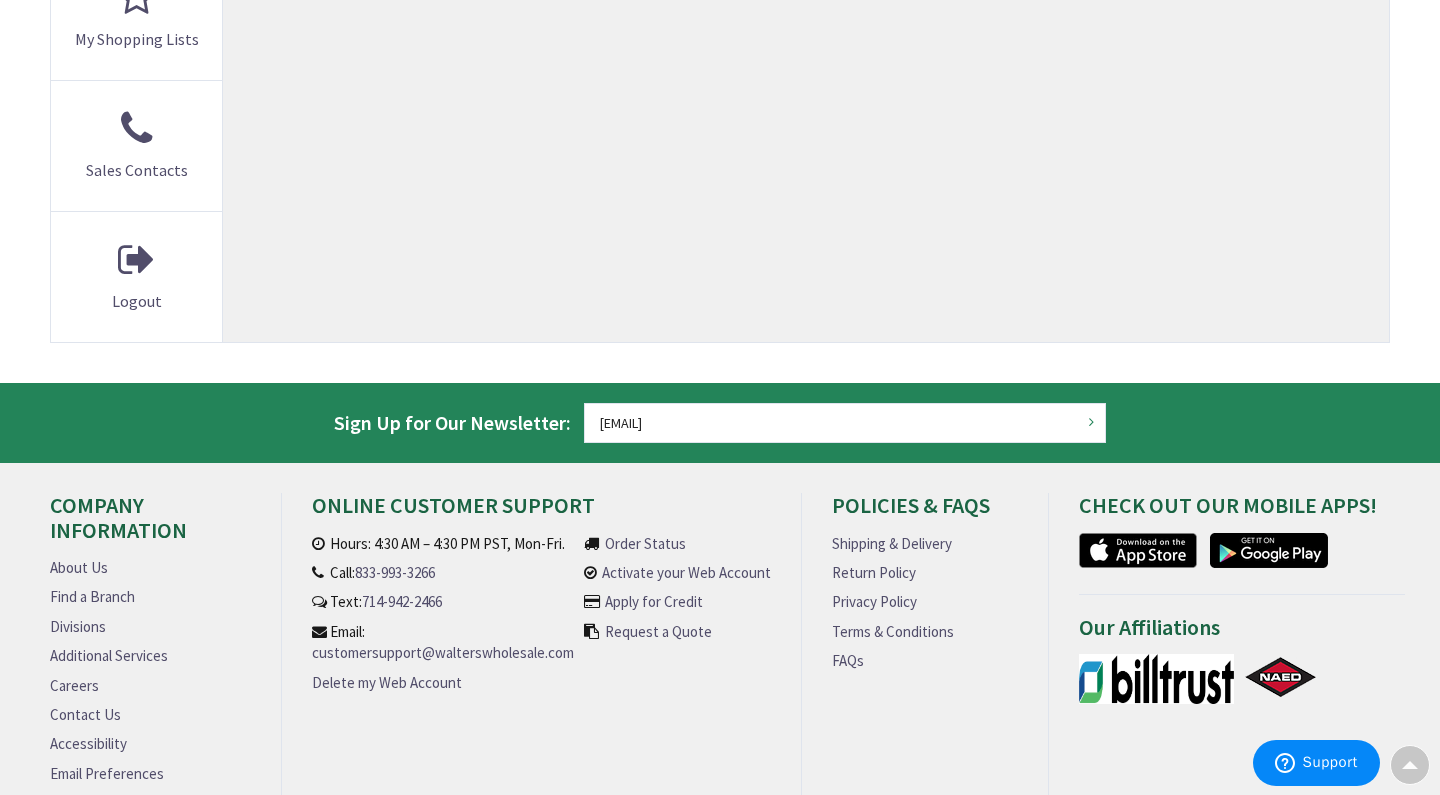 click at bounding box center [1157, 679] 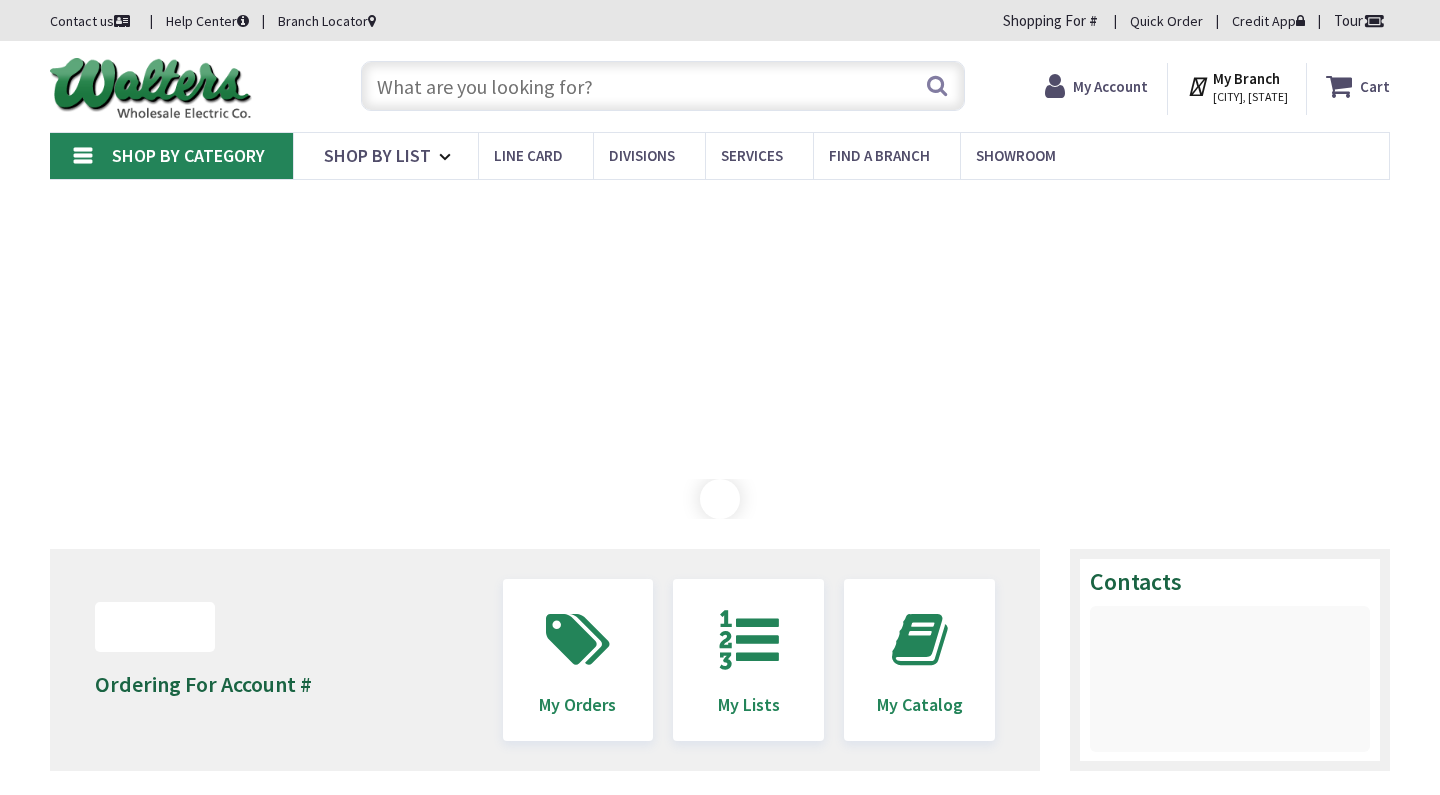 scroll, scrollTop: 0, scrollLeft: 0, axis: both 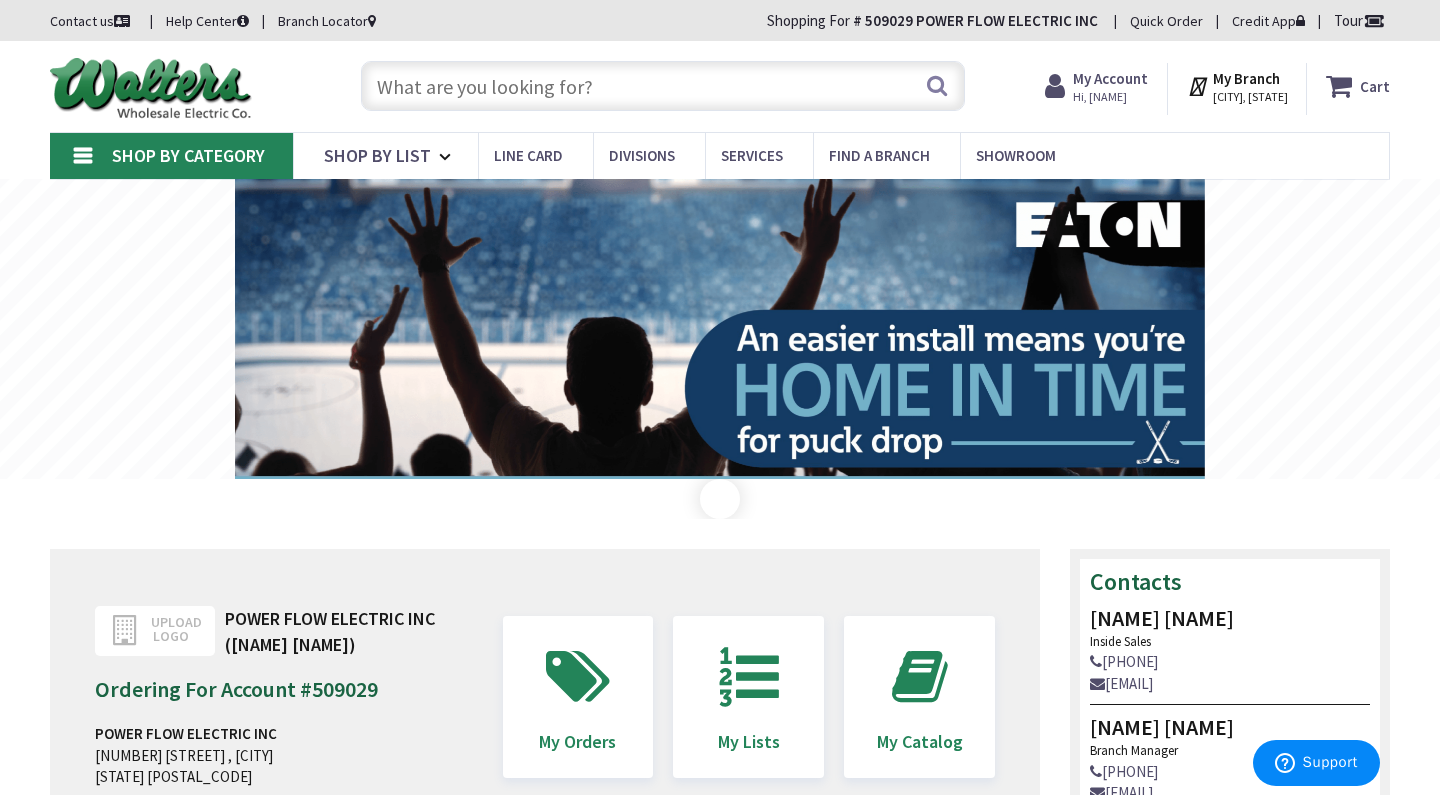 click on "My Account" at bounding box center [1110, 78] 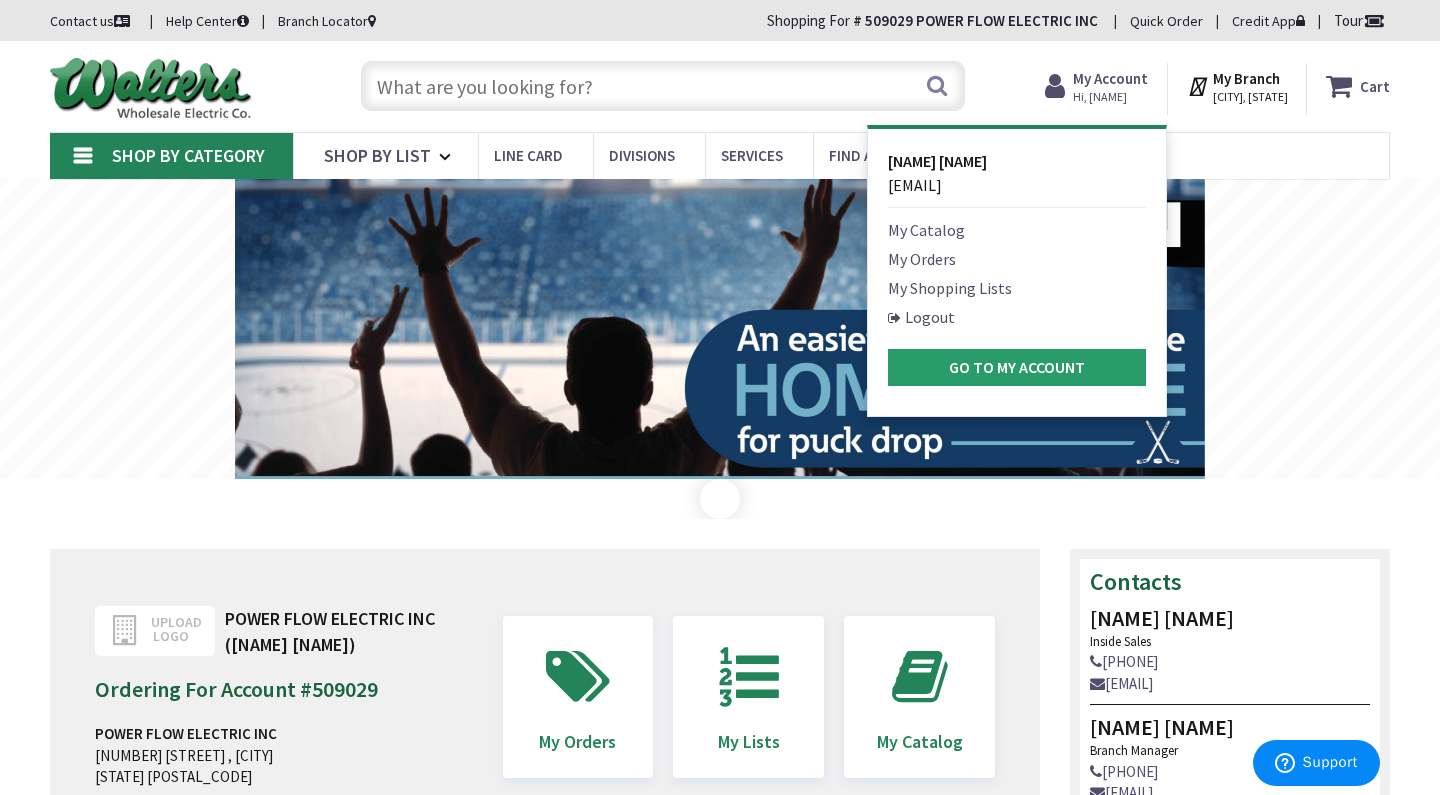 click on "Go to My Account" at bounding box center [1017, 367] 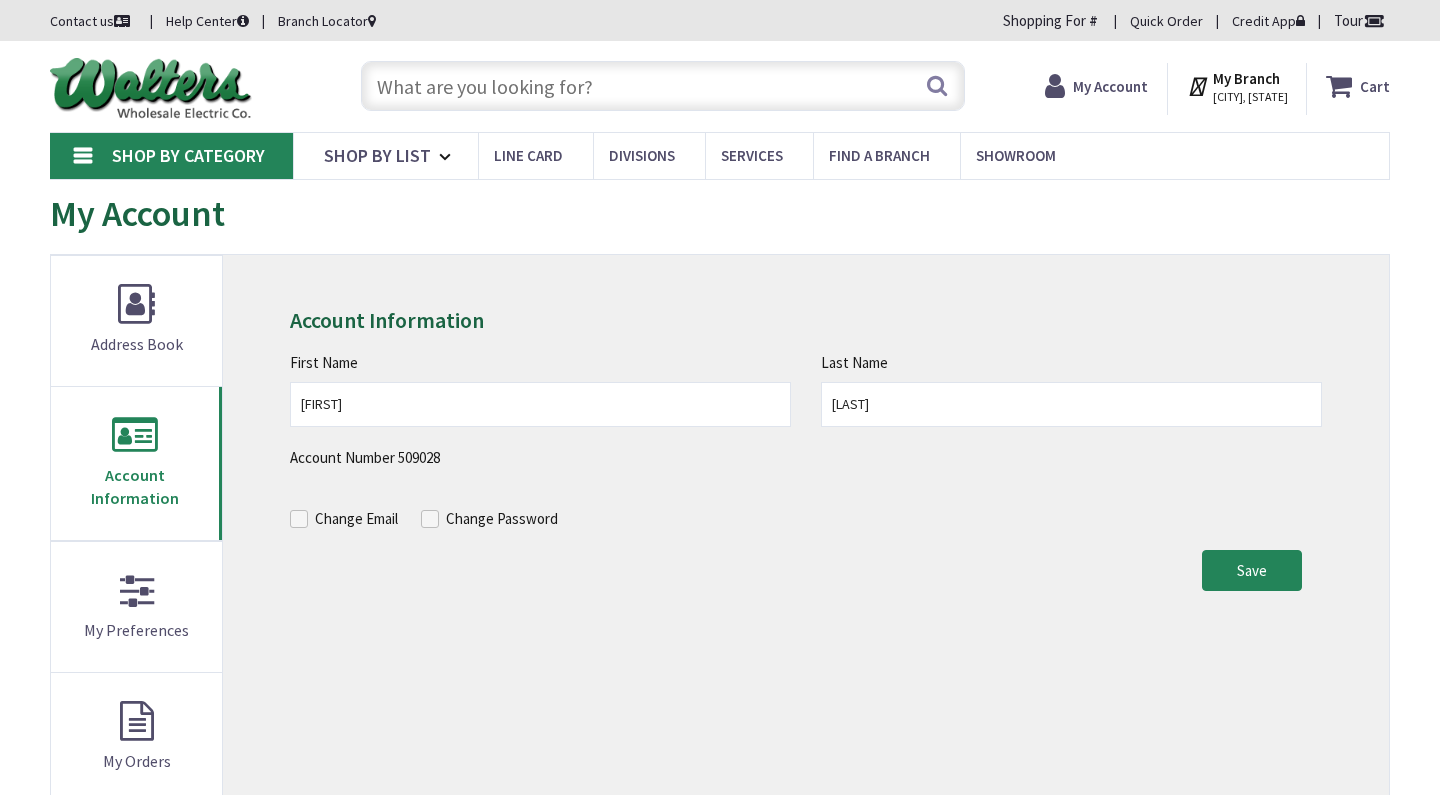 scroll, scrollTop: 0, scrollLeft: 0, axis: both 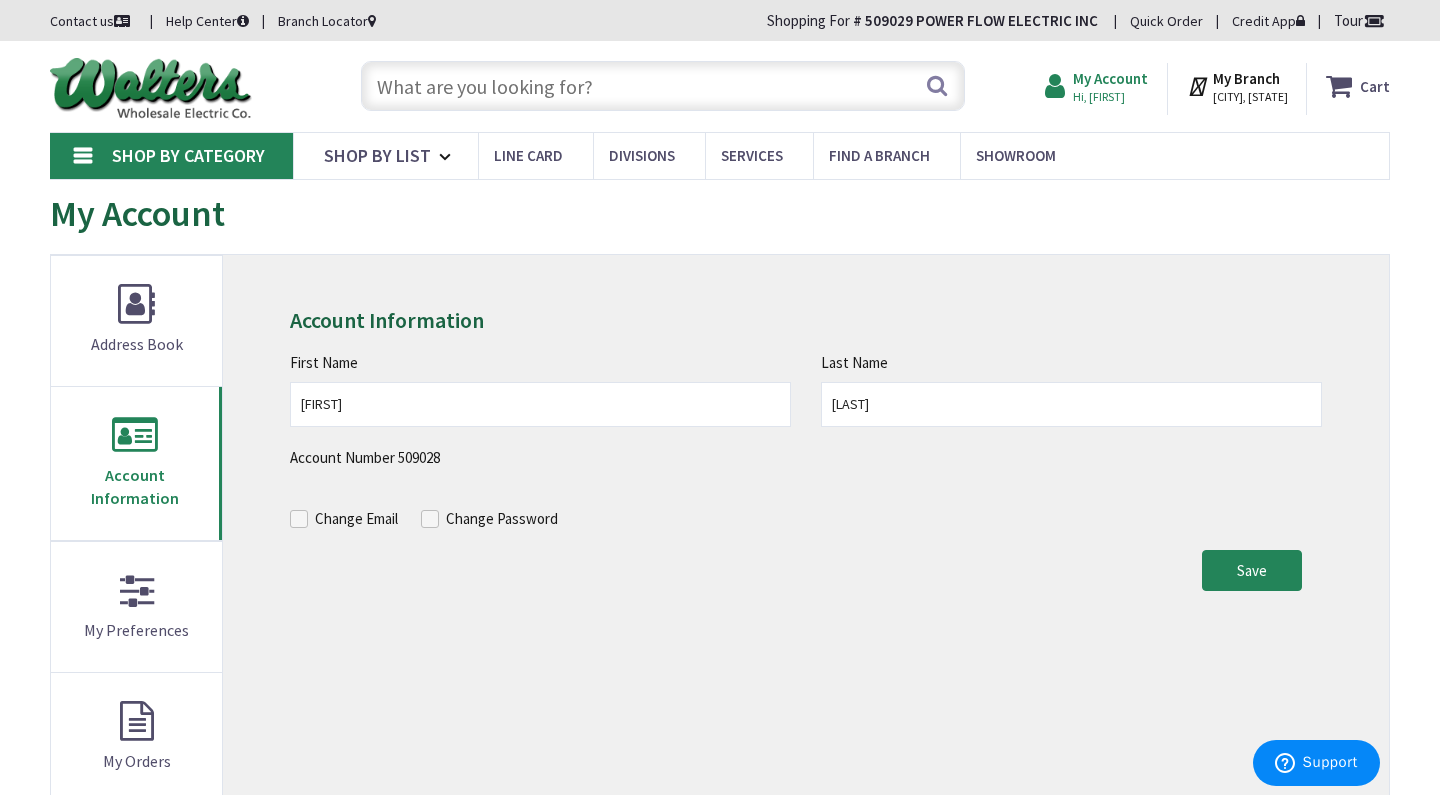 click on "My Account" at bounding box center (1110, 78) 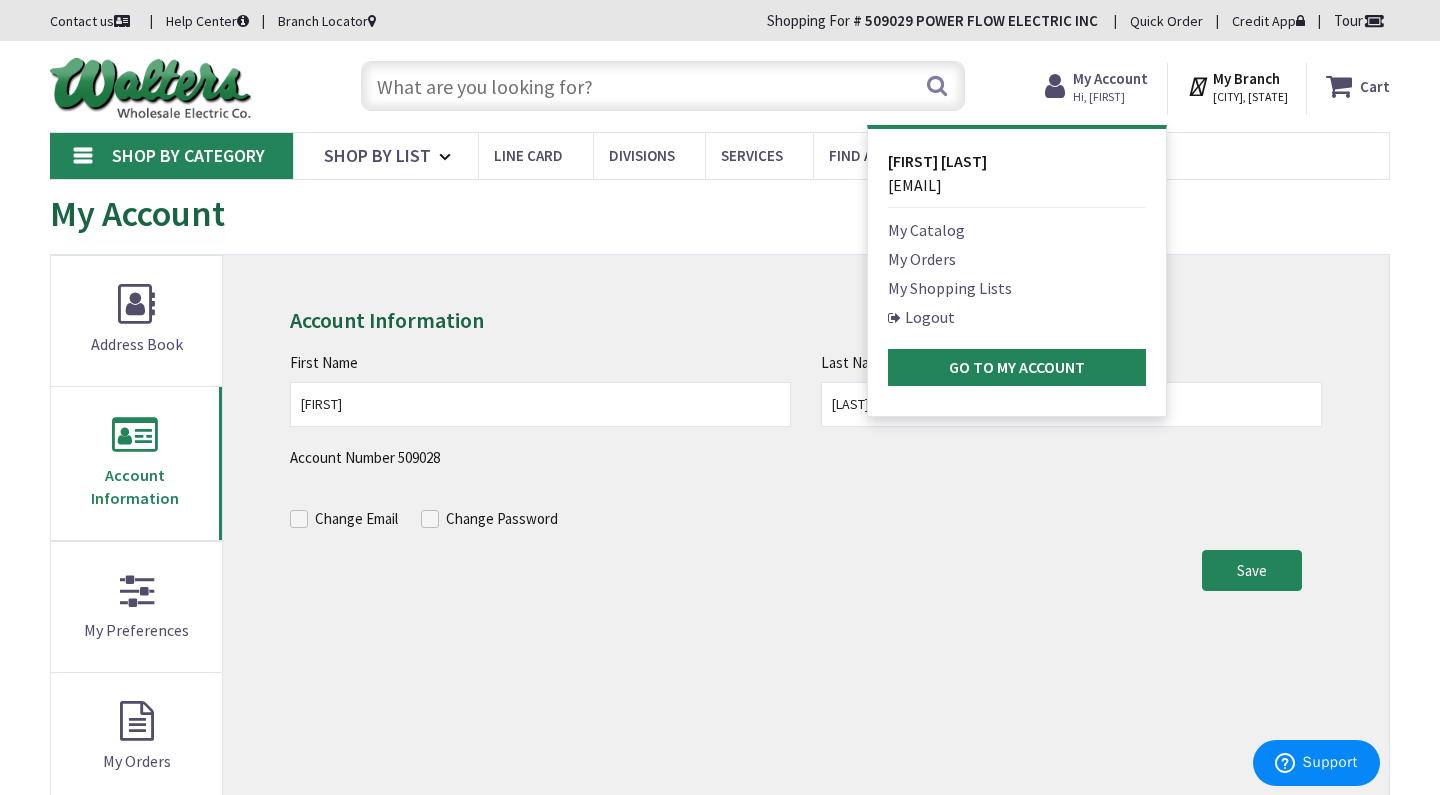 click on "[EMAIL]" at bounding box center (915, 185) 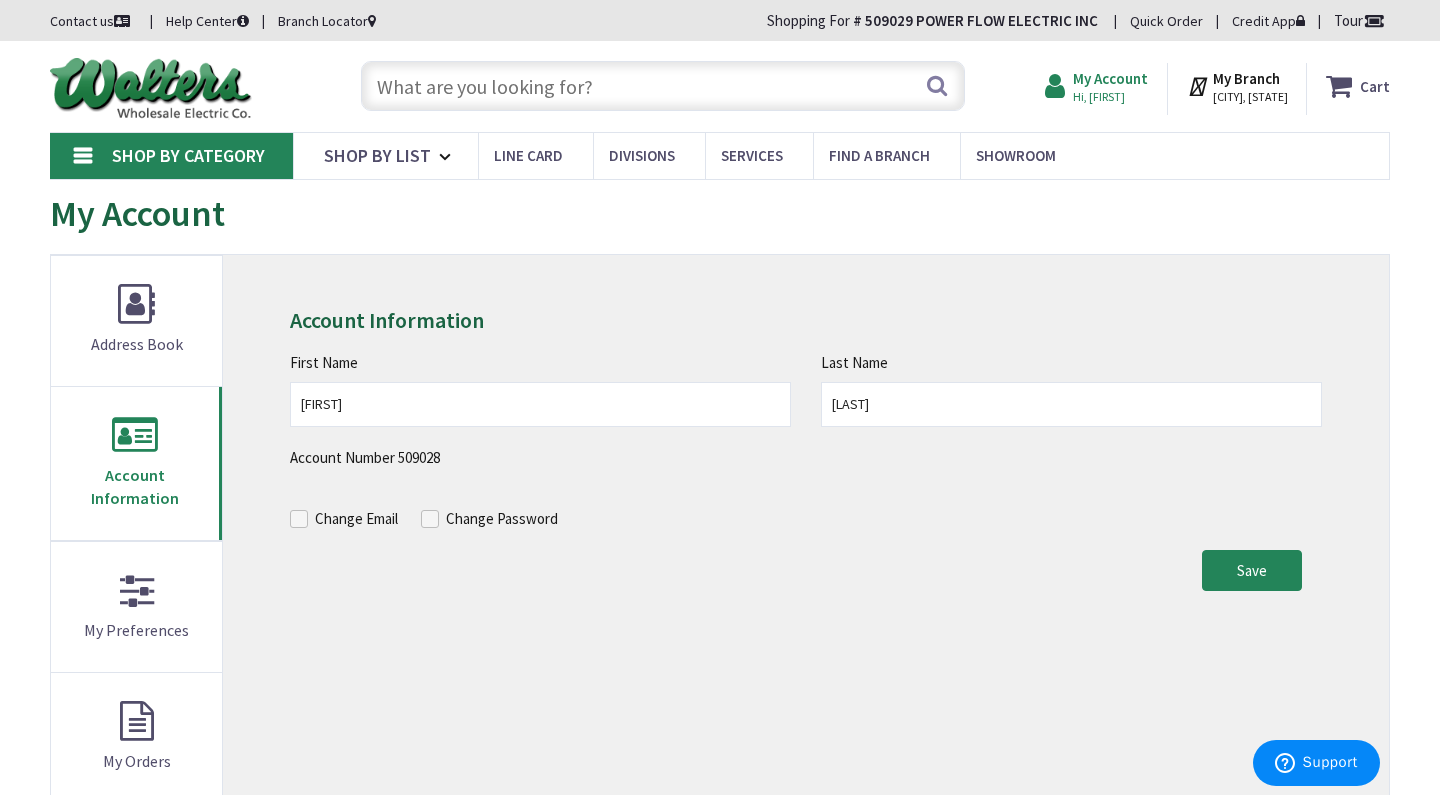 click on "Hi, [FIRST]" at bounding box center [1110, 97] 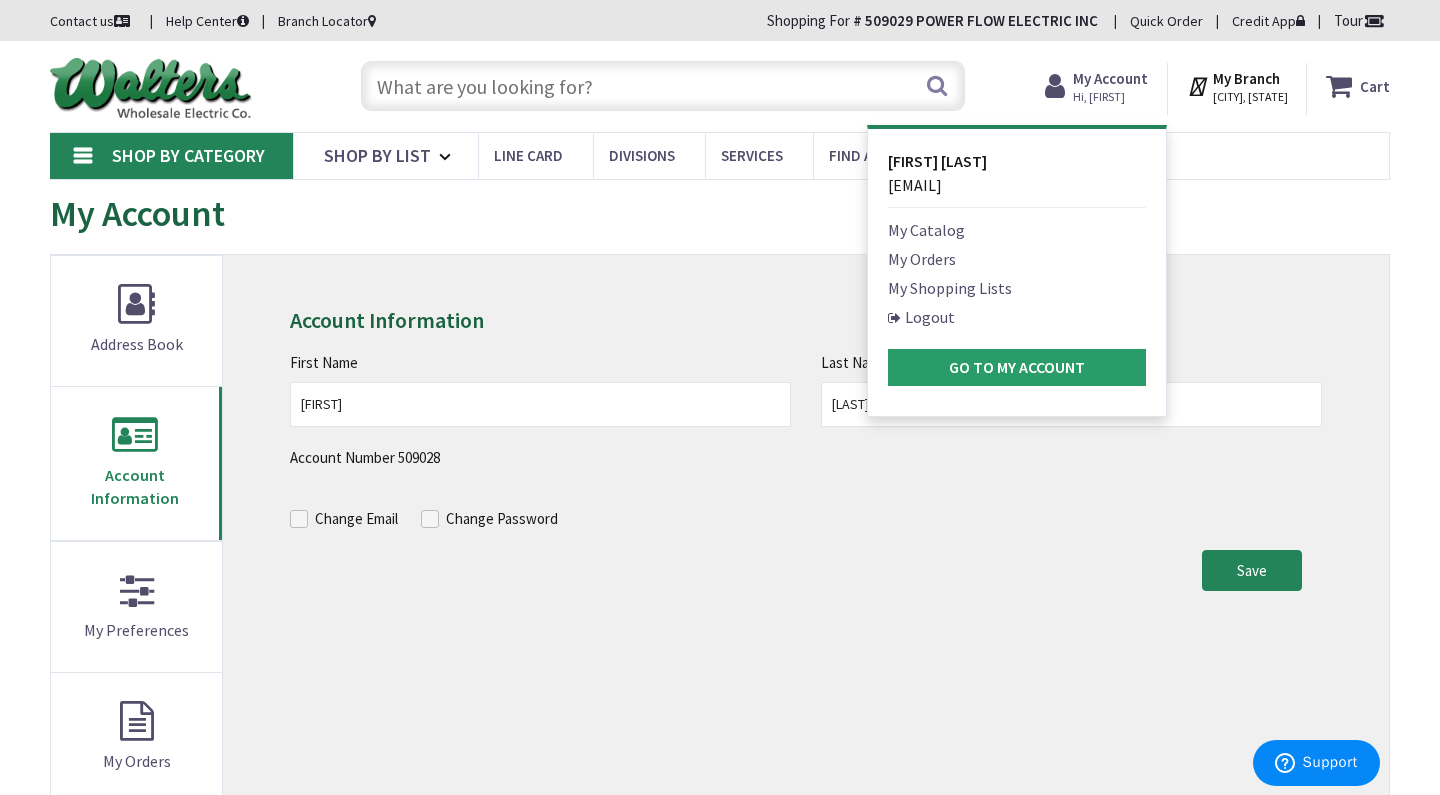 click on "Go to My Account" at bounding box center [1017, 367] 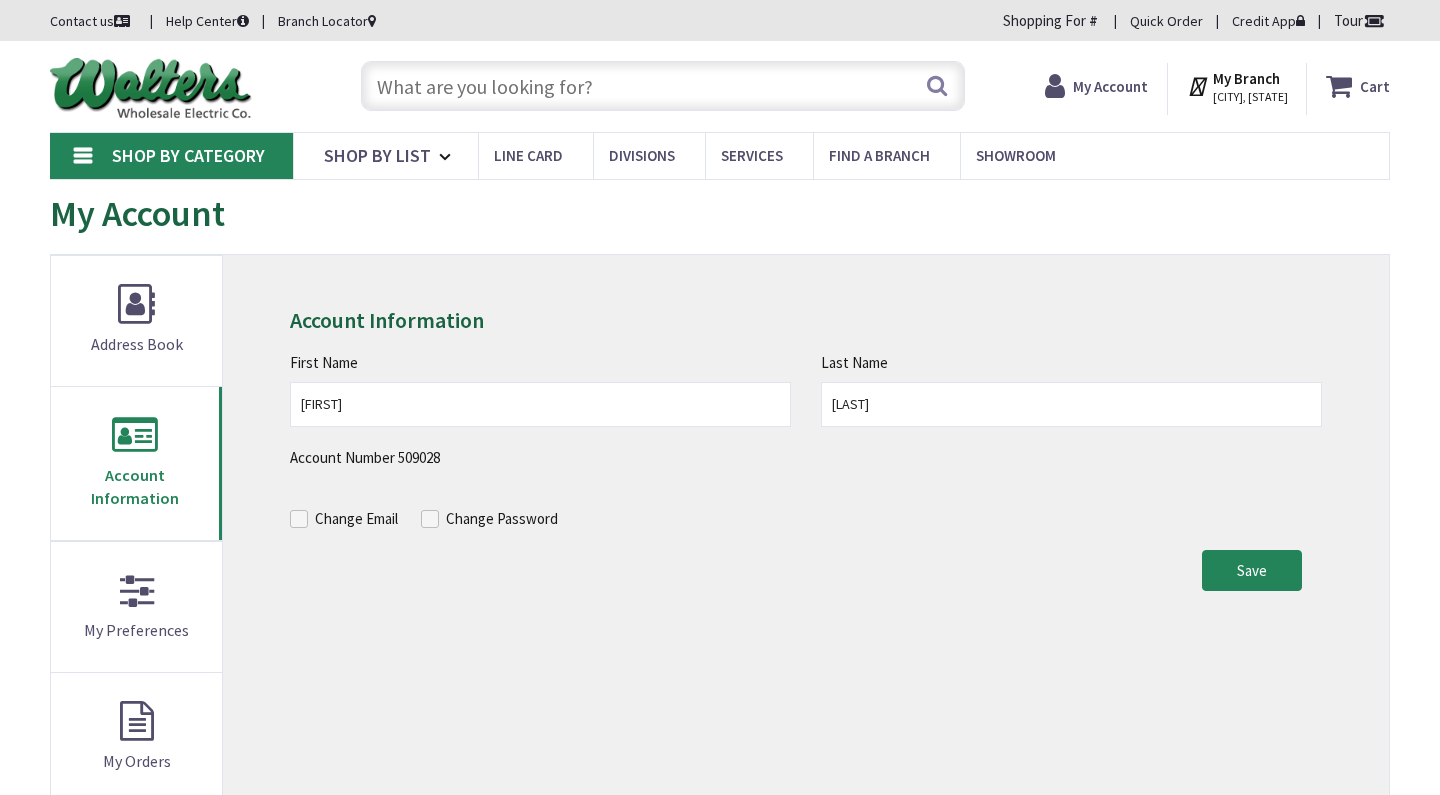 scroll, scrollTop: 0, scrollLeft: 0, axis: both 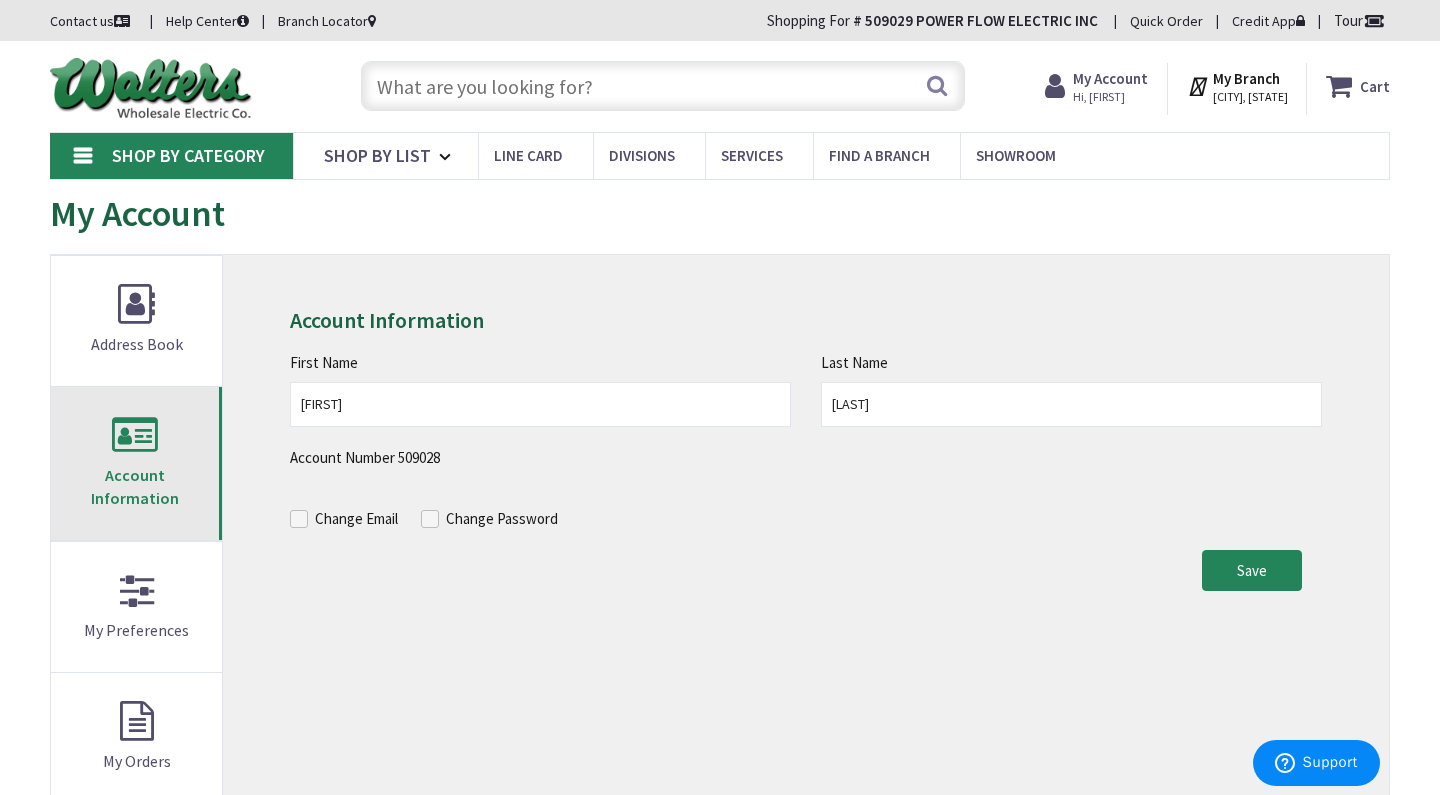 click on "Account Information" at bounding box center (135, 486) 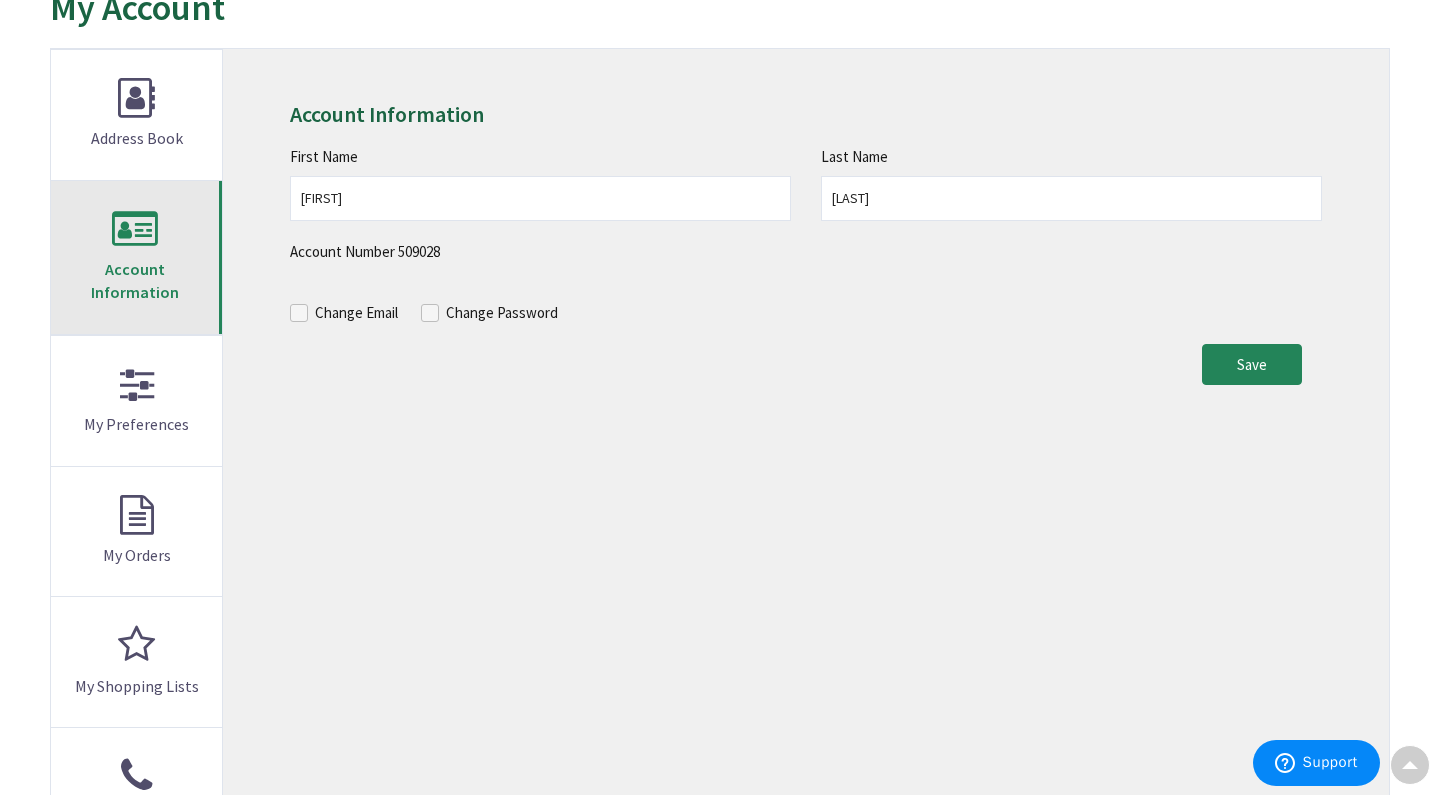 scroll, scrollTop: 210, scrollLeft: 0, axis: vertical 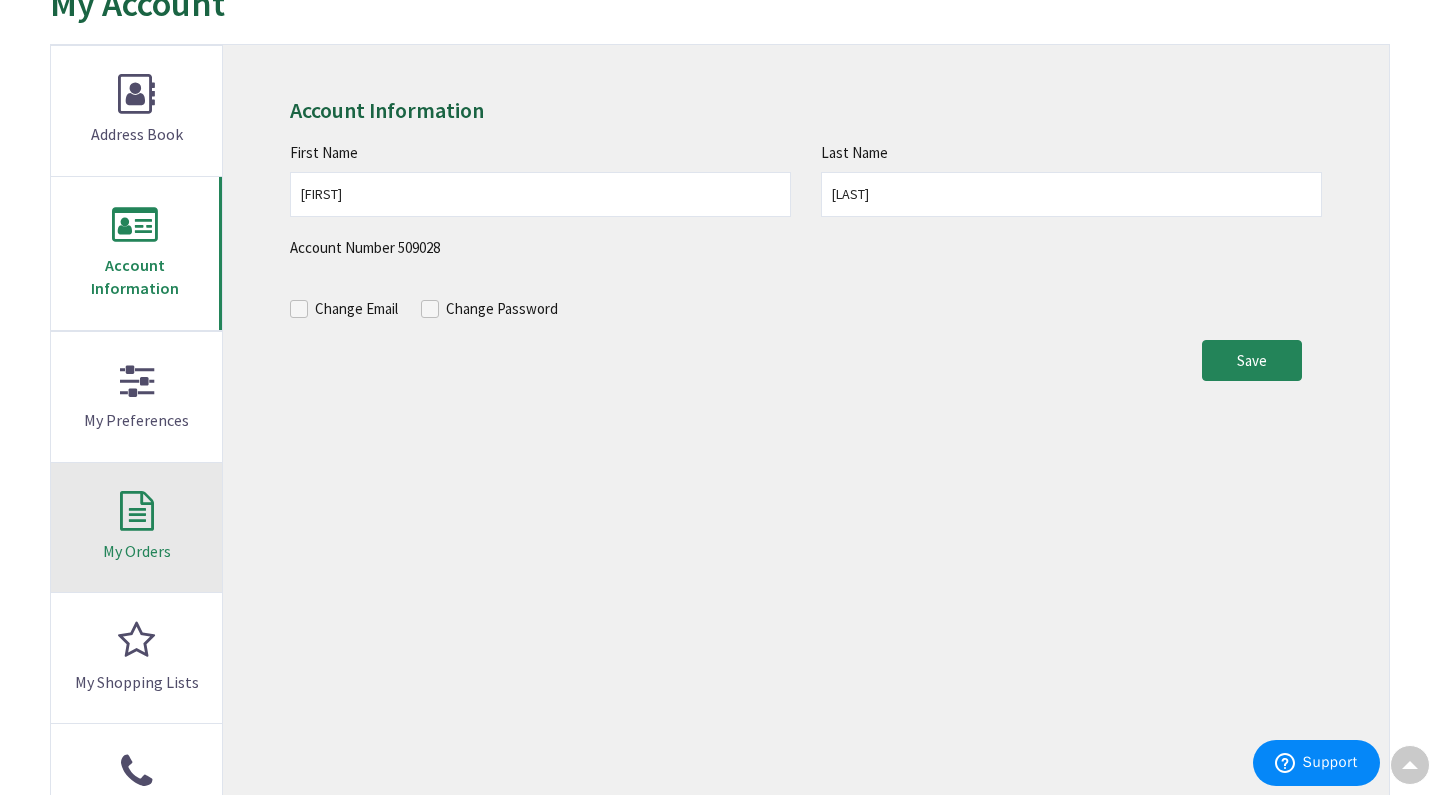 click on "My Orders" at bounding box center (136, 528) 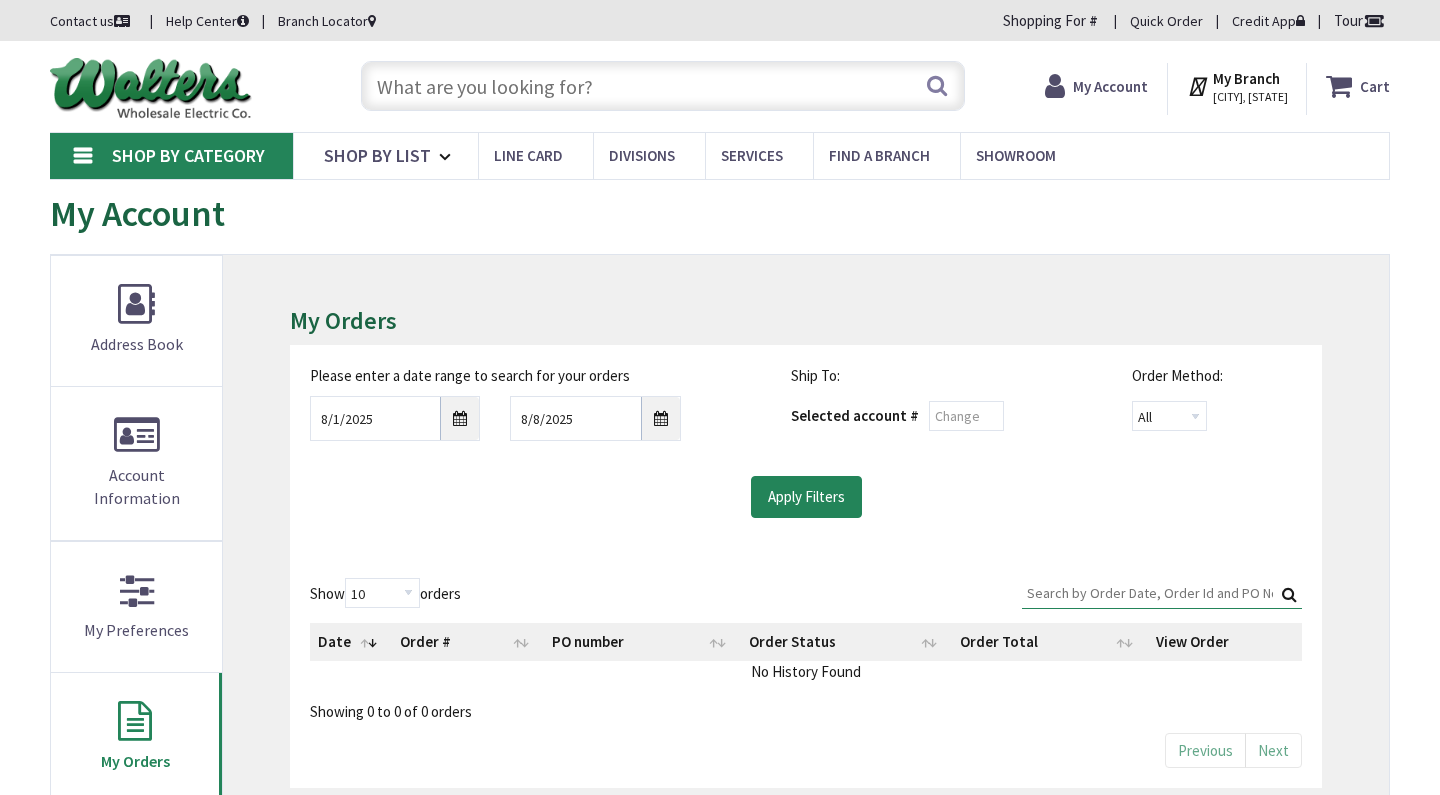 scroll, scrollTop: 0, scrollLeft: 0, axis: both 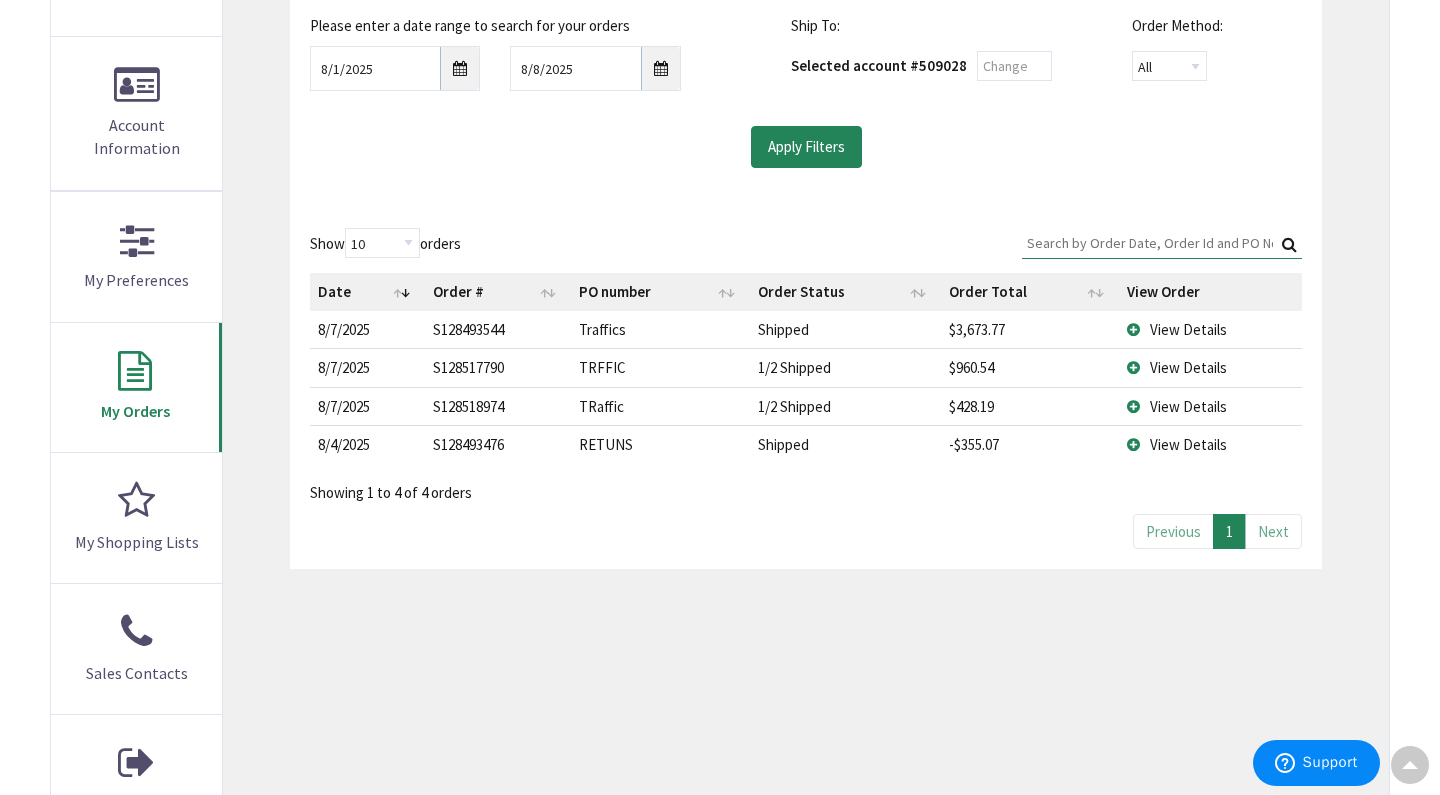 click on "View Details" at bounding box center (1188, 329) 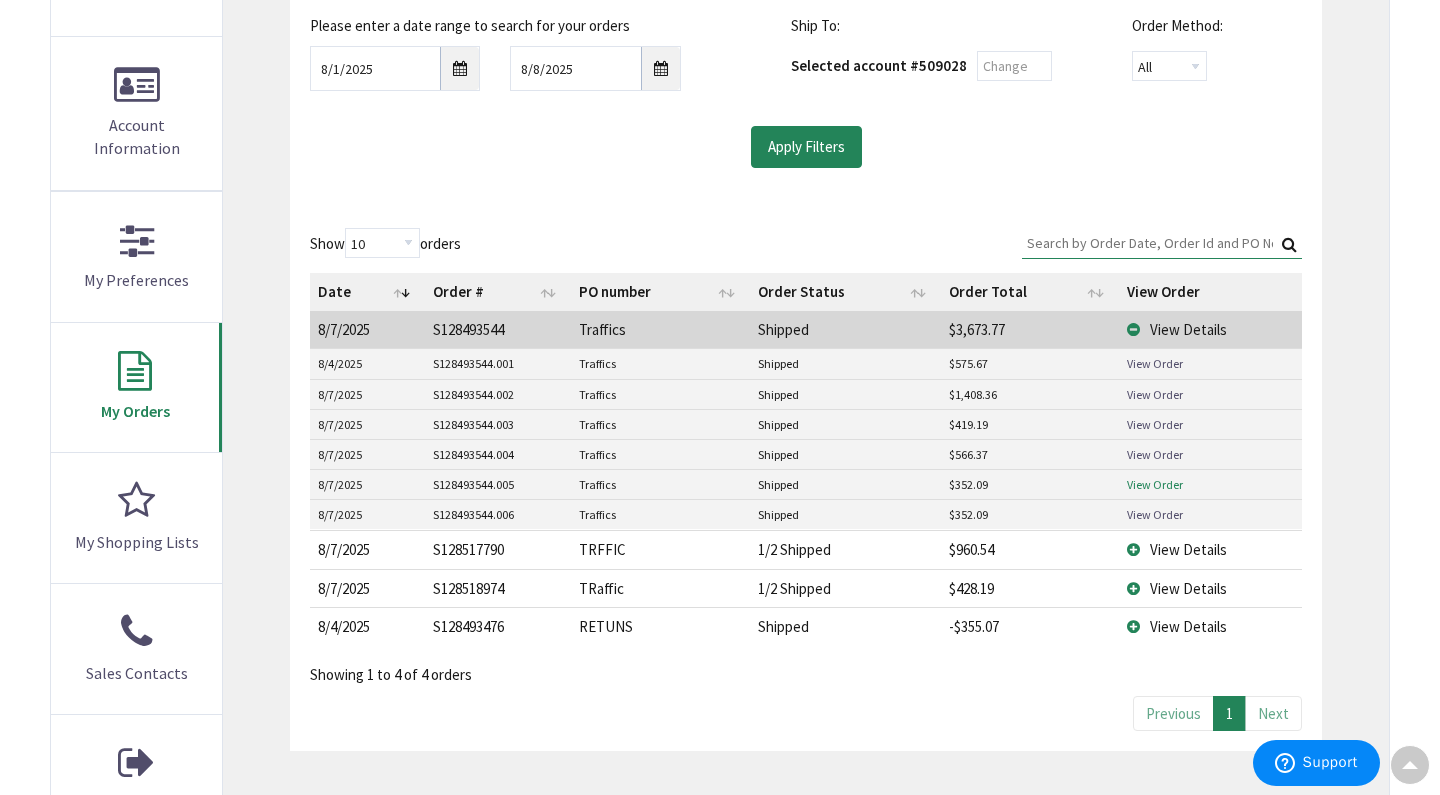 click on "View Order" at bounding box center (1155, 484) 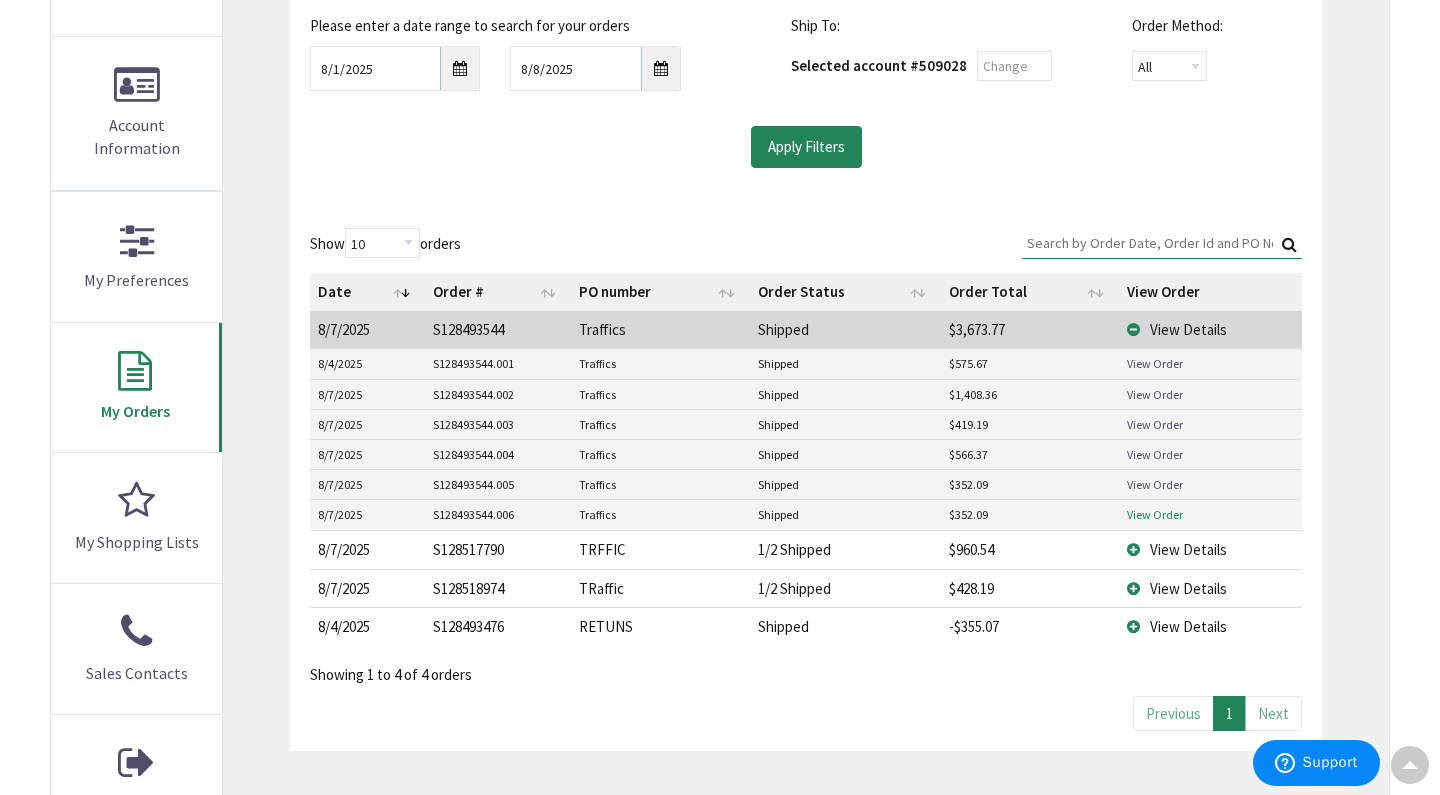 click on "View Order" at bounding box center [1155, 514] 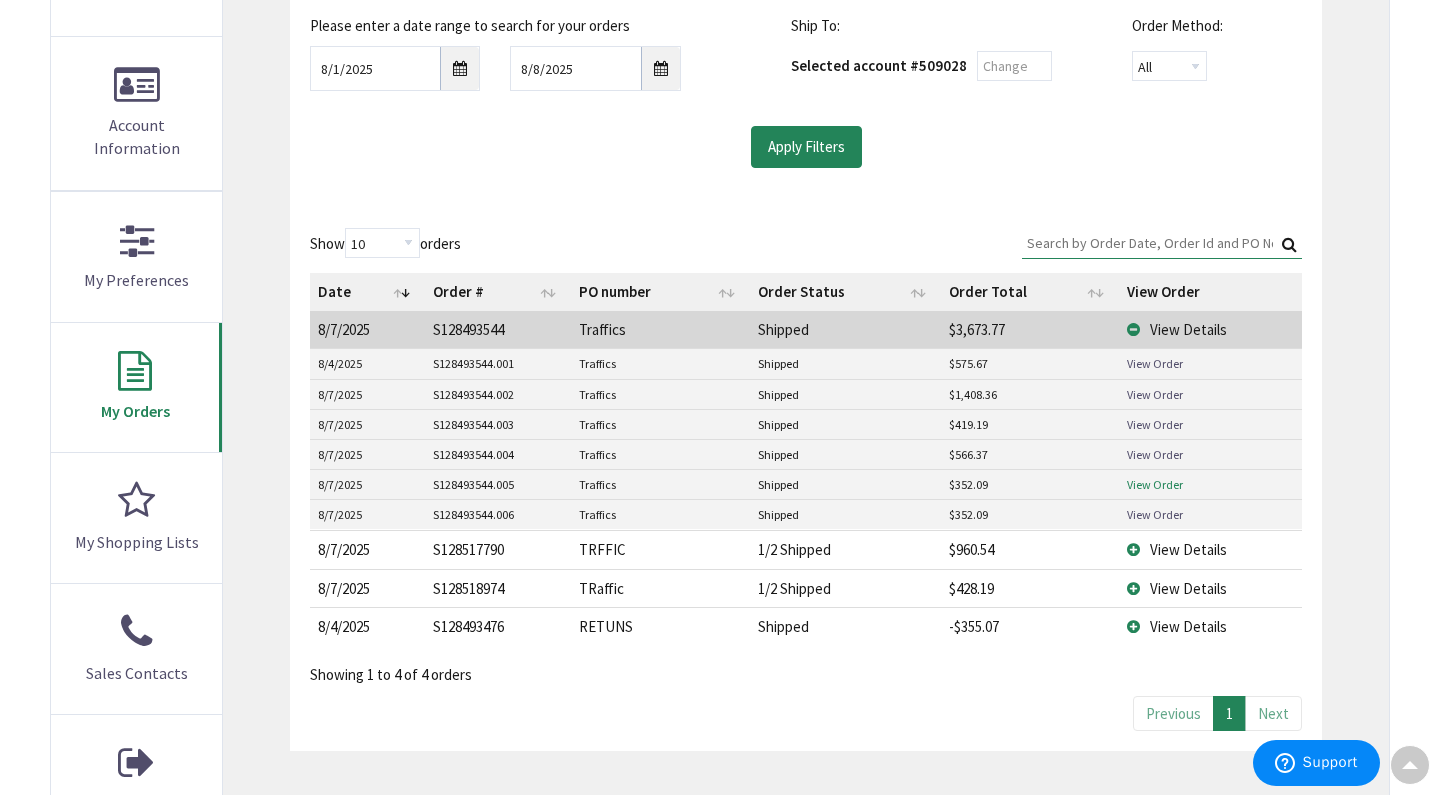 click on "View Order" at bounding box center [1155, 484] 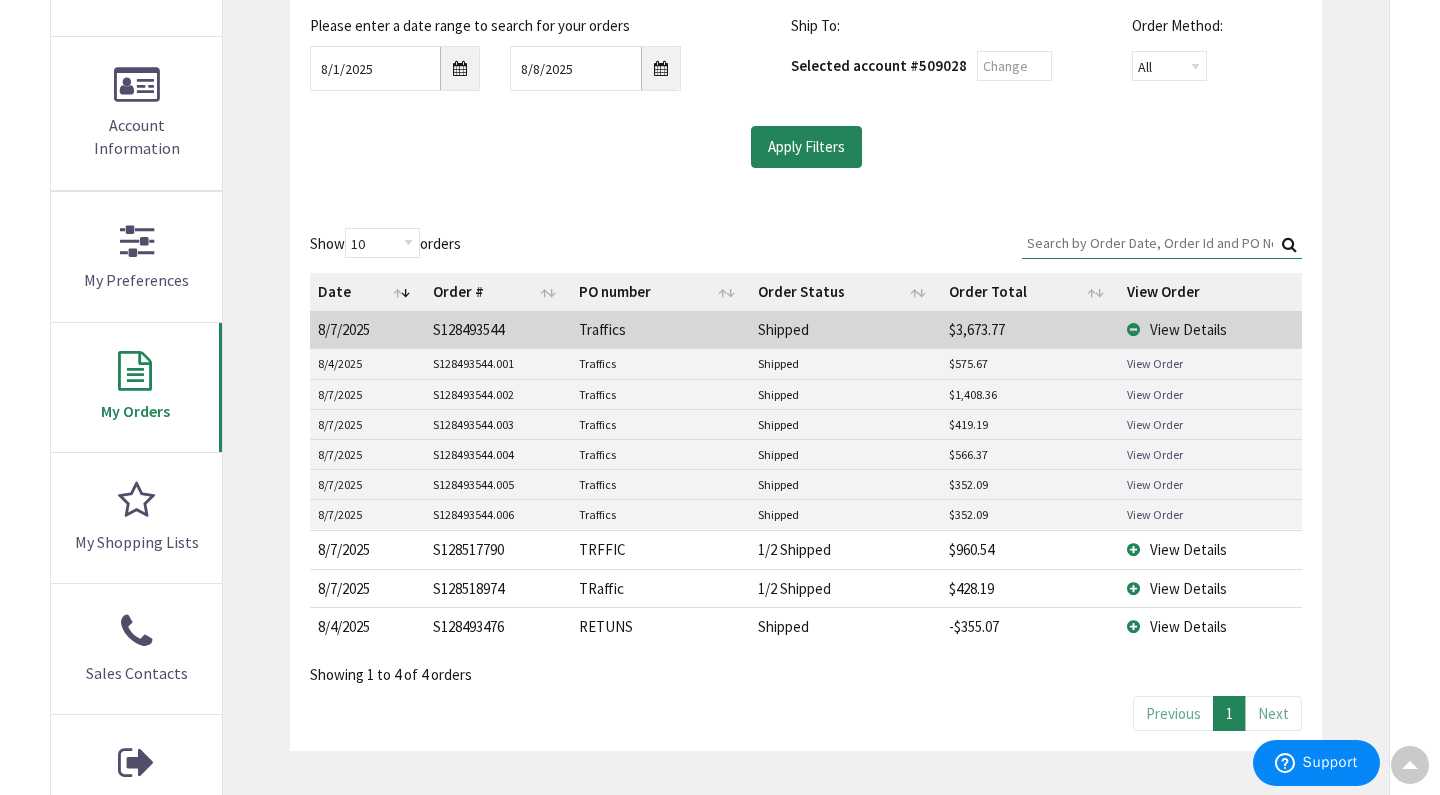 click on "View Details" at bounding box center [1188, 549] 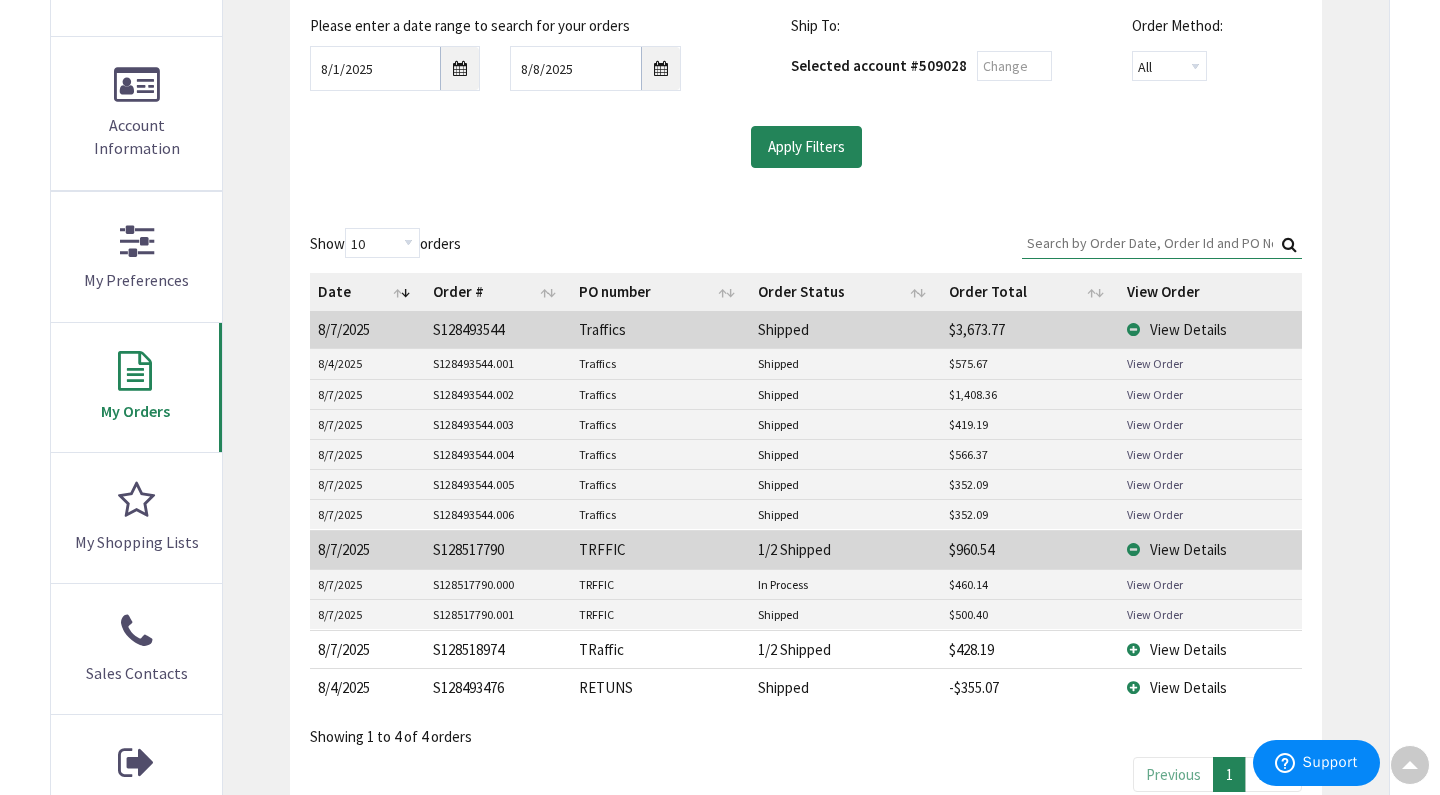 click on "View Details" at bounding box center (1188, 549) 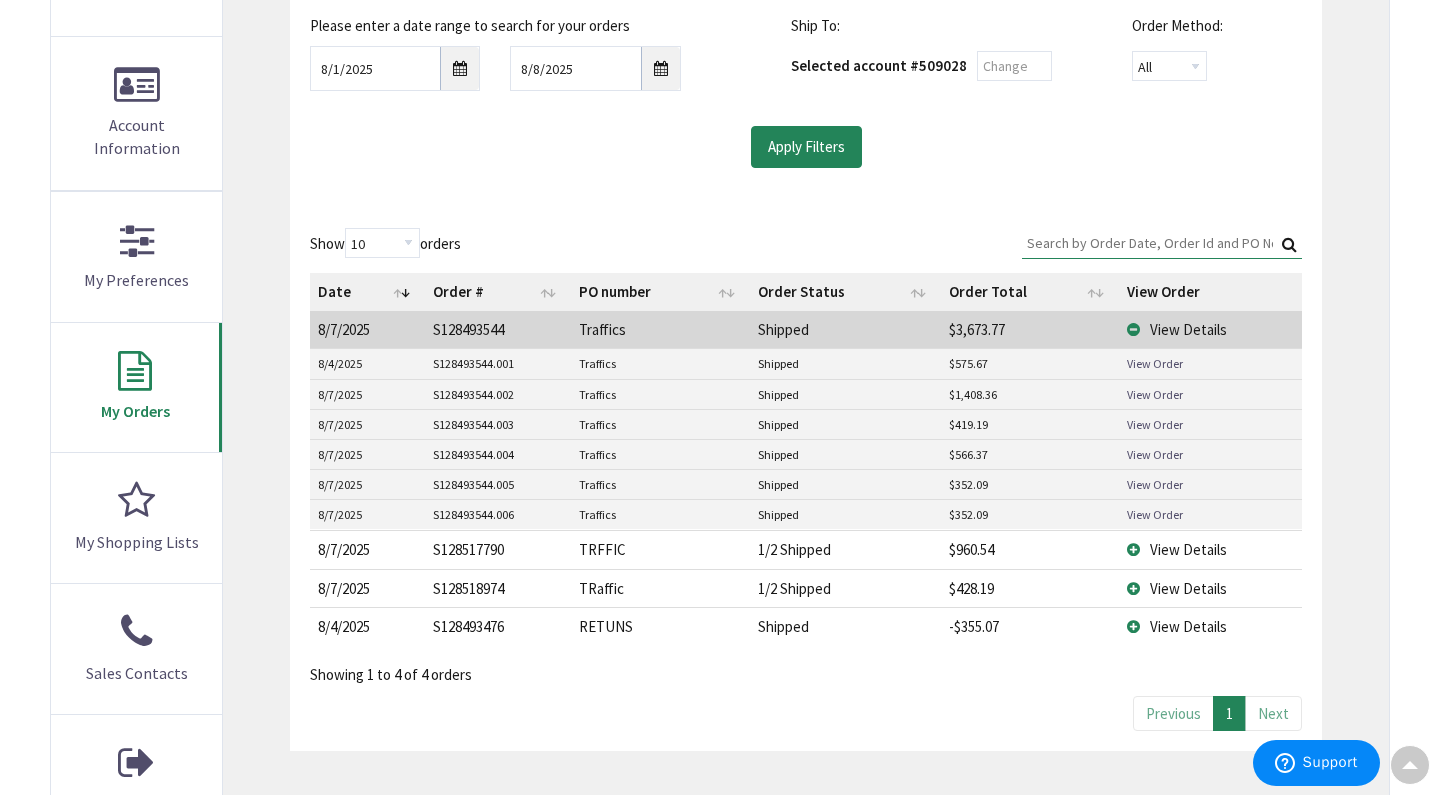 click on "View Details" at bounding box center [1188, 549] 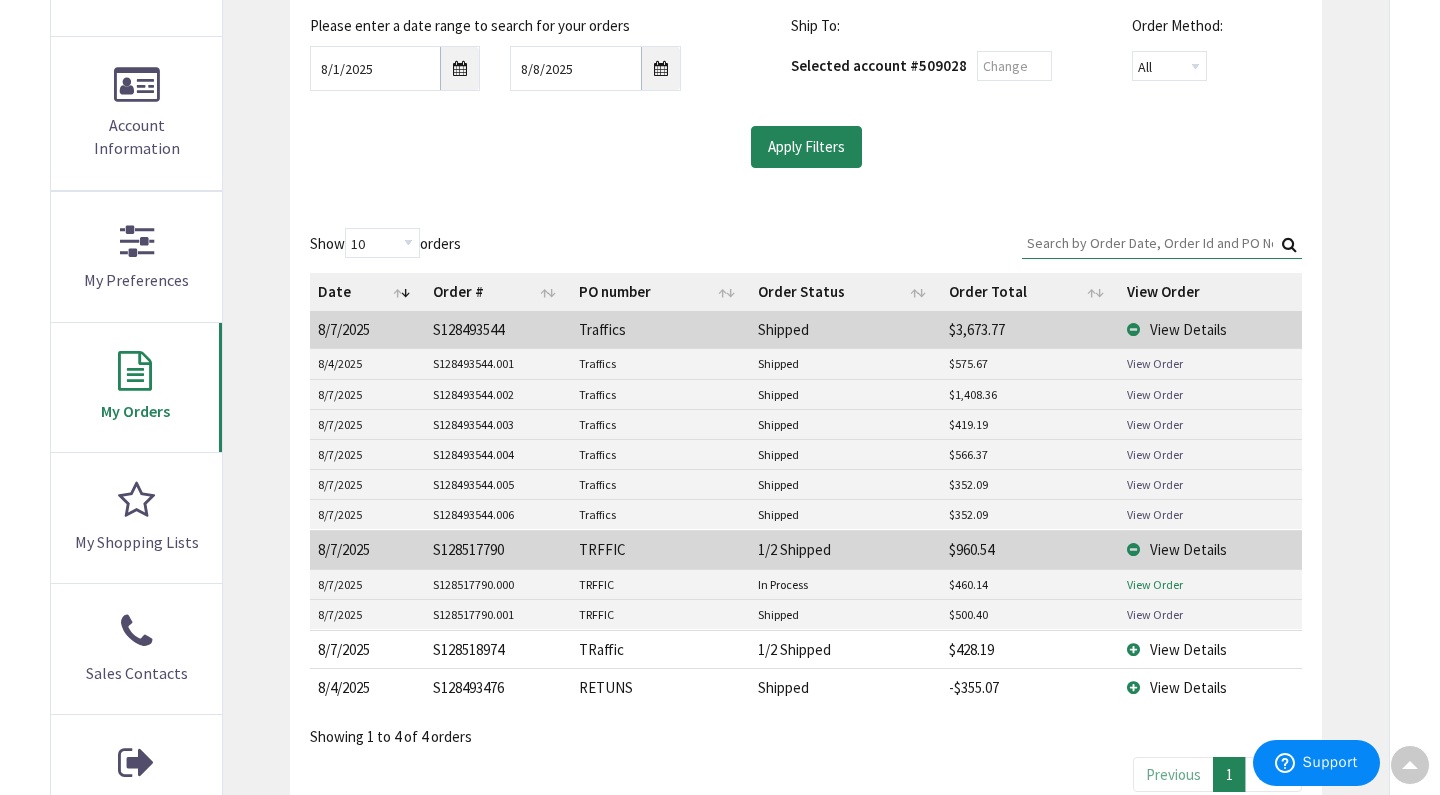 click on "View Order" at bounding box center (1155, 584) 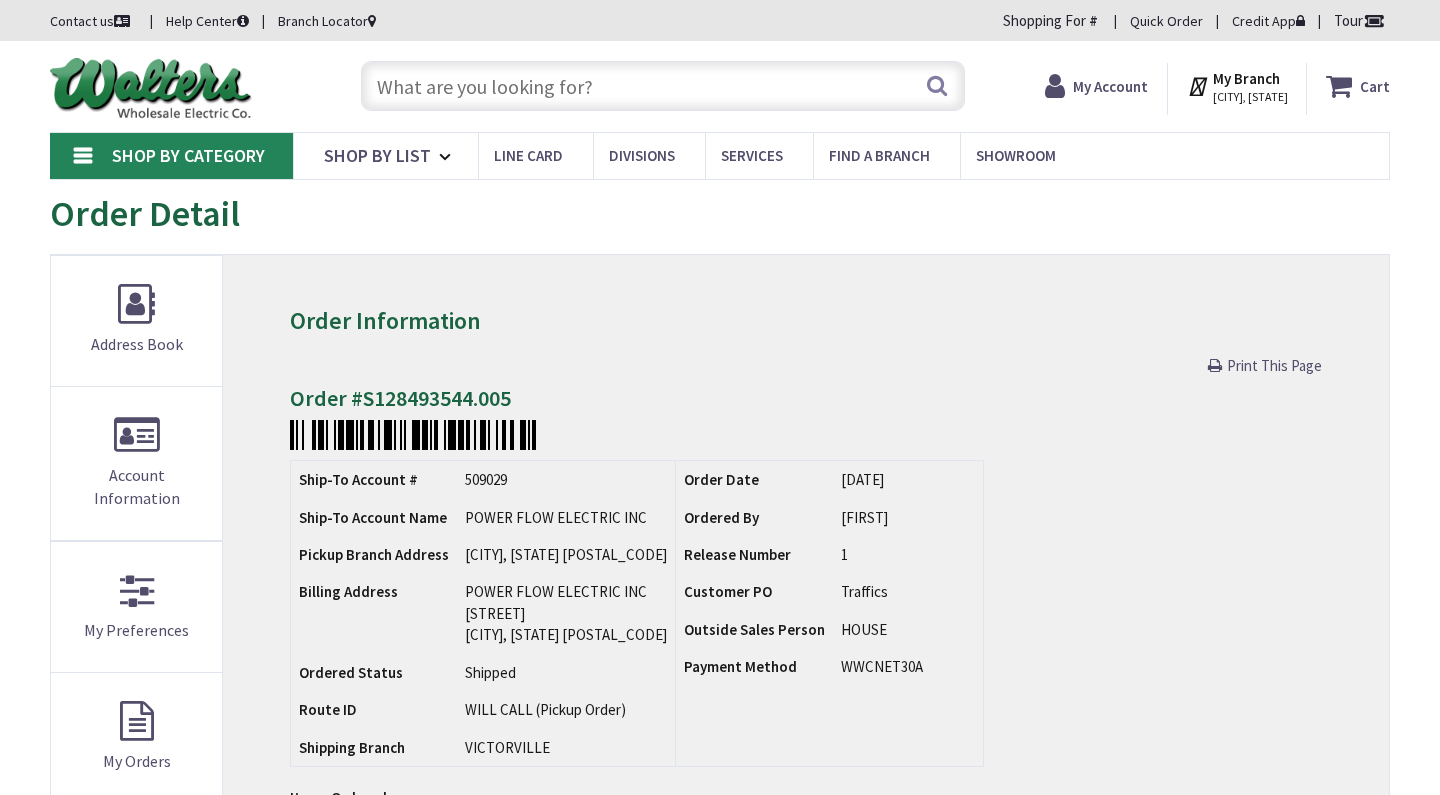 scroll, scrollTop: 0, scrollLeft: 0, axis: both 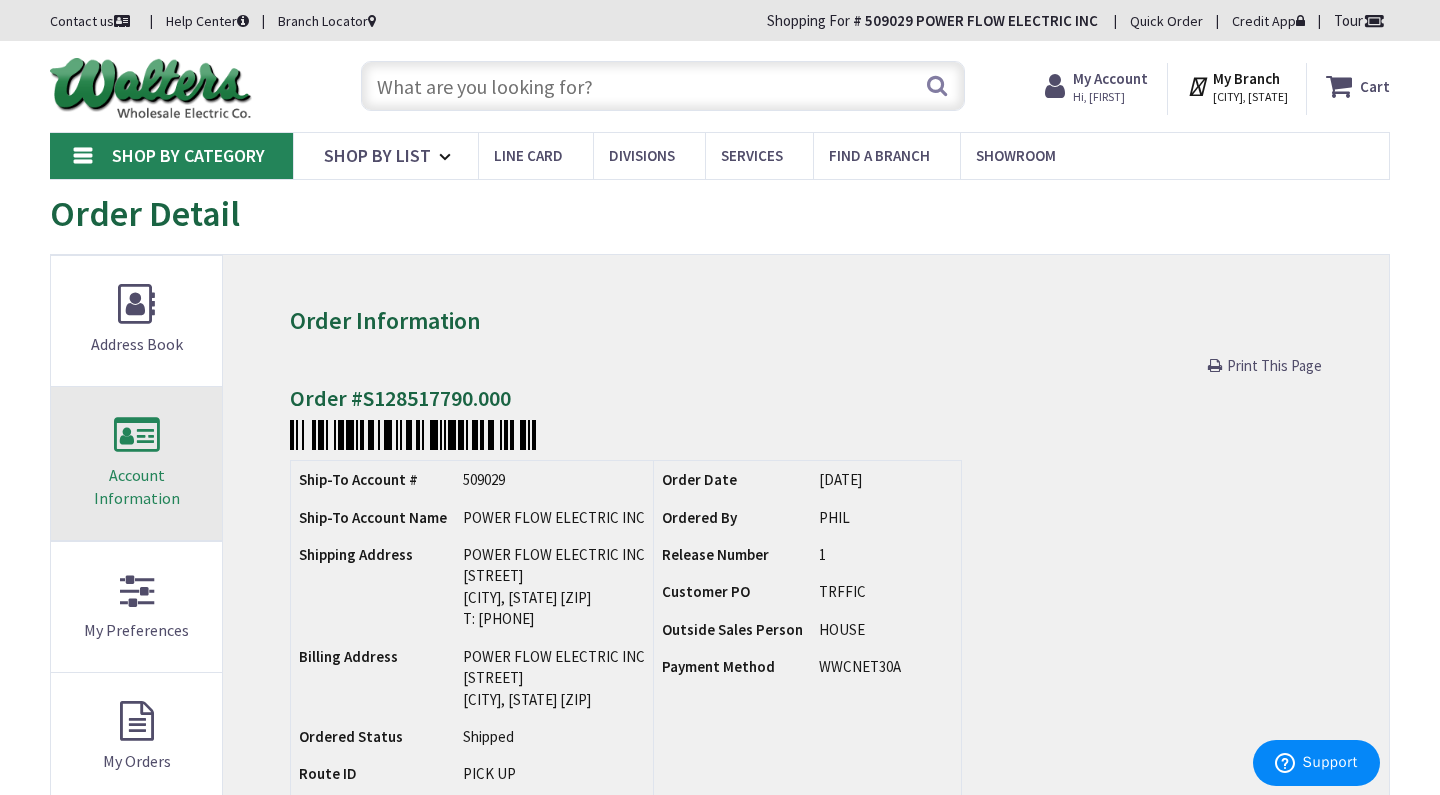 click on "Account Information" at bounding box center (136, 463) 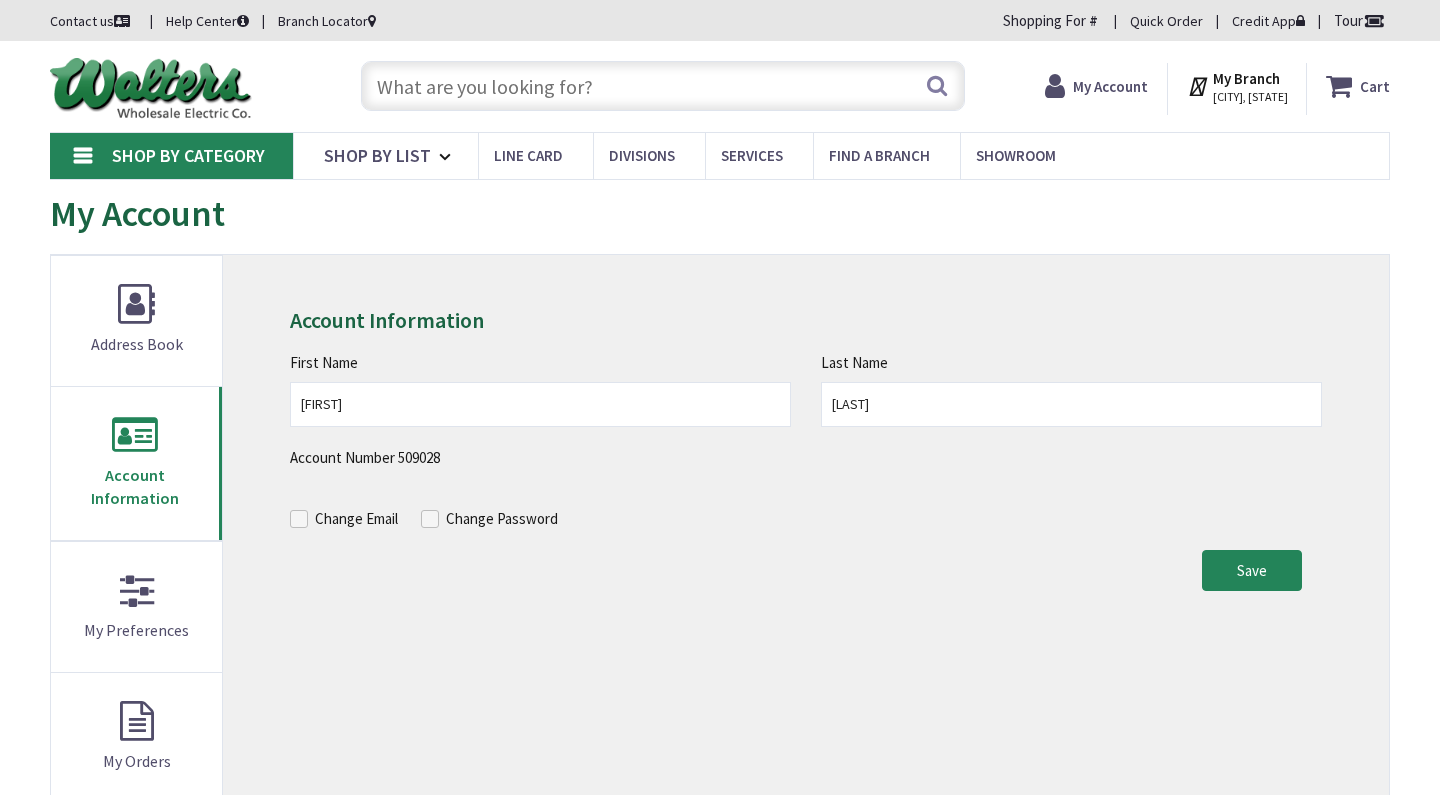 scroll, scrollTop: 0, scrollLeft: 0, axis: both 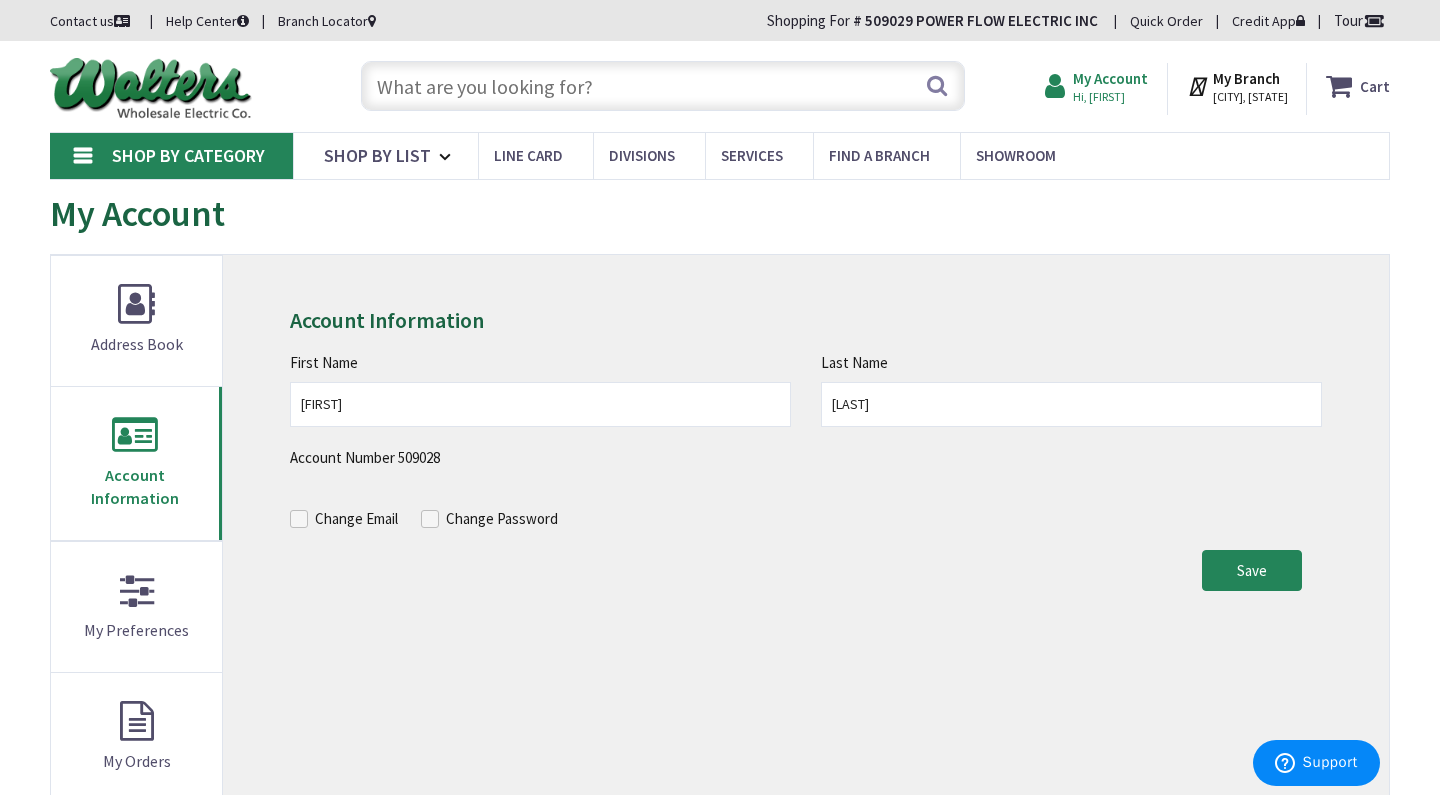 click on "Hi, [FIRST]" at bounding box center [1110, 97] 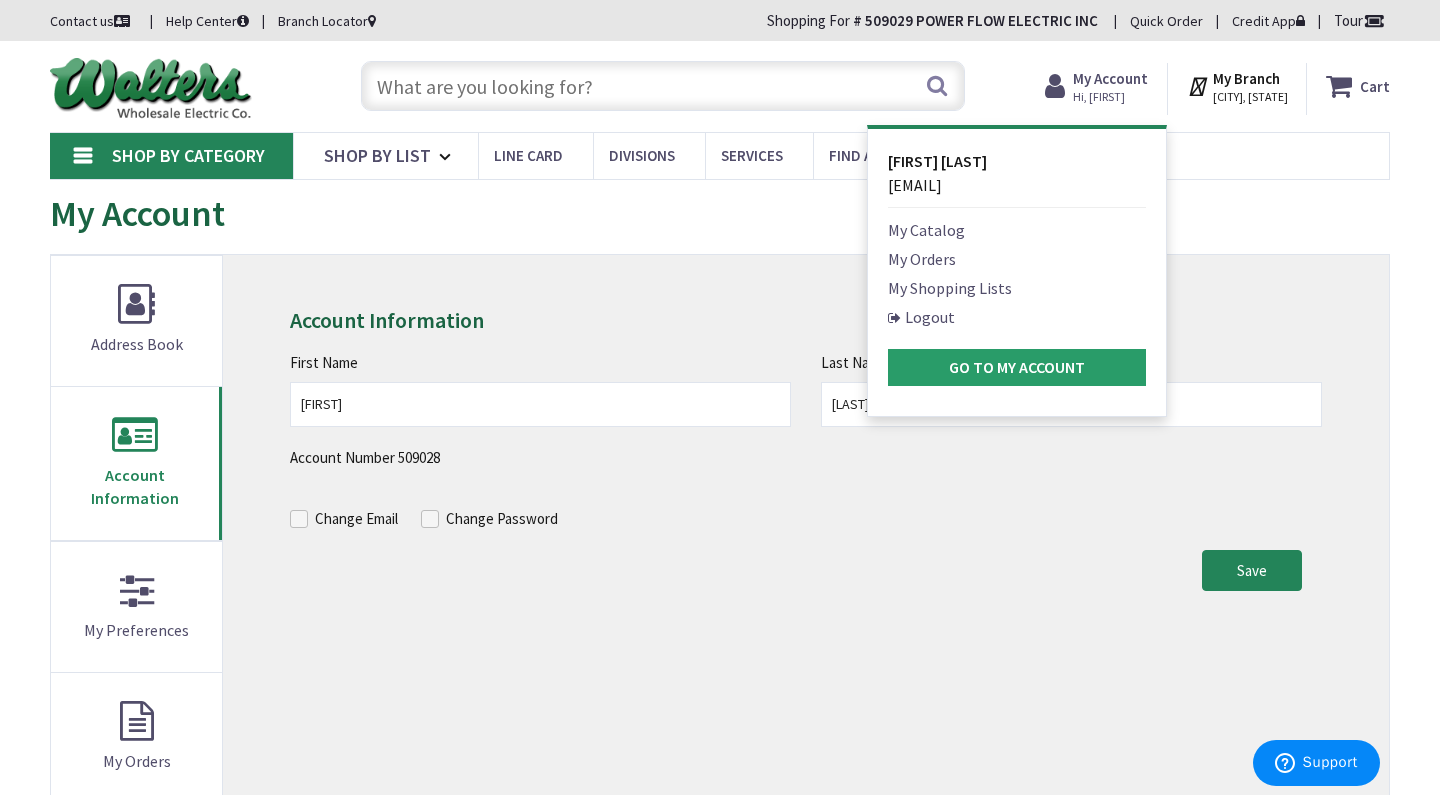 click on "Go to My Account" at bounding box center (1017, 367) 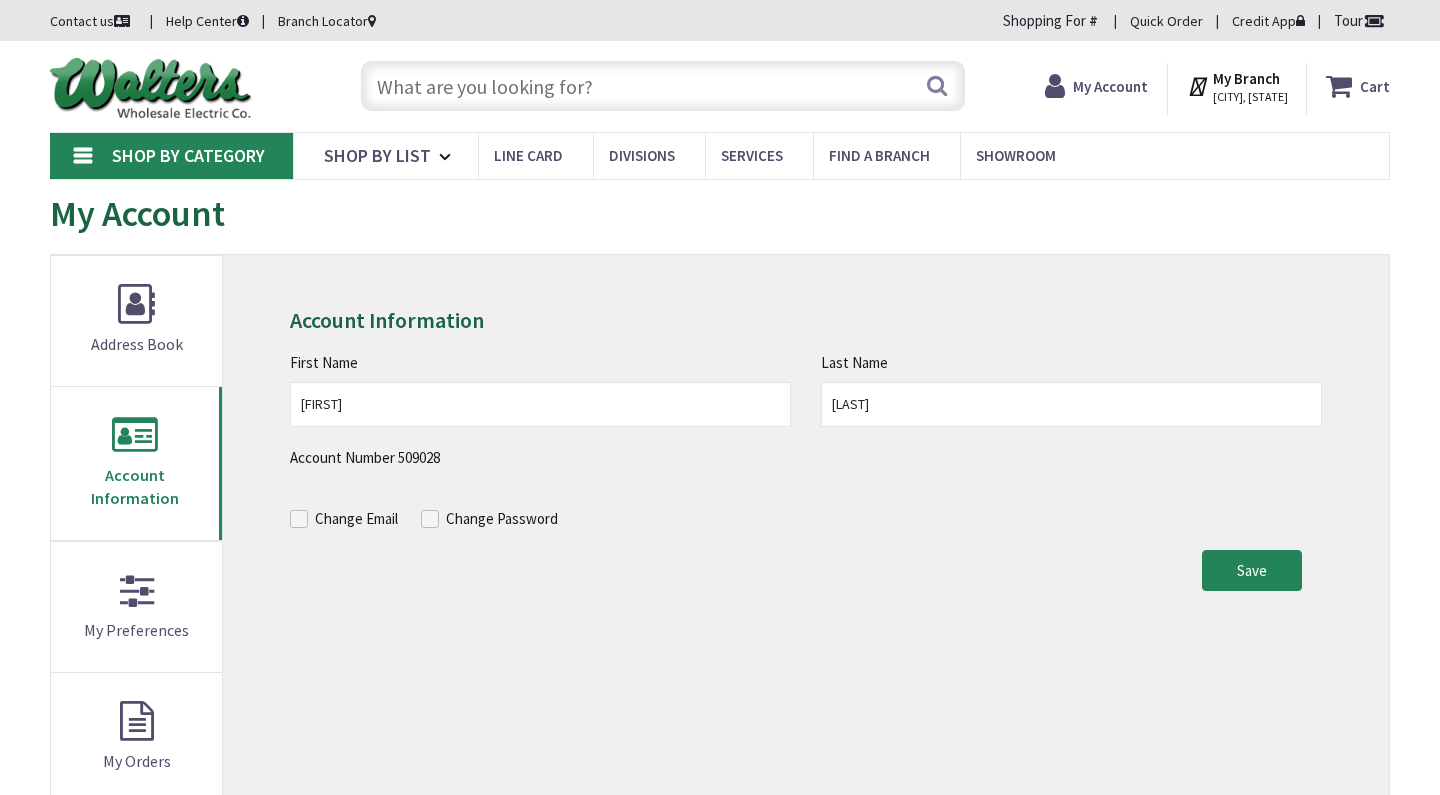 scroll, scrollTop: 0, scrollLeft: 0, axis: both 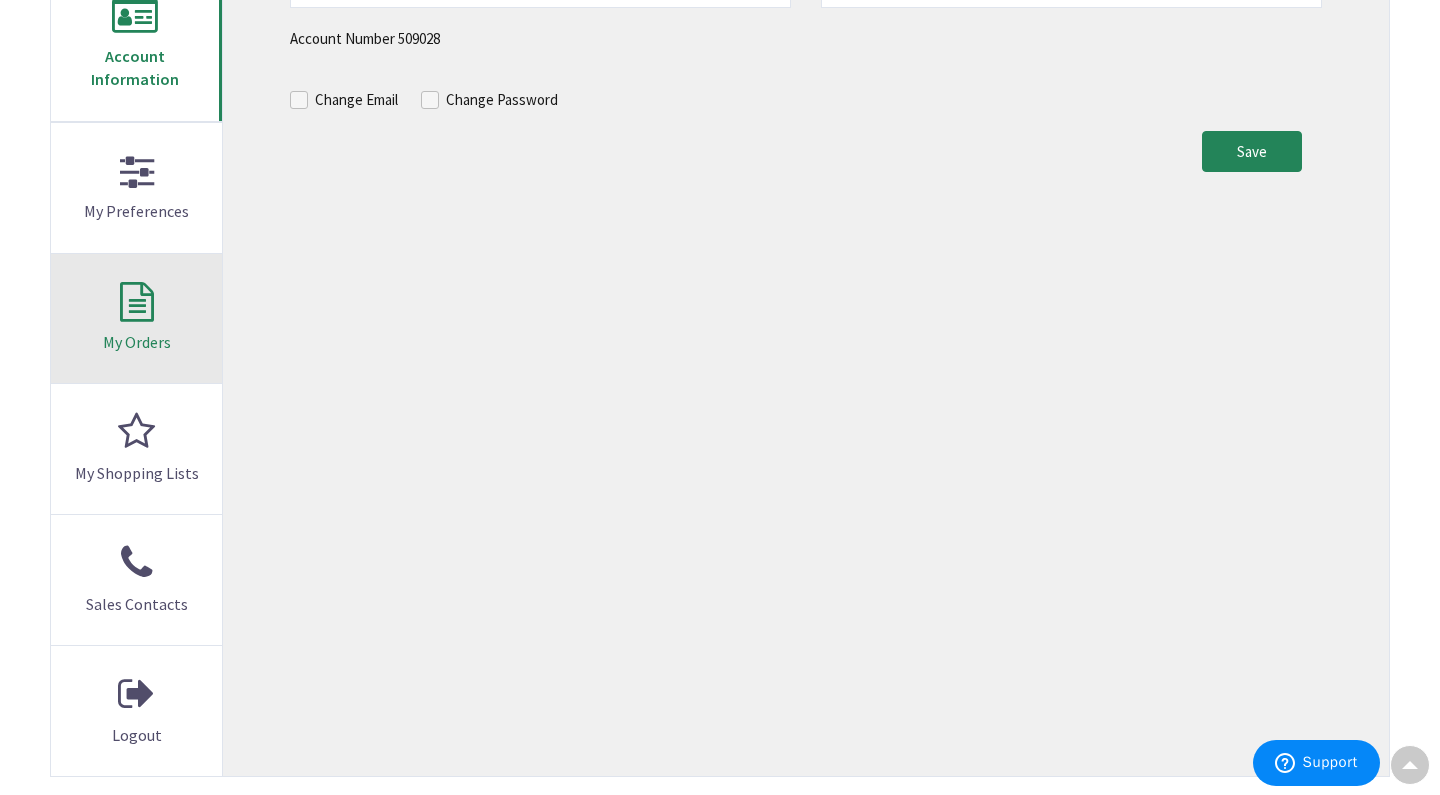 click on "My Orders" at bounding box center [136, 319] 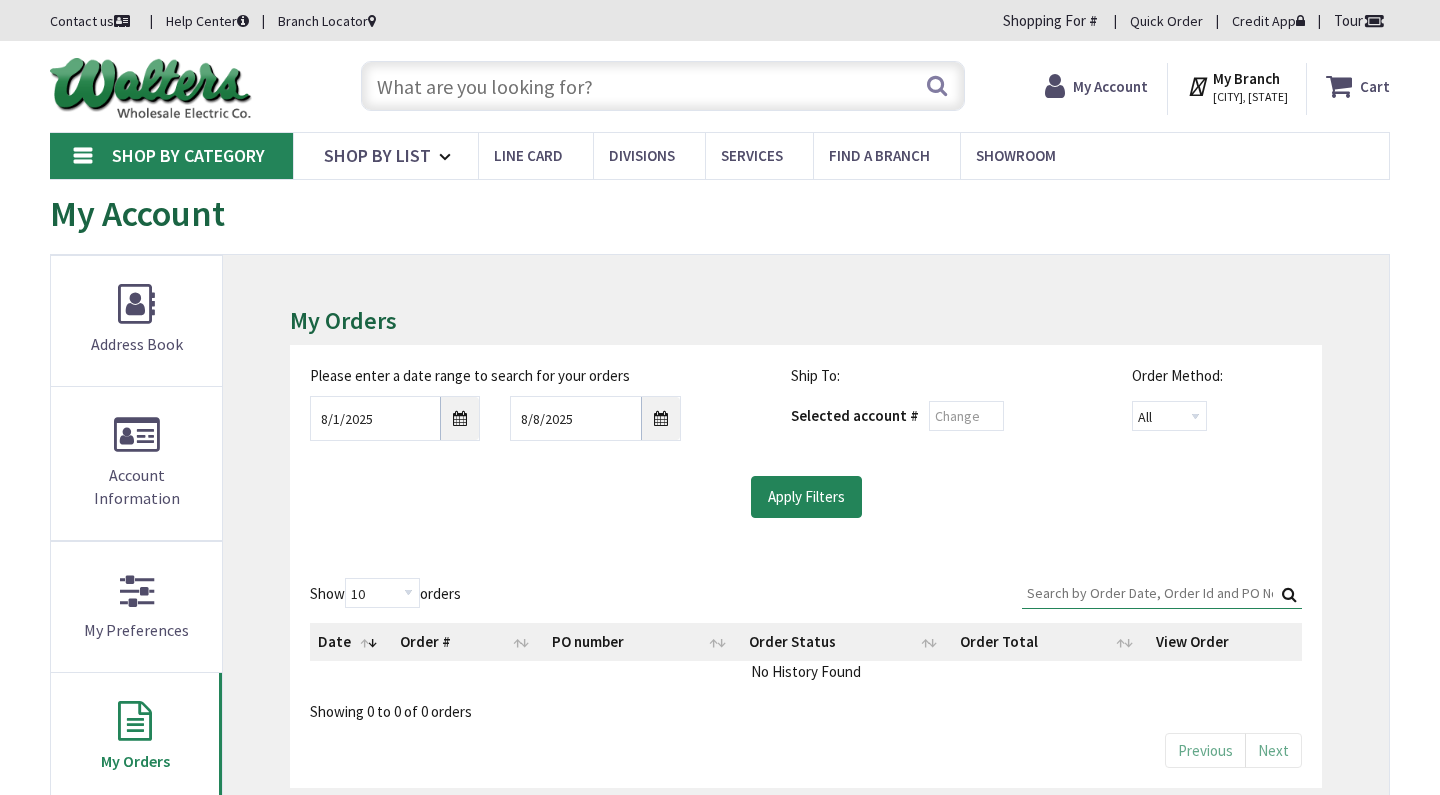 scroll, scrollTop: 0, scrollLeft: 0, axis: both 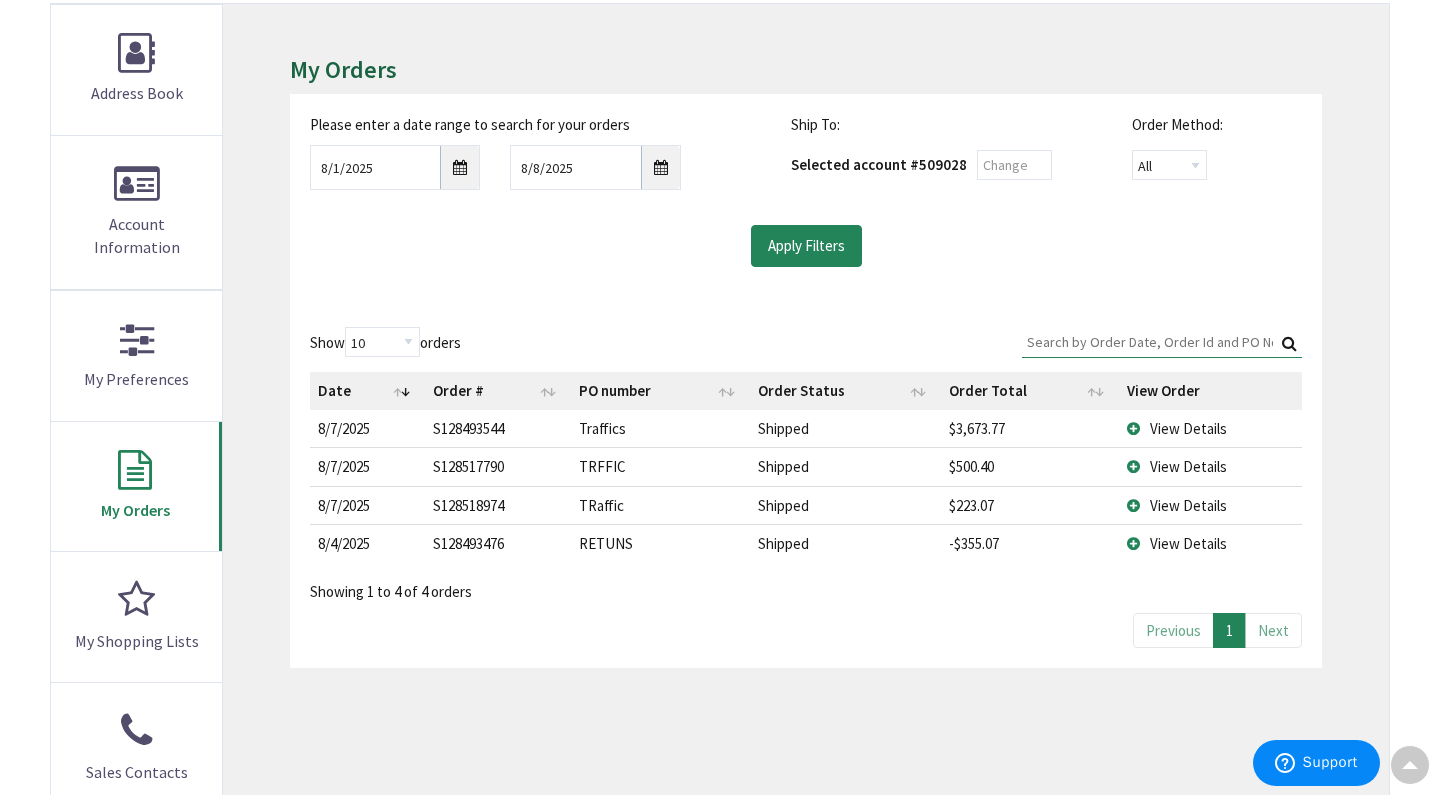 click on "View Details" at bounding box center [1188, 428] 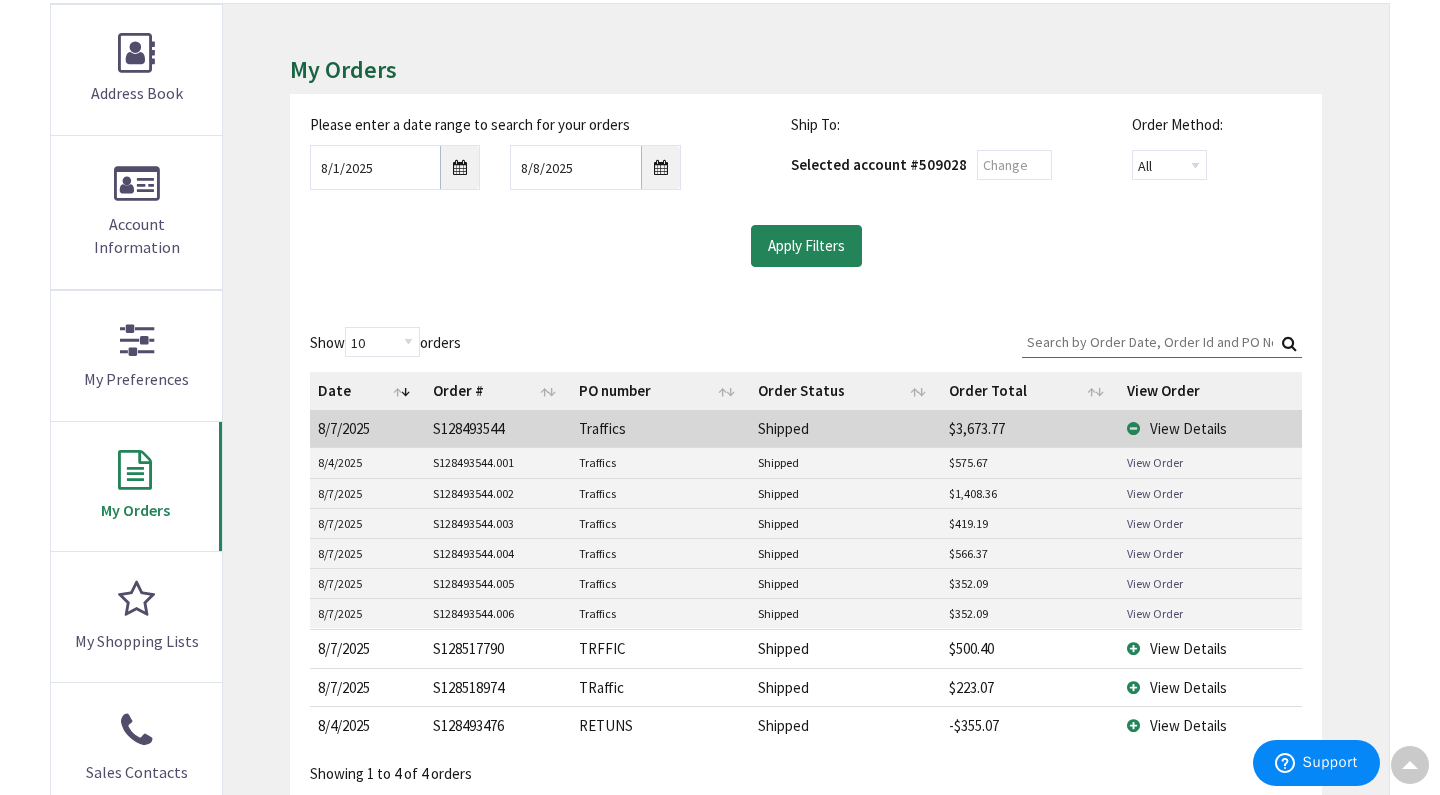 click on "View Details" at bounding box center (1188, 428) 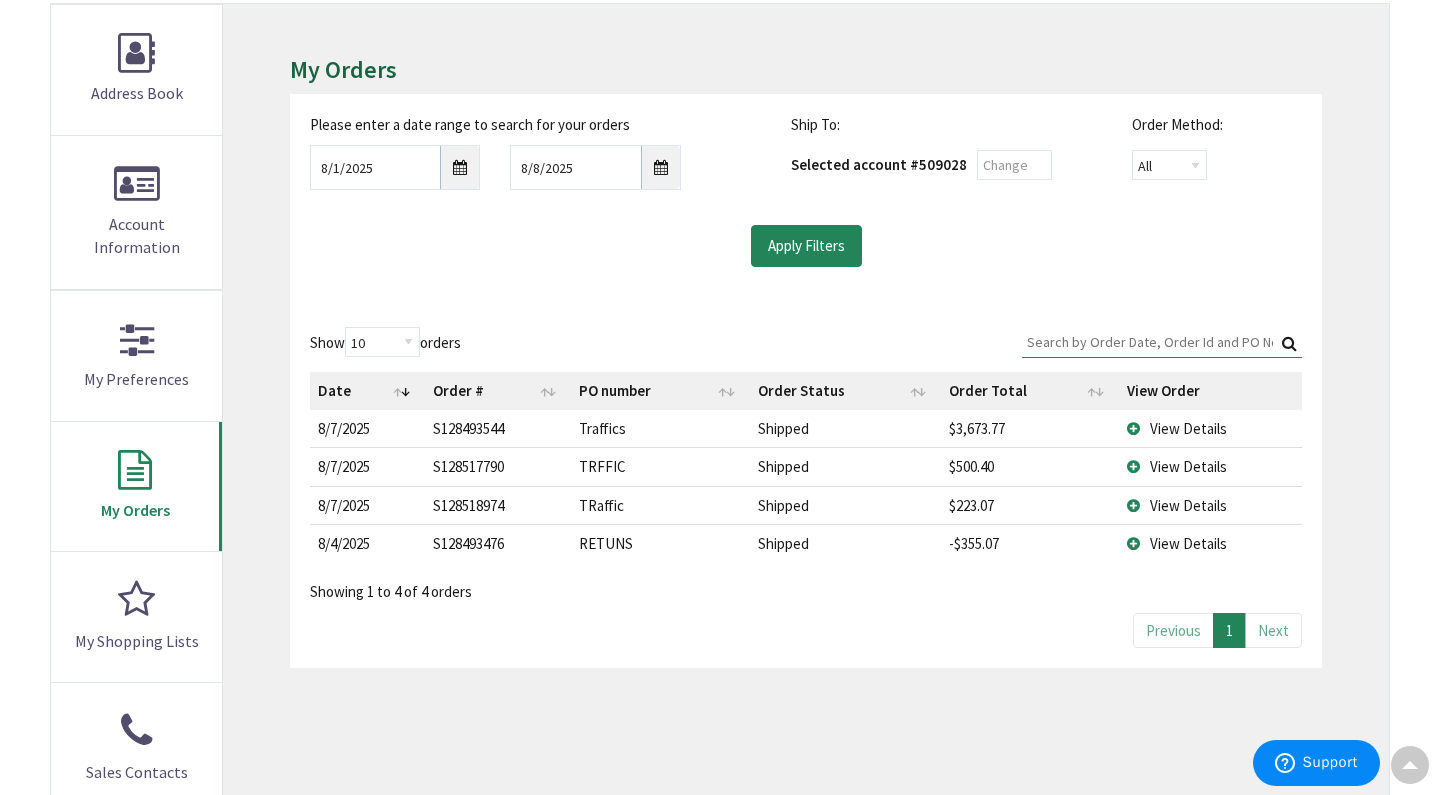 click on "View Details" at bounding box center (1188, 428) 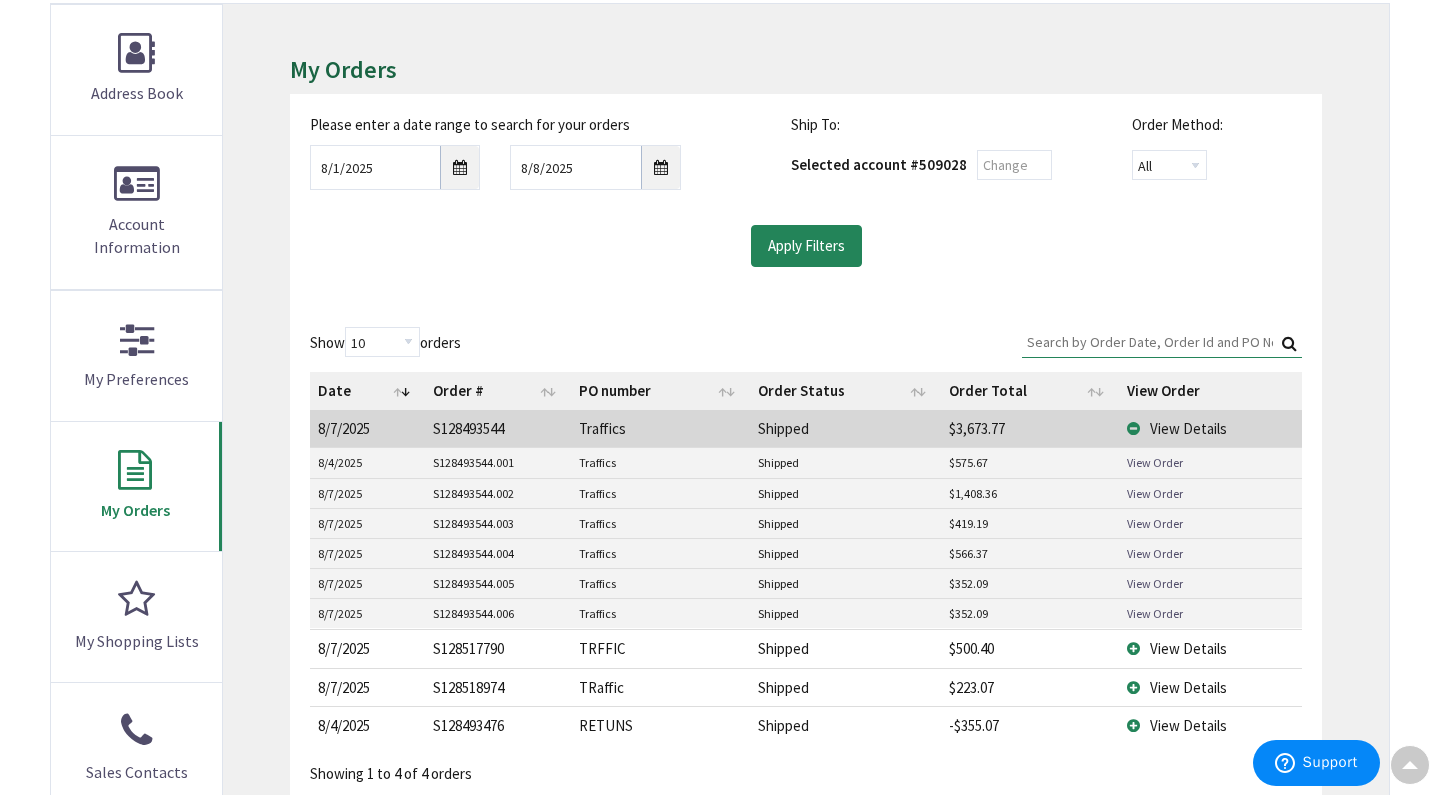 click on "View Details" at bounding box center [1188, 648] 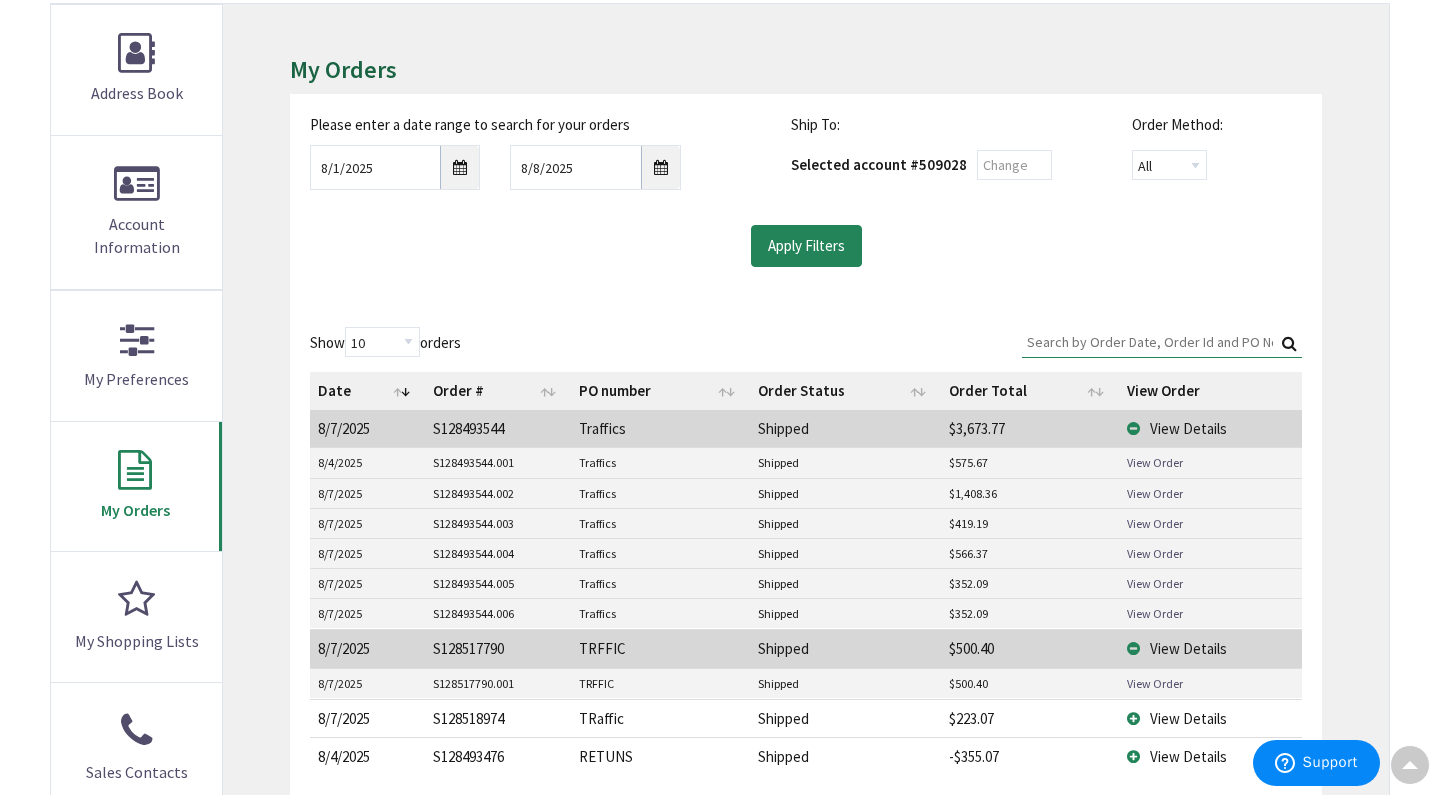 click on "View Details" at bounding box center (1188, 648) 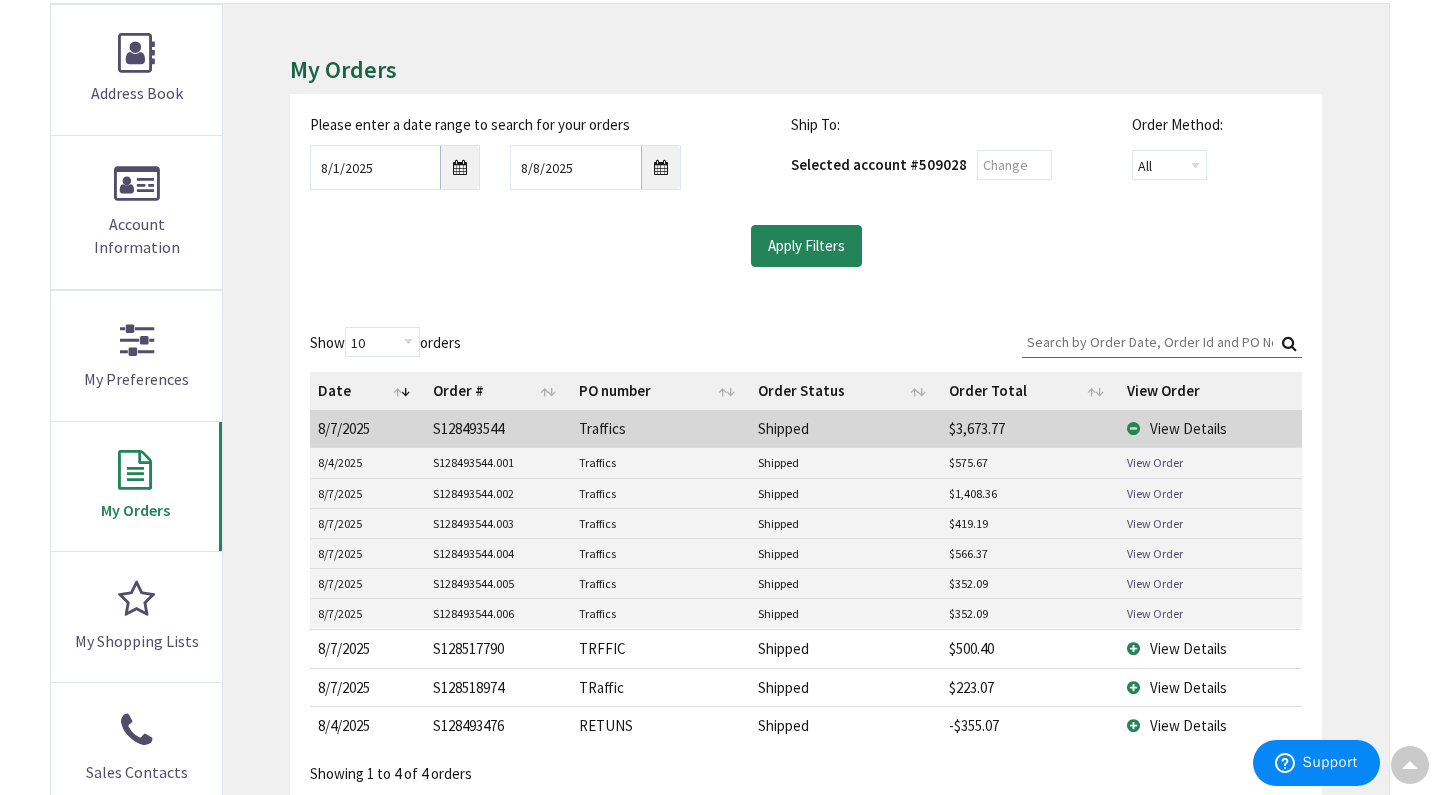click on "View Details" at bounding box center (1210, 428) 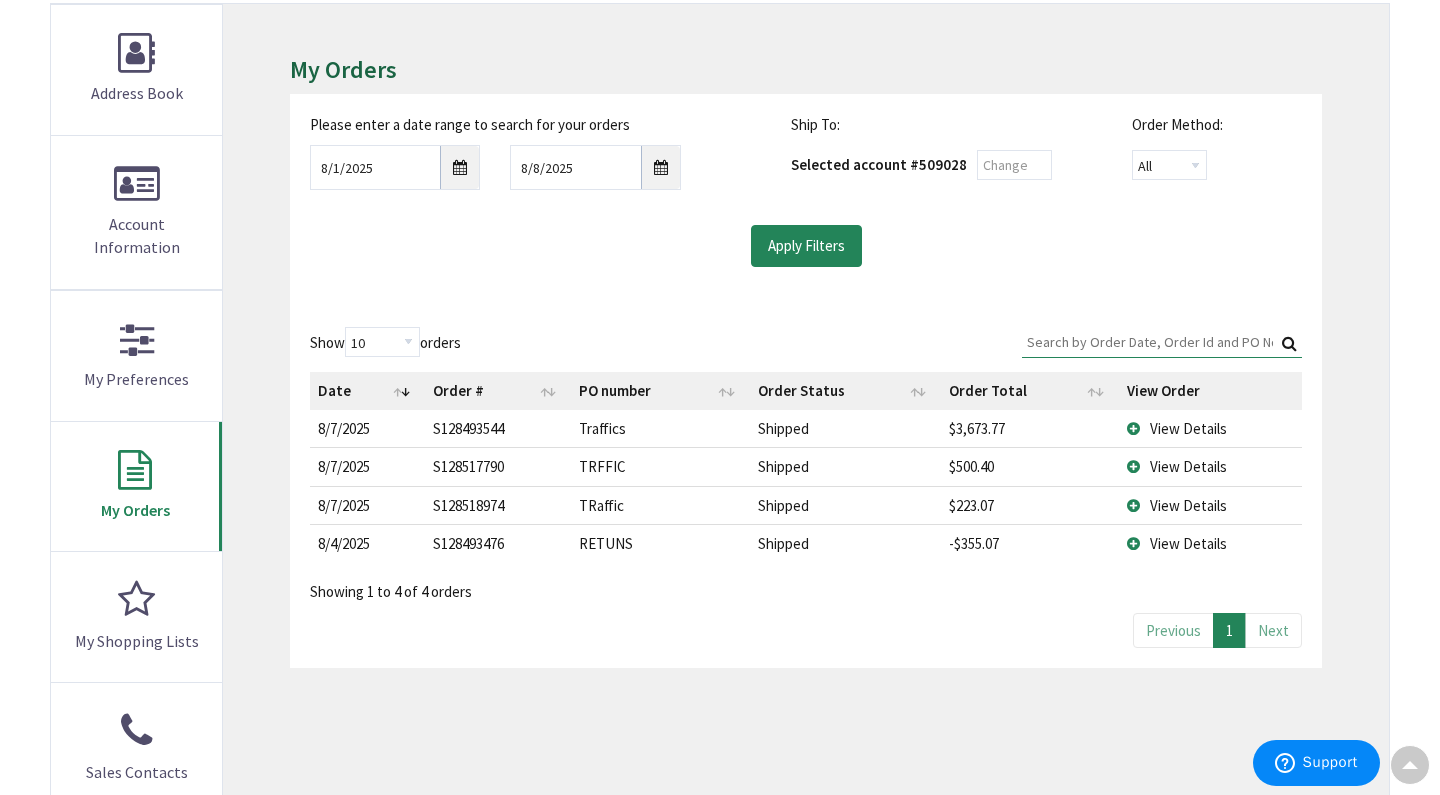 click on "View Details" at bounding box center (1210, 505) 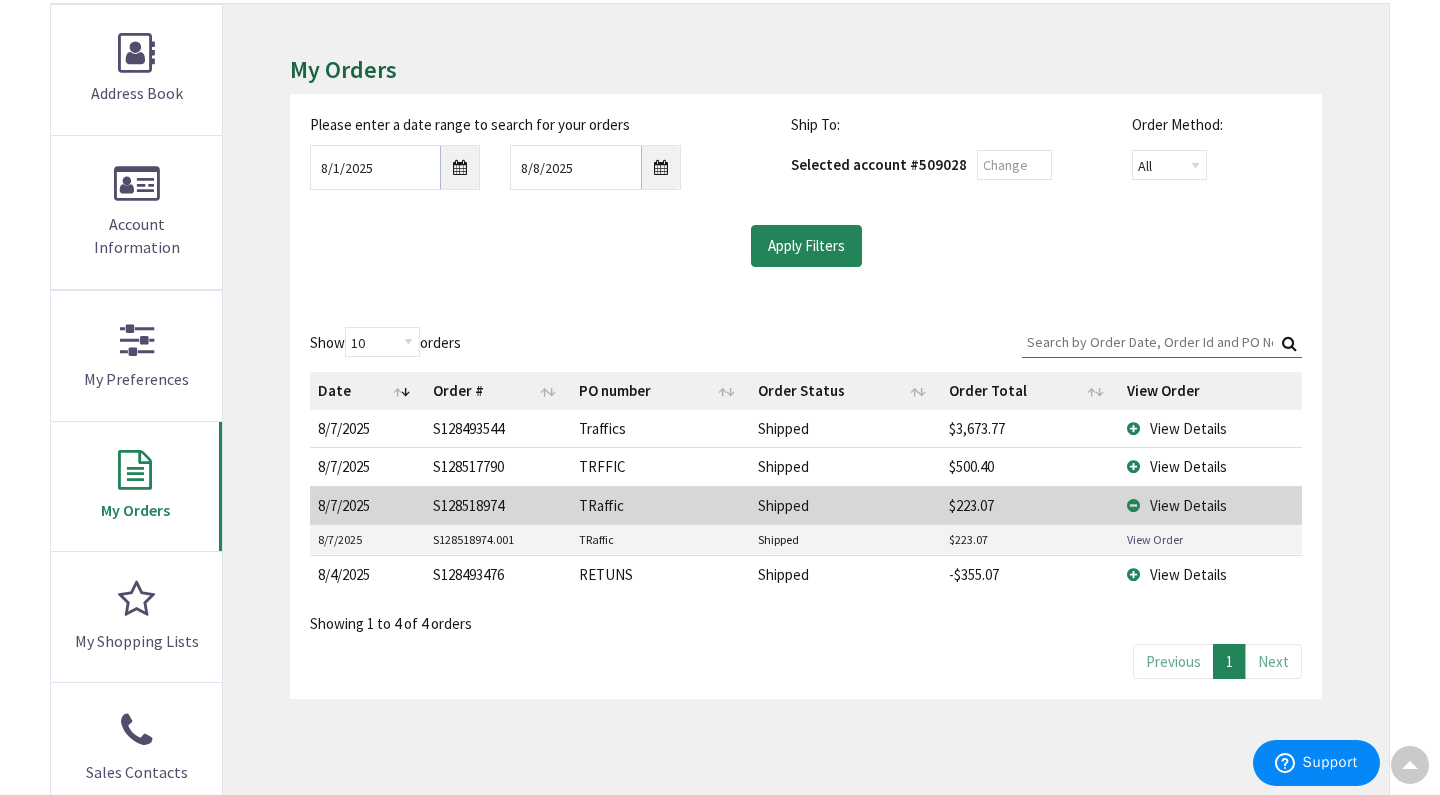 click on "View Details" at bounding box center [1210, 505] 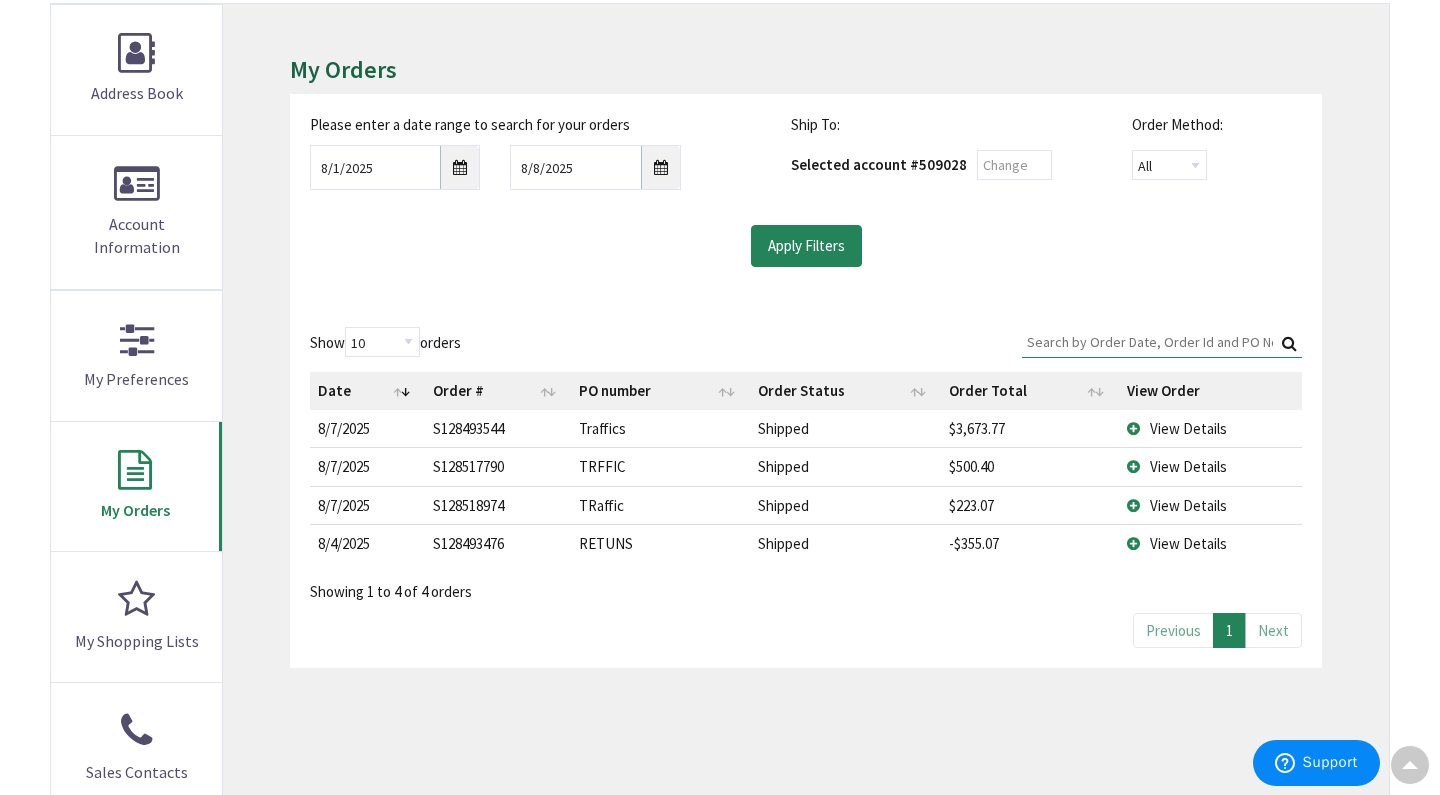 click on "View Details" at bounding box center (1210, 505) 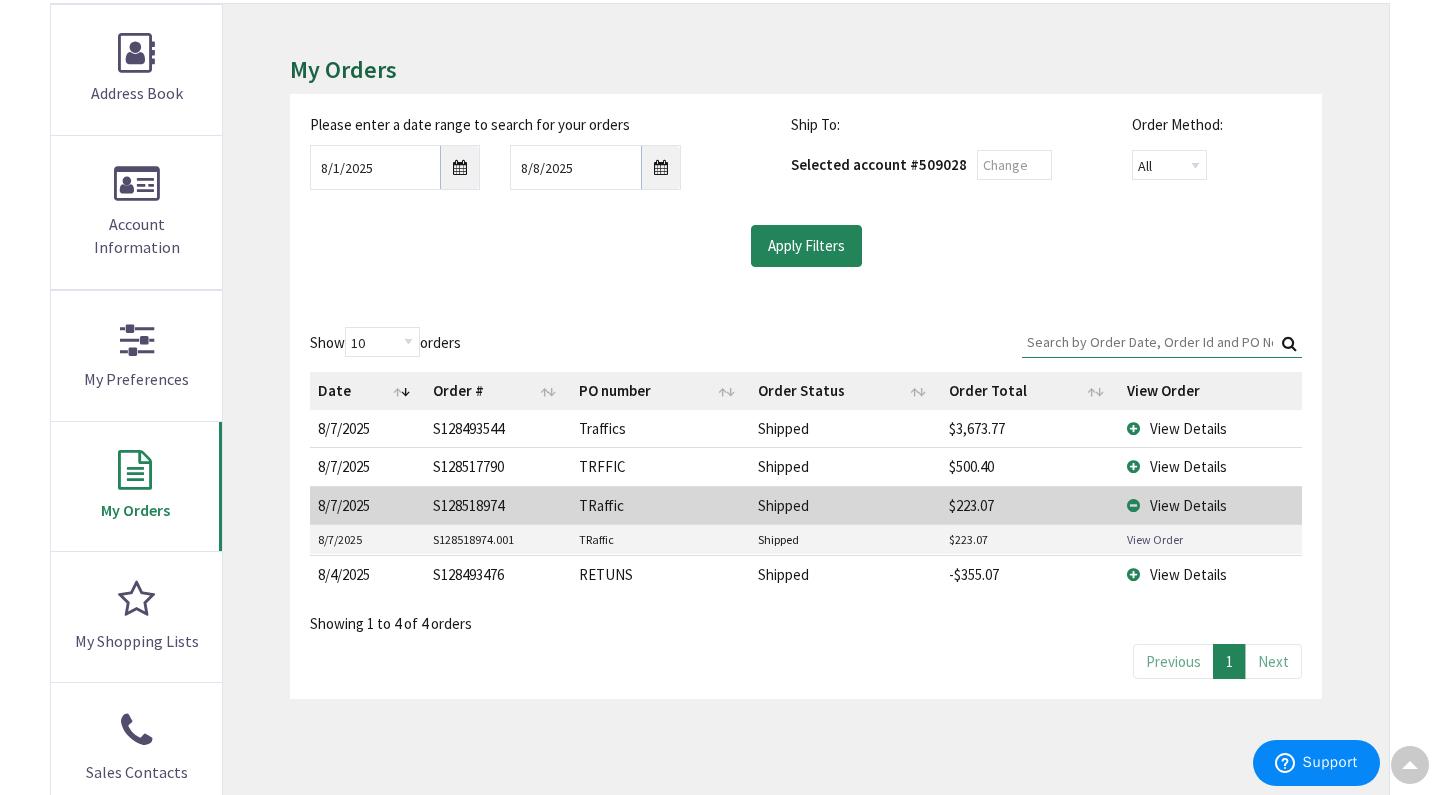 click on "View Details" at bounding box center (1210, 505) 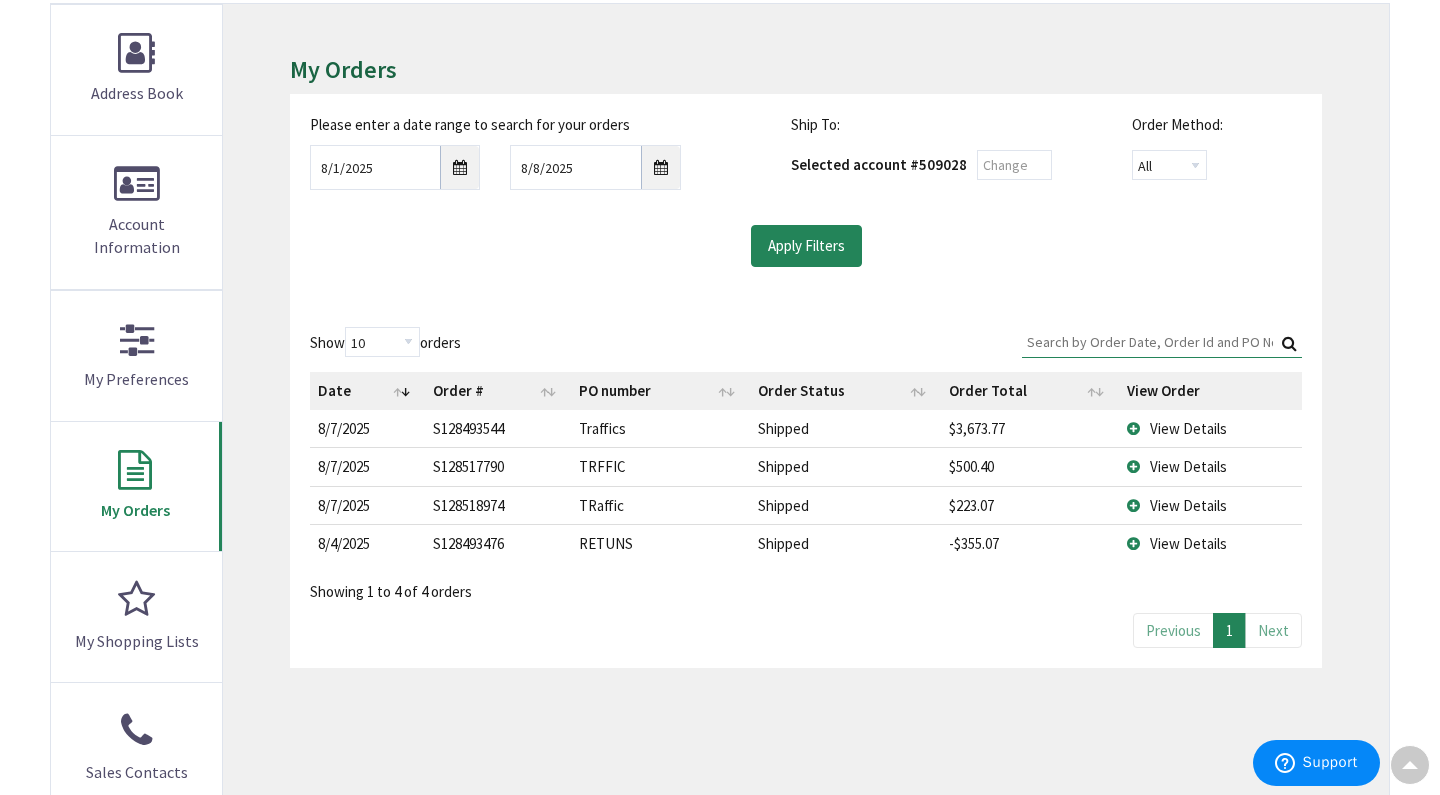 click on "View Details" at bounding box center [1210, 428] 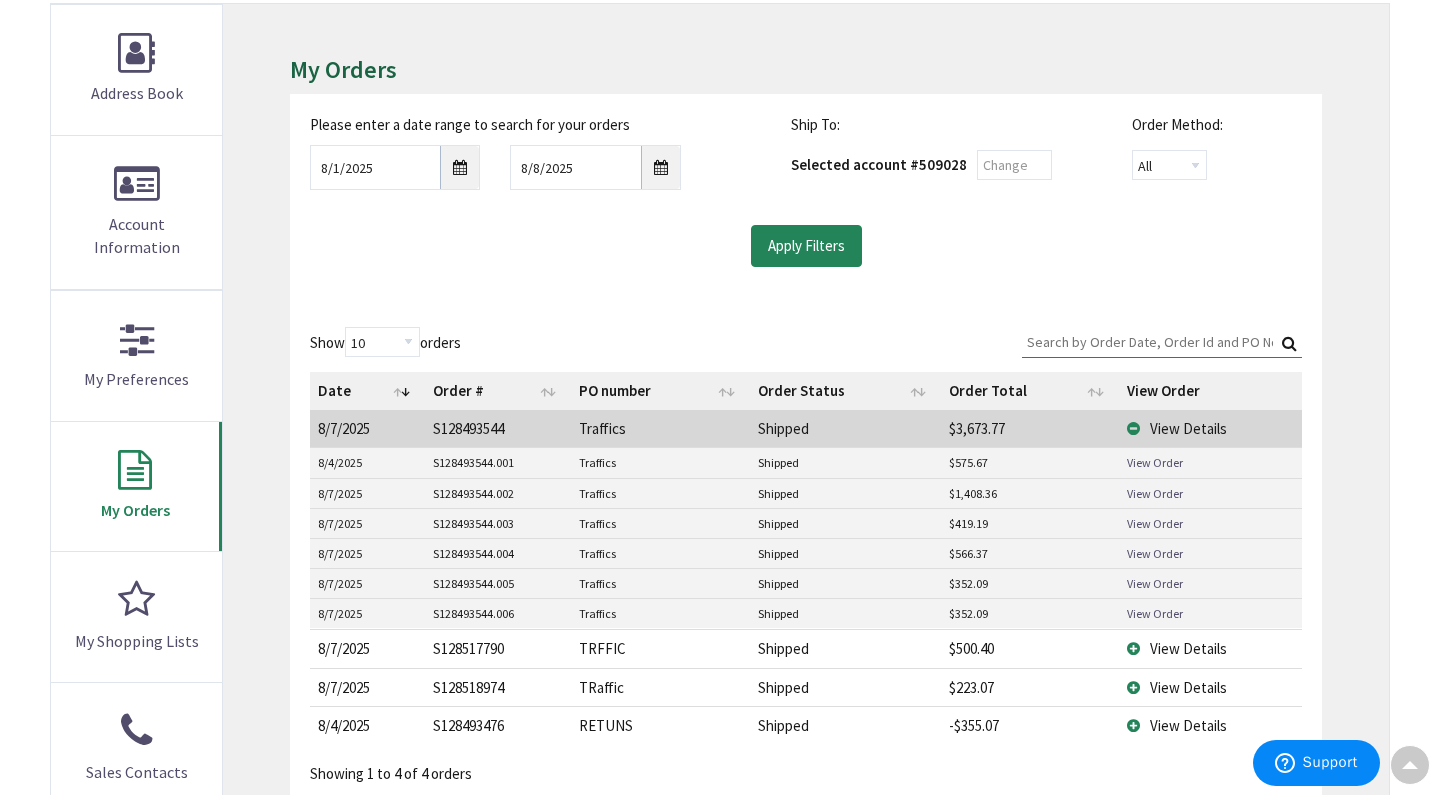 click on "View Details" at bounding box center (1210, 428) 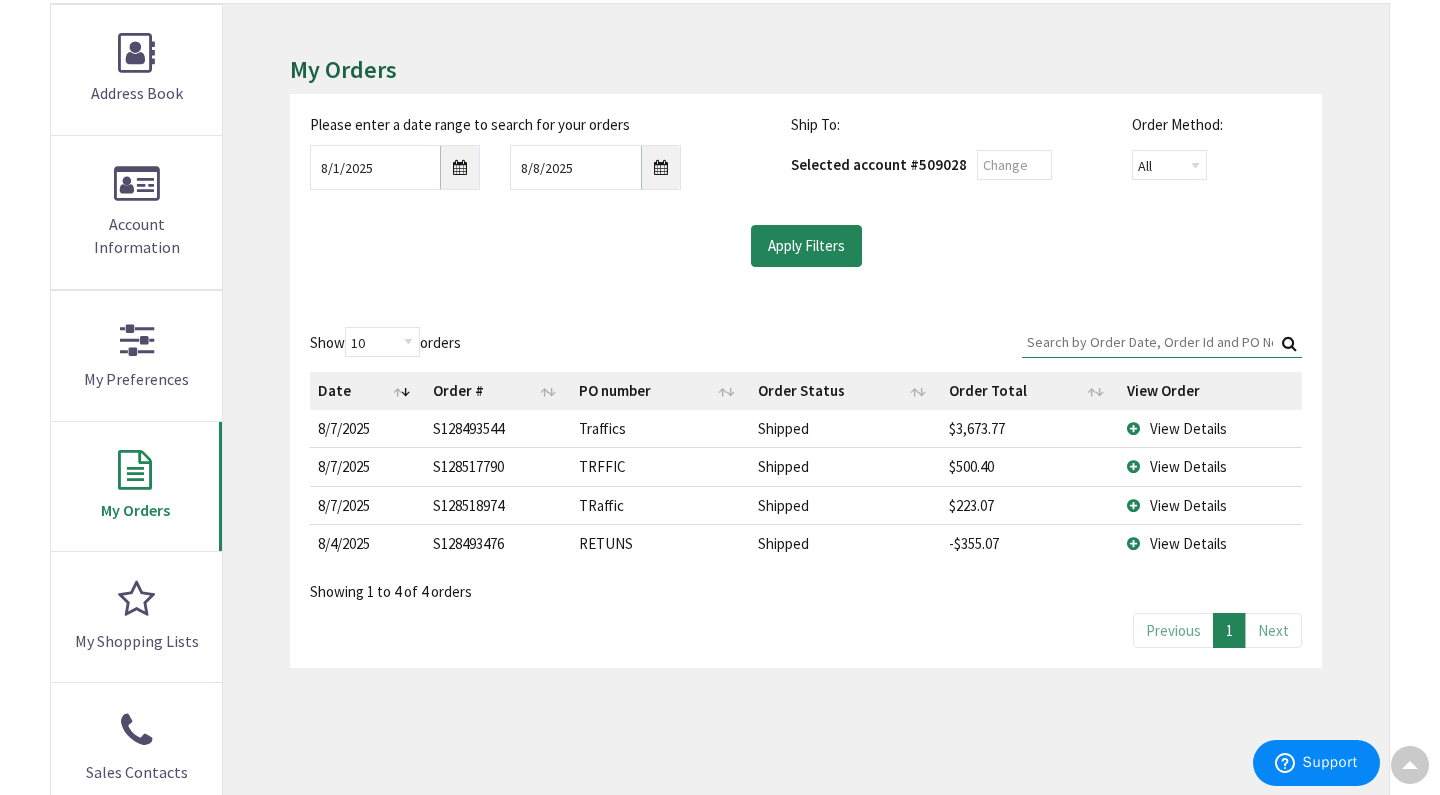 click on "View Details" at bounding box center [1188, 466] 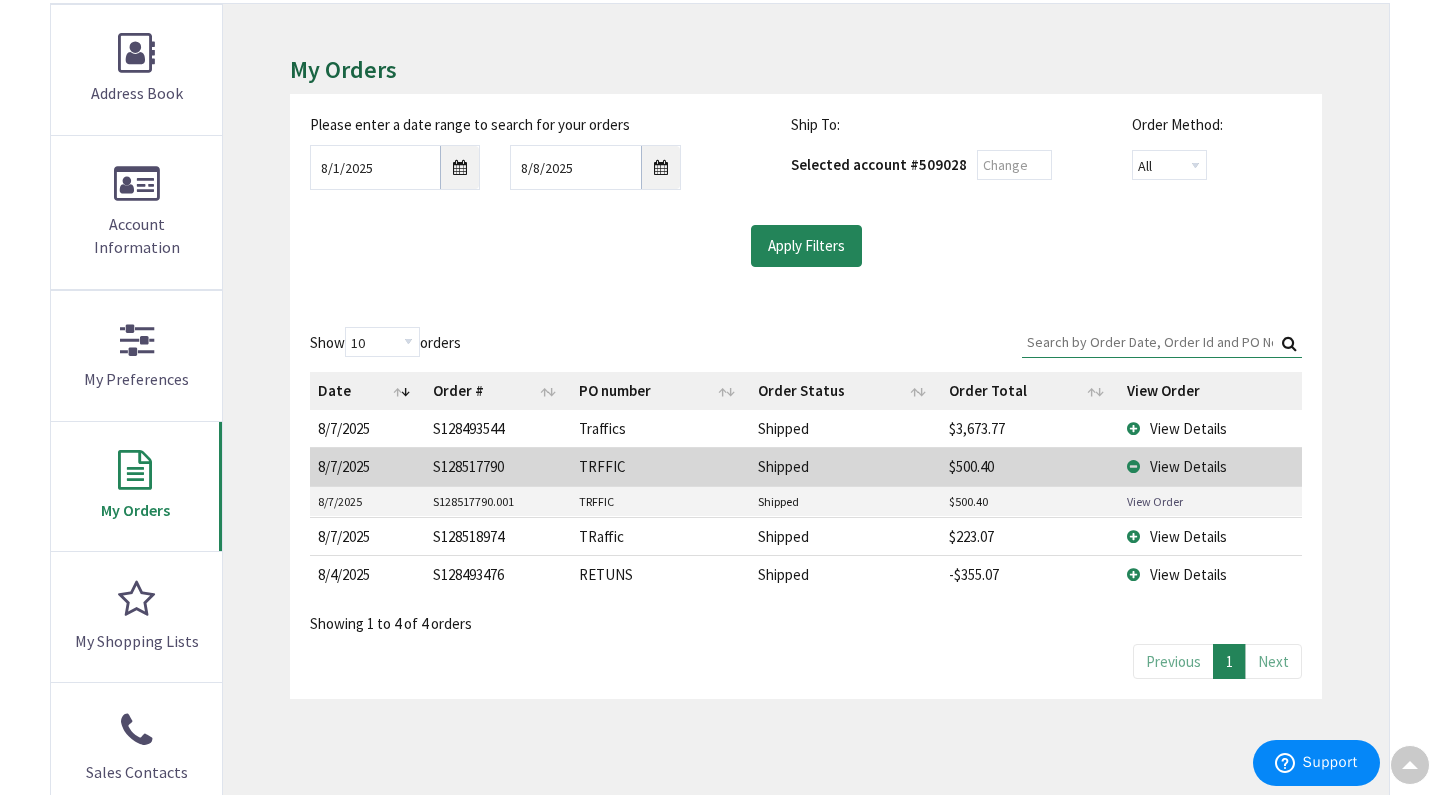 click on "View Details" at bounding box center (1210, 466) 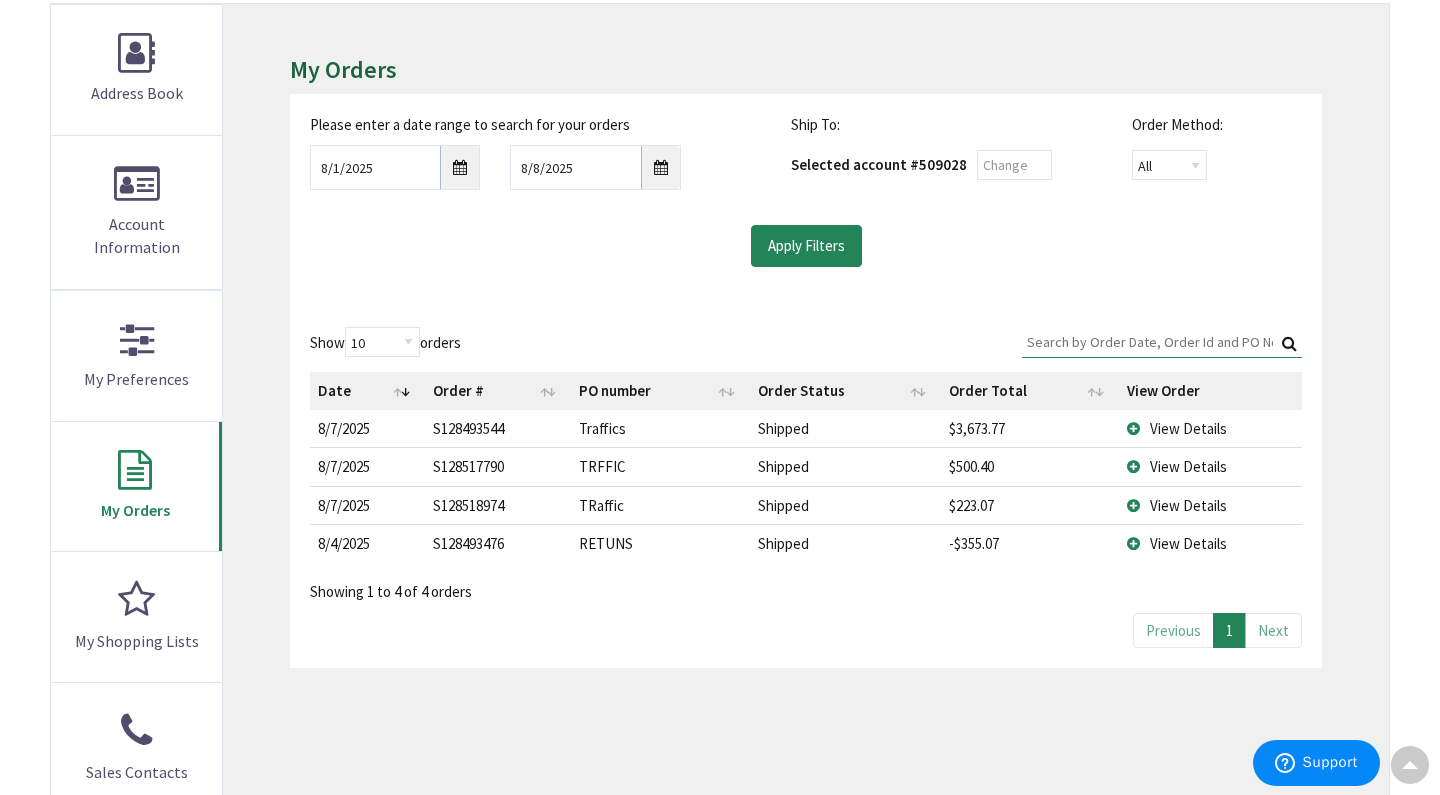 click on "View Details" at bounding box center (1188, 505) 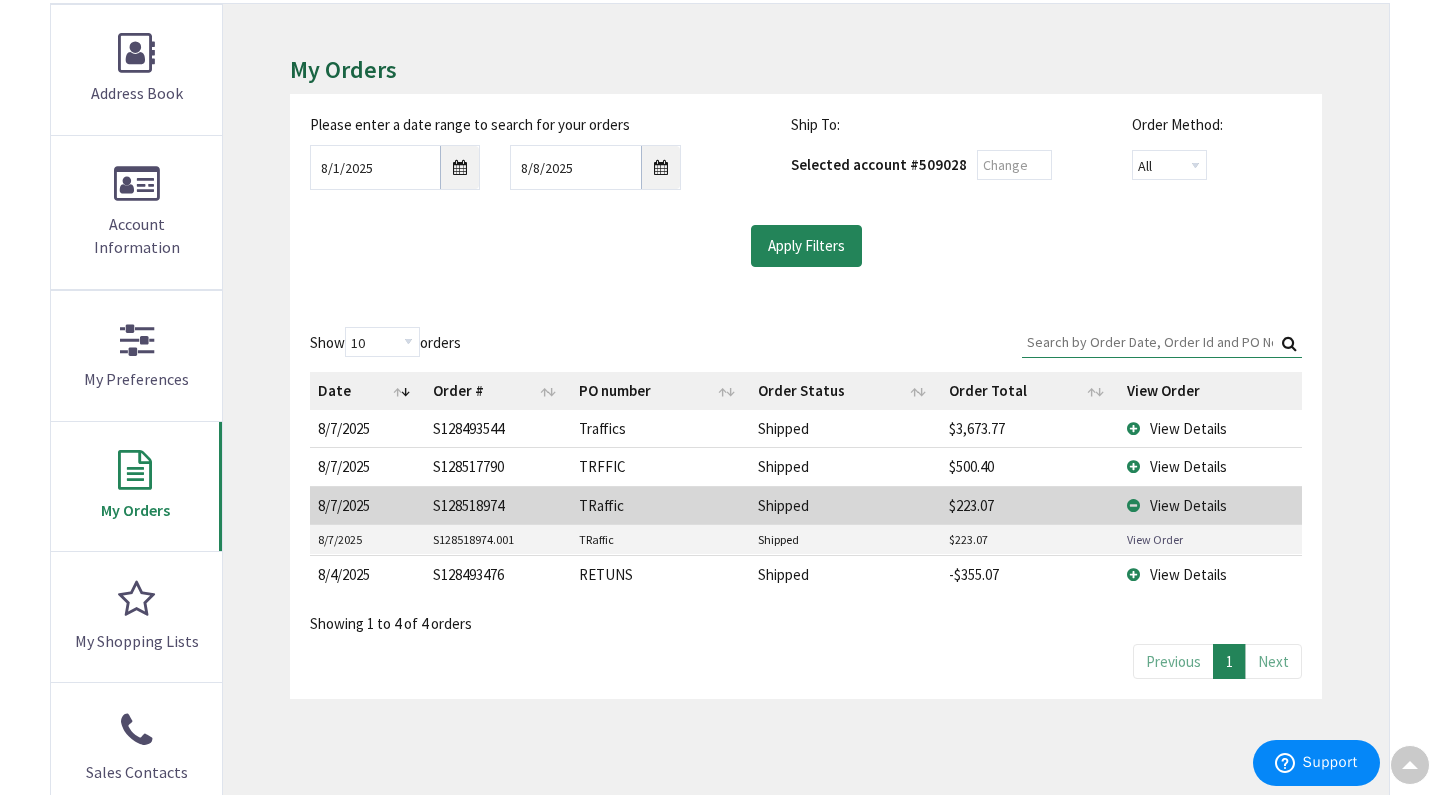 click on "View Details" at bounding box center [1188, 505] 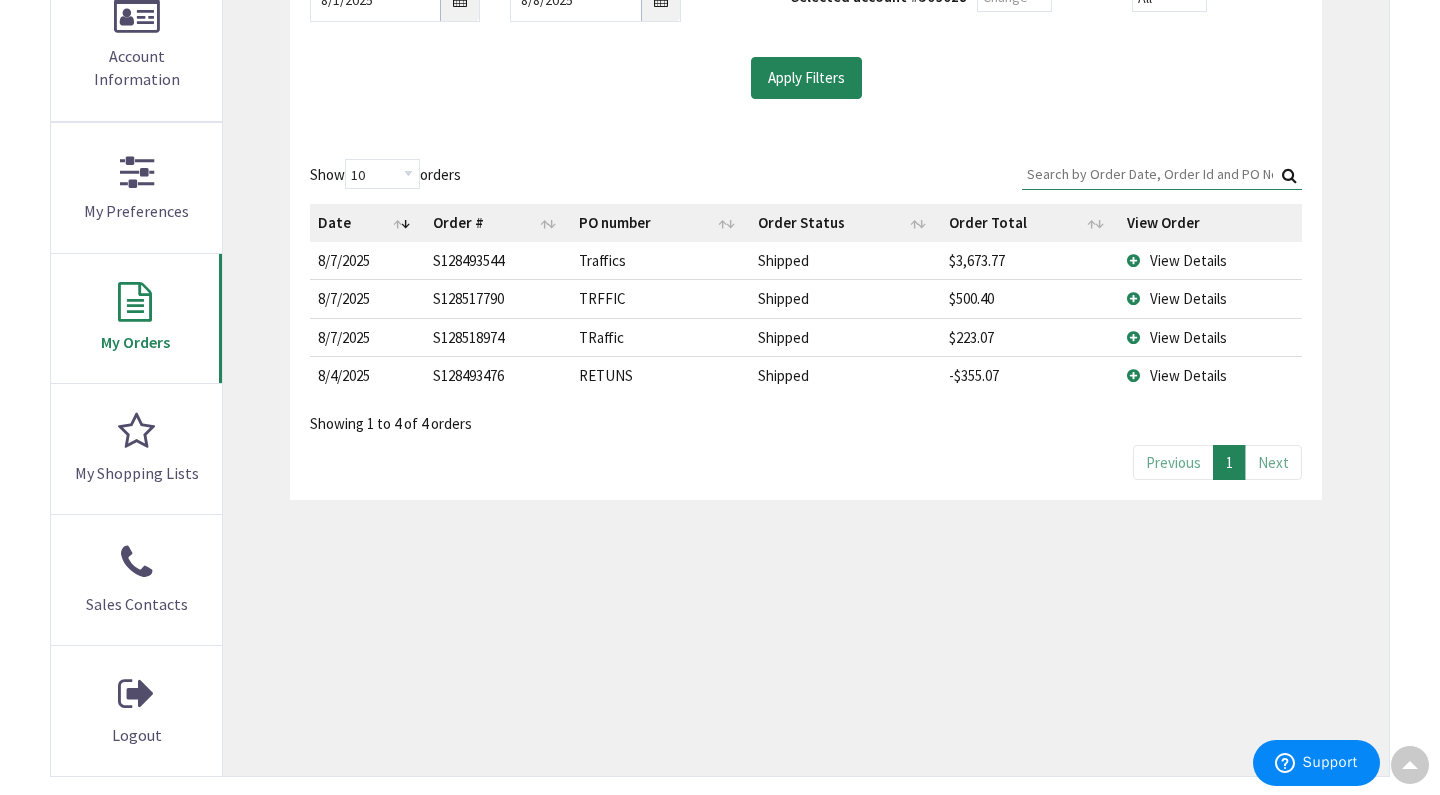 scroll, scrollTop: 417, scrollLeft: 0, axis: vertical 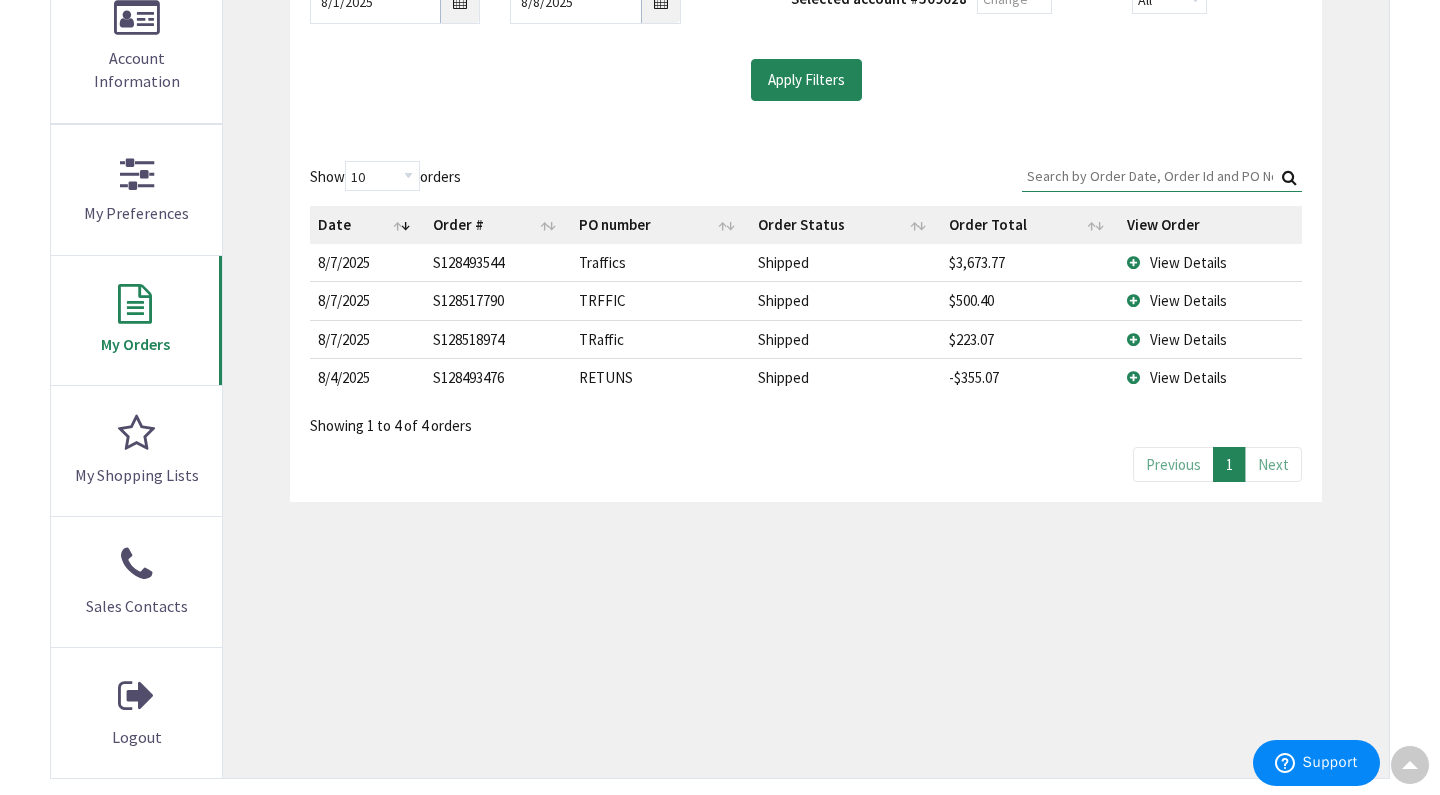 click on "View Details" at bounding box center (1188, 262) 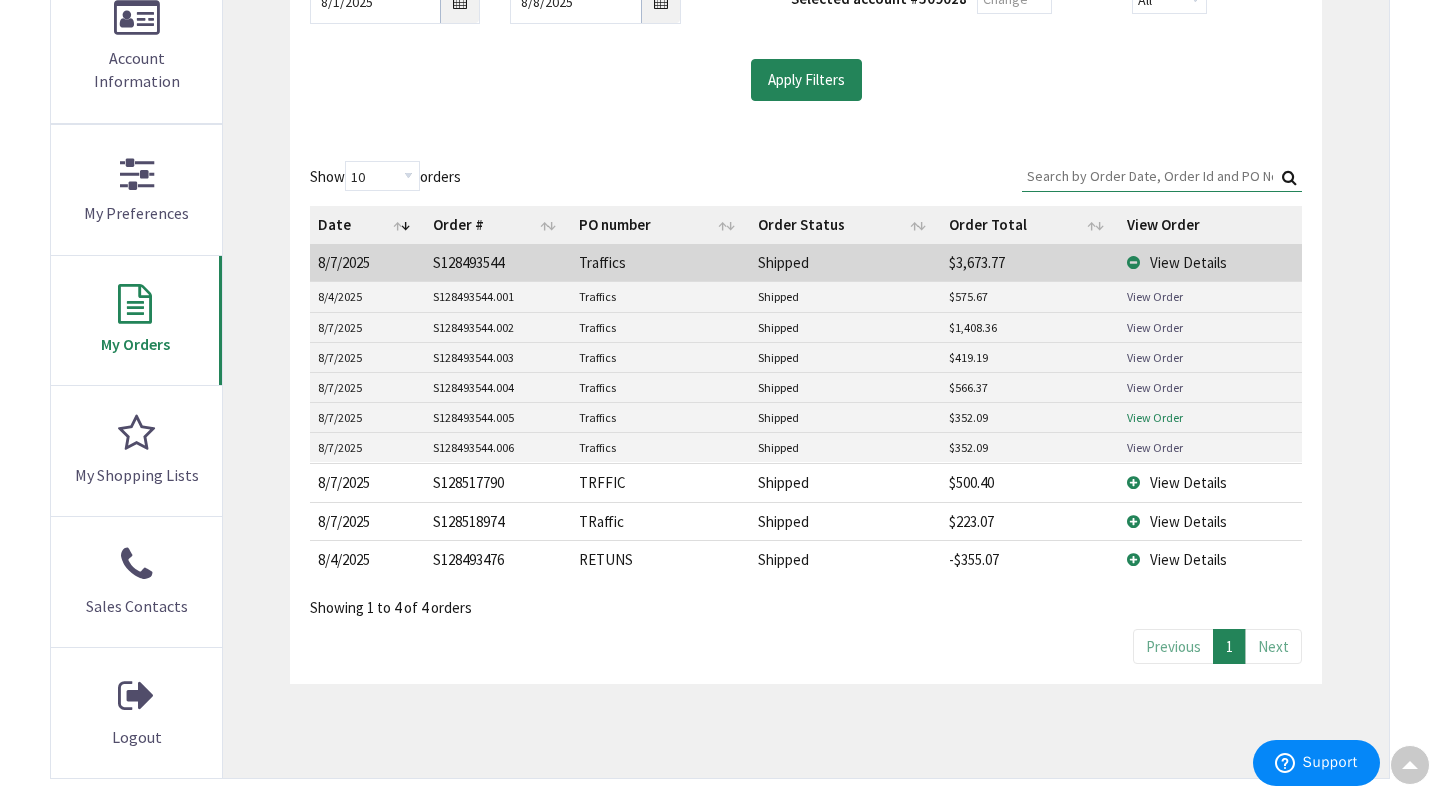 click on "View Order" at bounding box center (1155, 417) 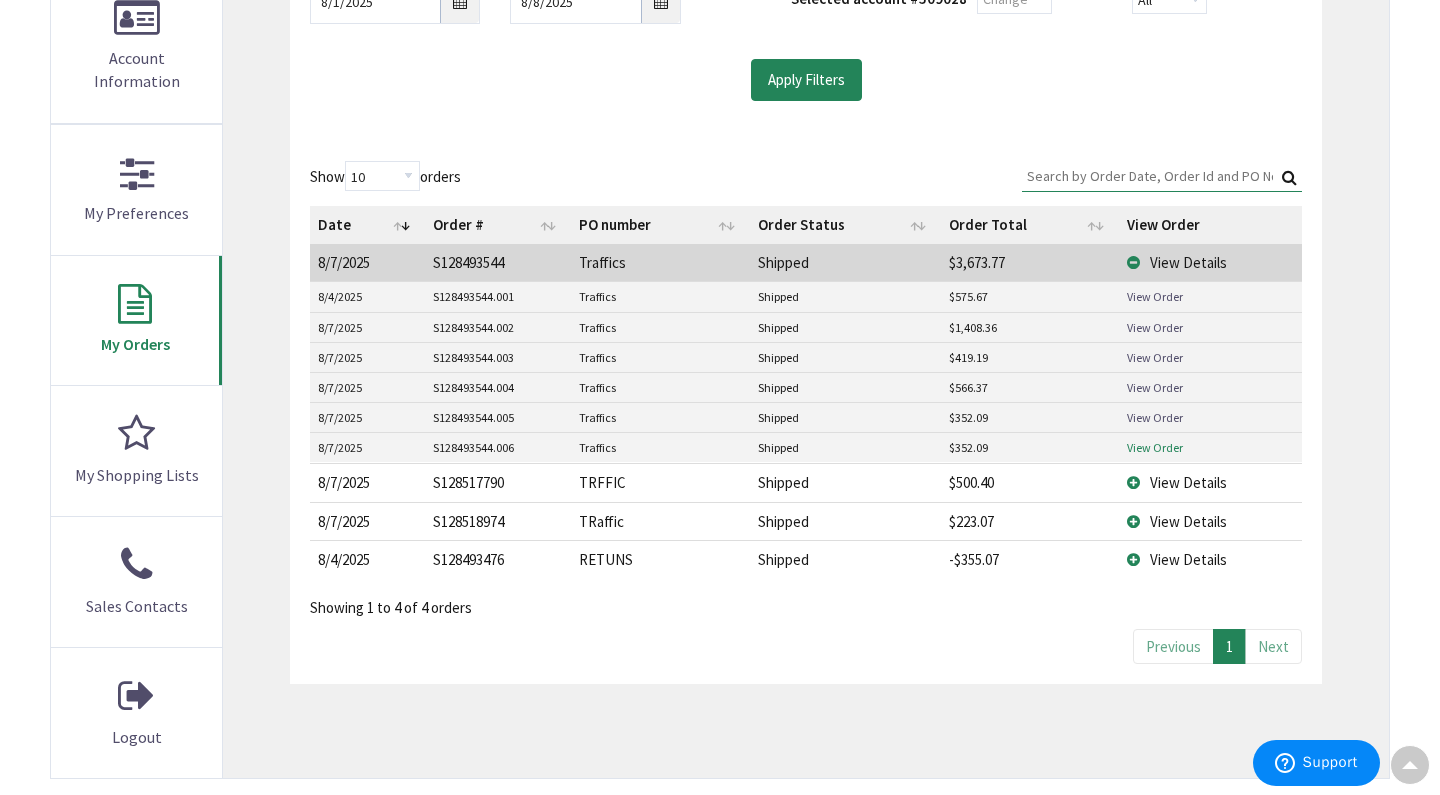 click on "View Order" at bounding box center (1155, 447) 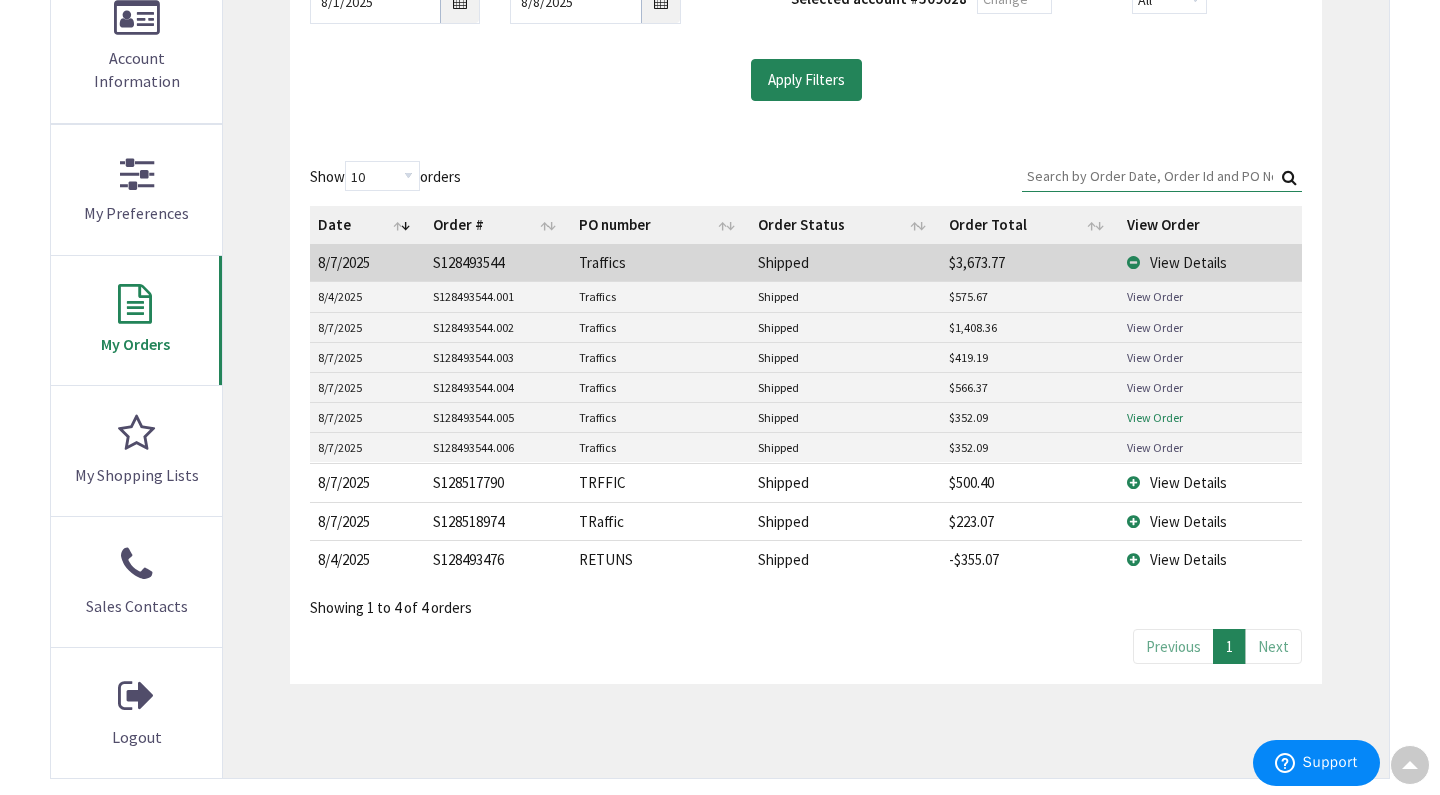 click on "View Order" at bounding box center [1155, 417] 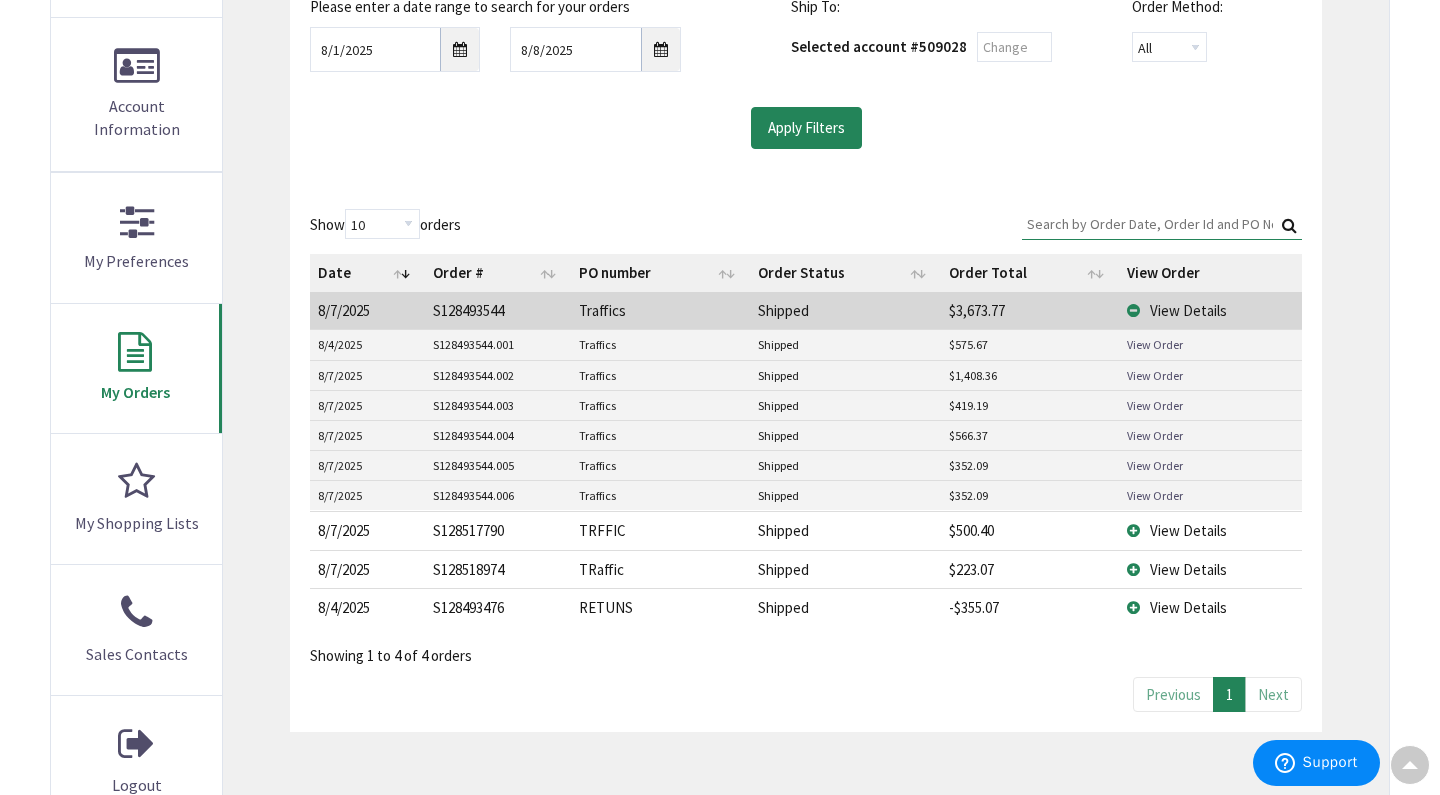 scroll, scrollTop: 372, scrollLeft: 0, axis: vertical 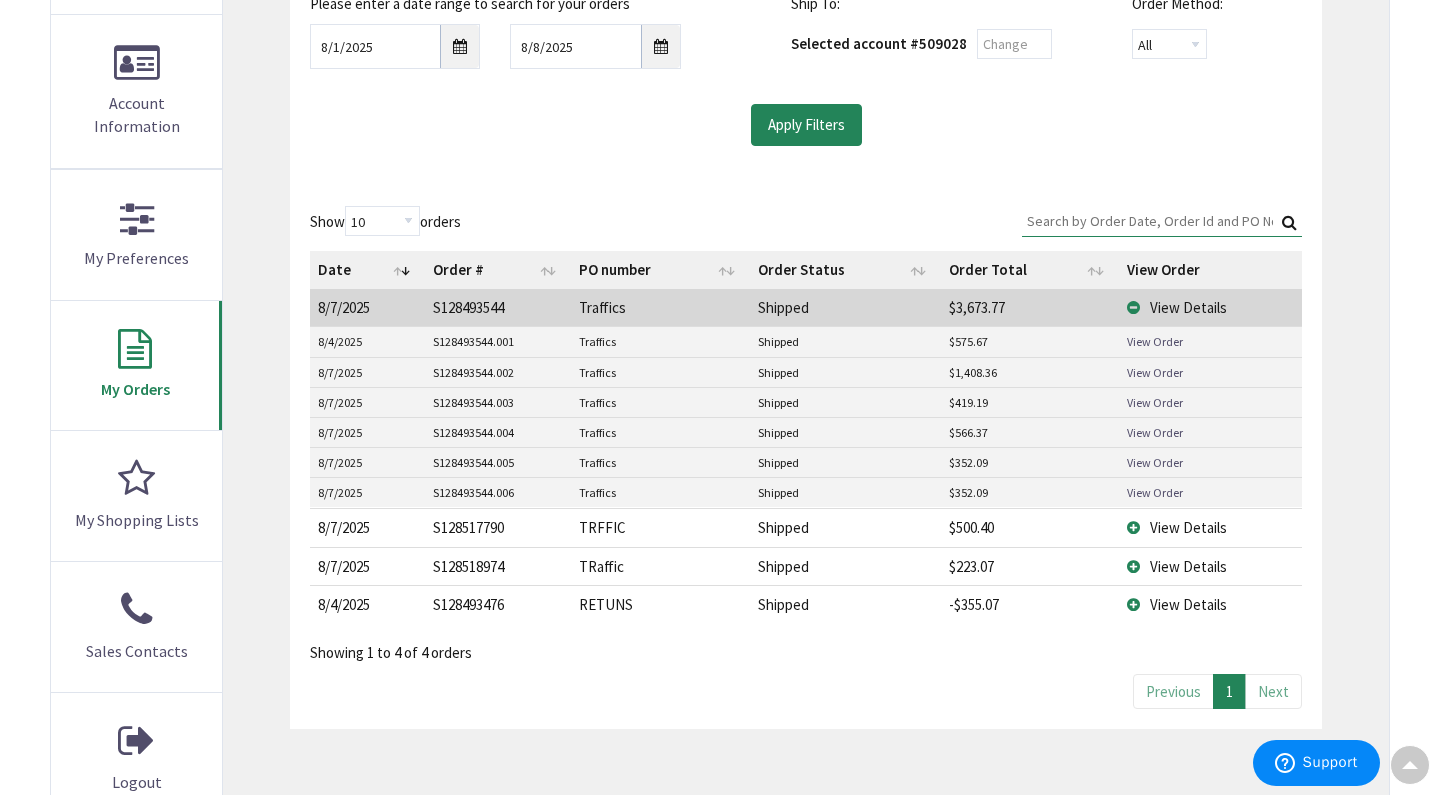 click on "View Details" at bounding box center [1188, 527] 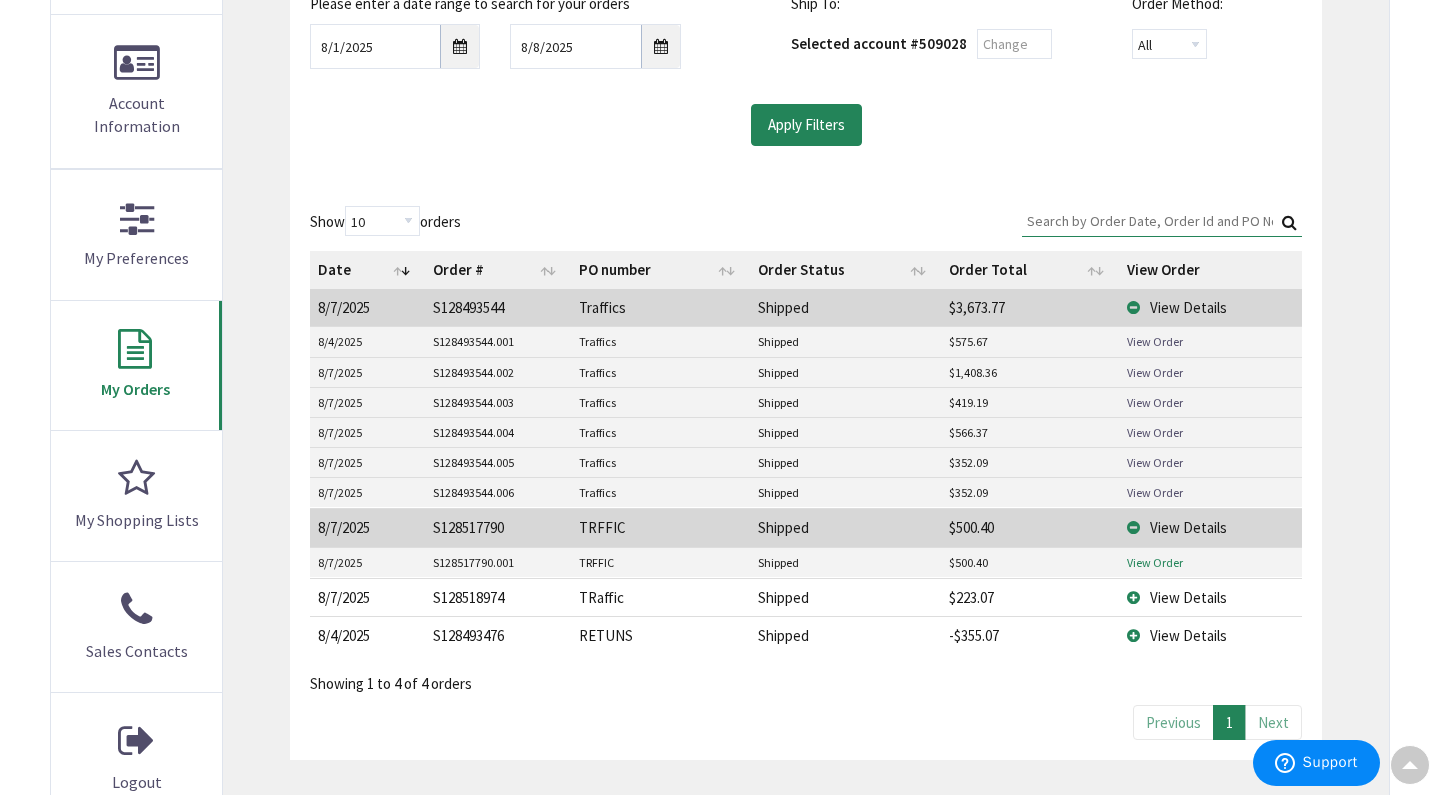 click on "View Order" at bounding box center [1155, 562] 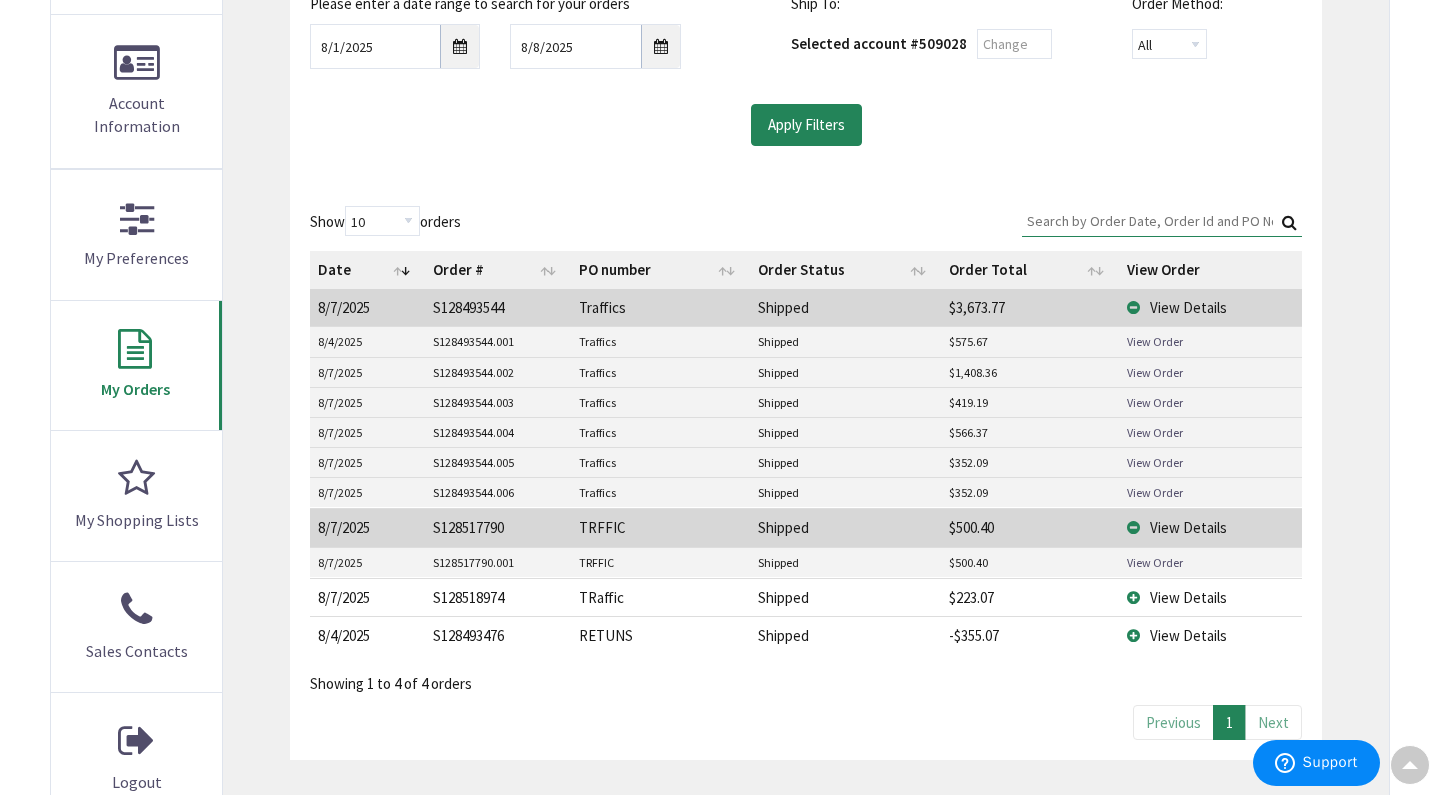 click on "View Details" at bounding box center [1188, 597] 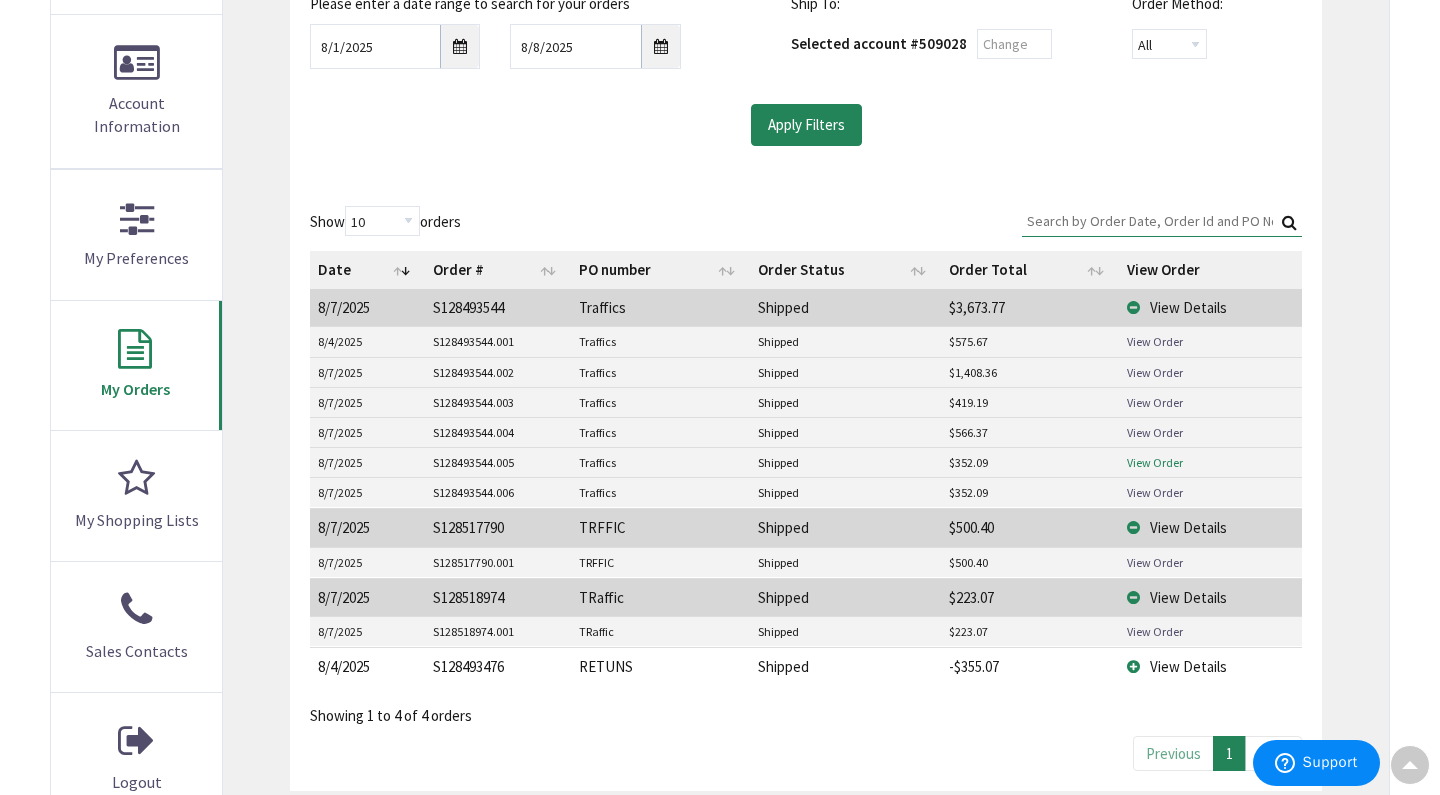 click on "View Order" at bounding box center [1155, 462] 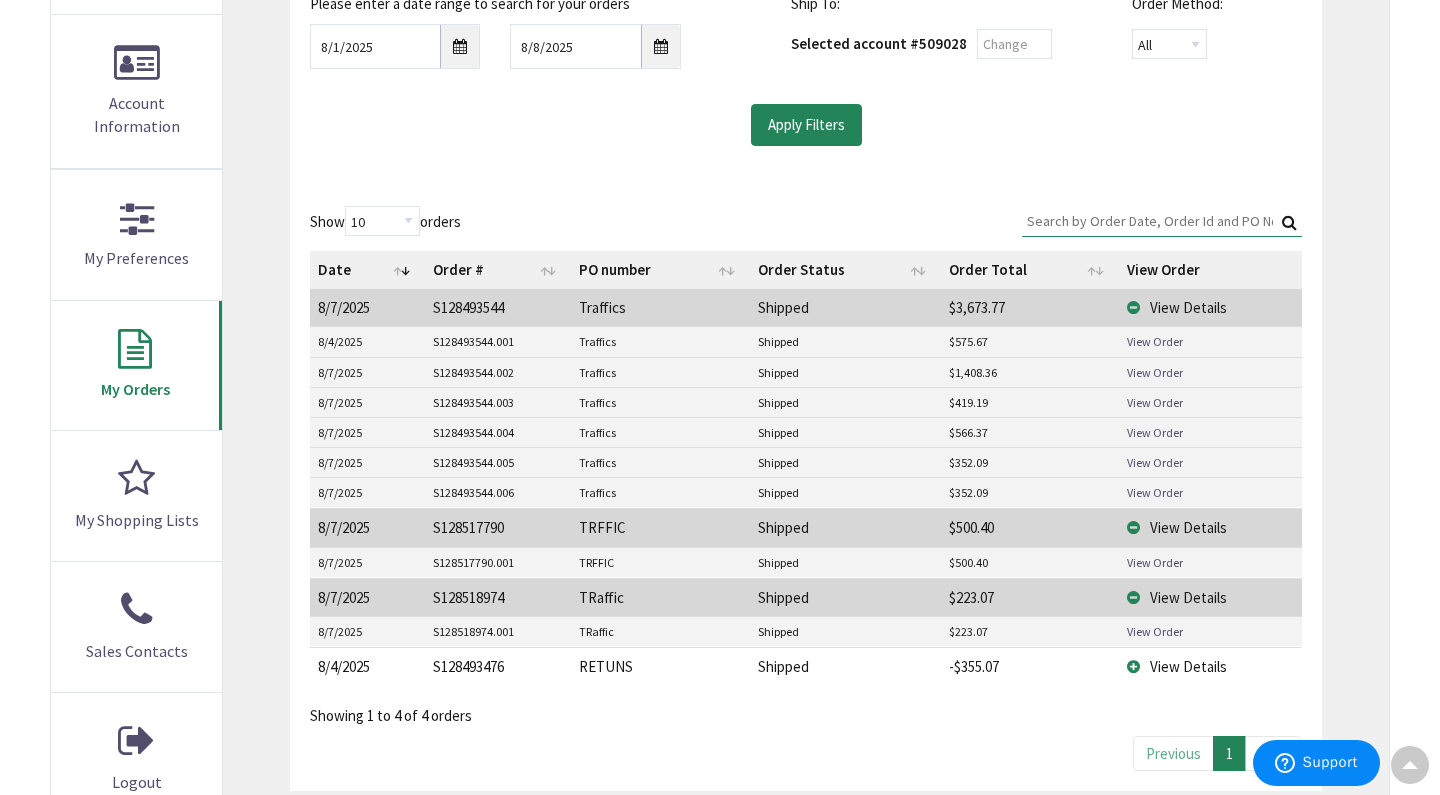 click on "View Details" at bounding box center [1210, 527] 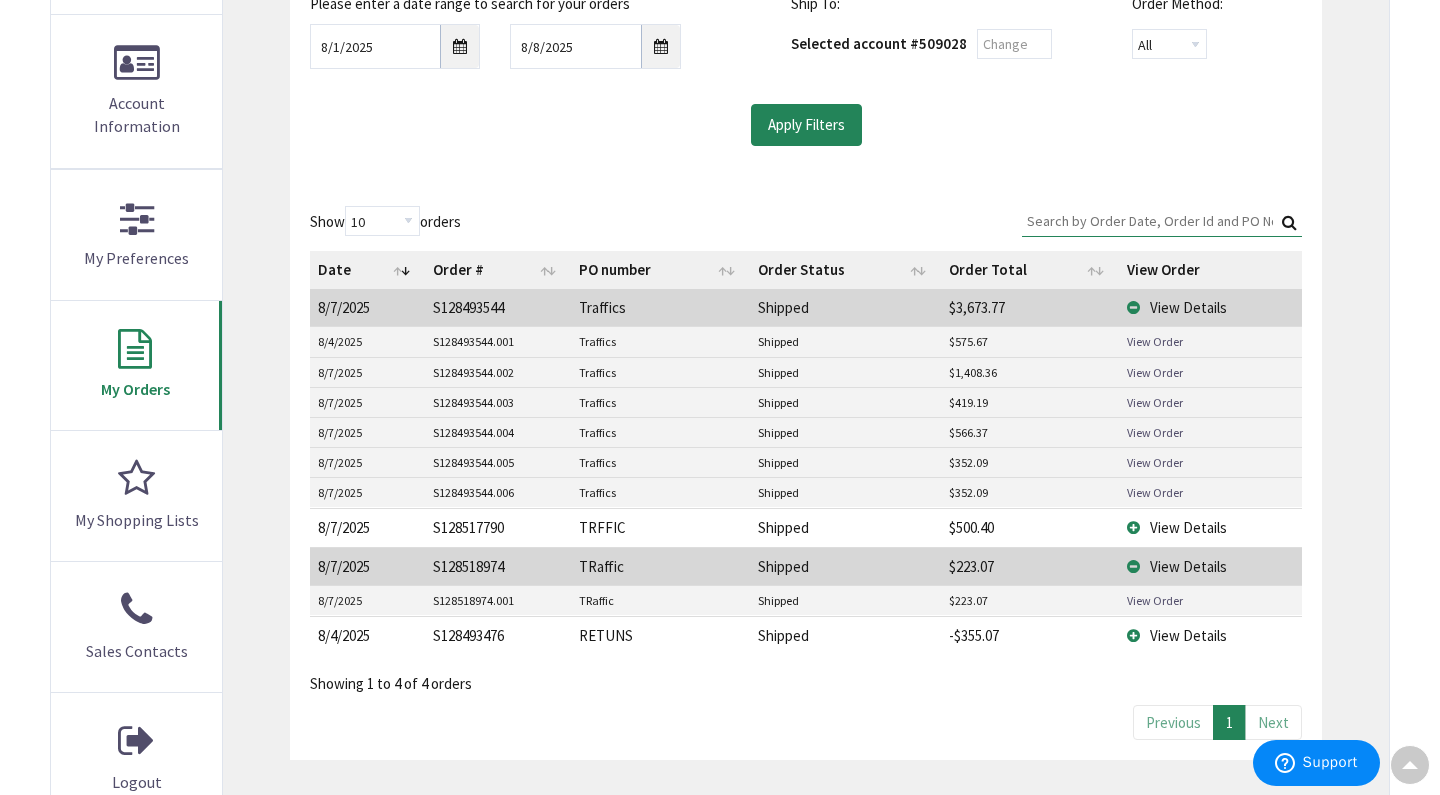 click on "View Details" at bounding box center (1210, 566) 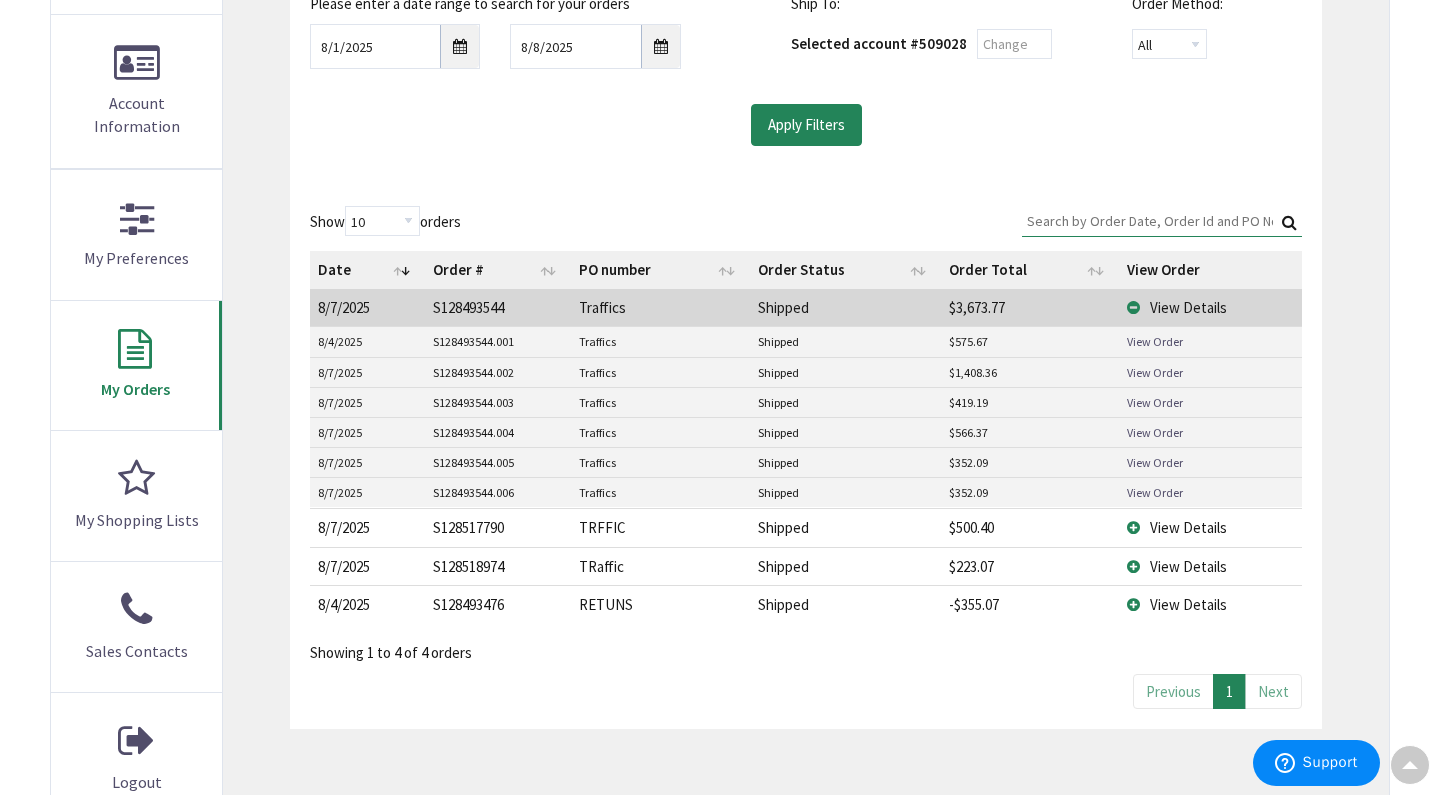 click on "View Details" at bounding box center [1210, 566] 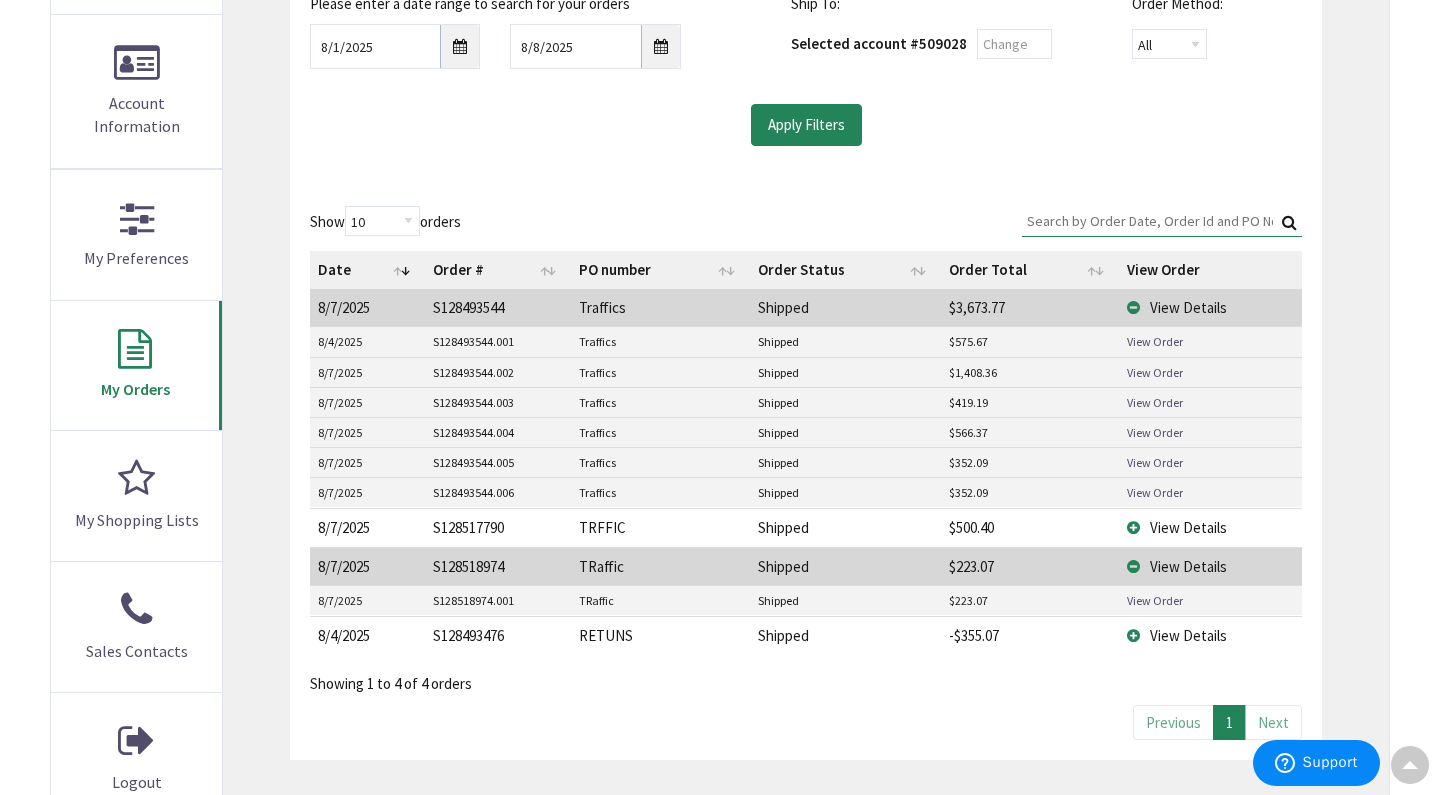 click on "View Details" at bounding box center (1210, 566) 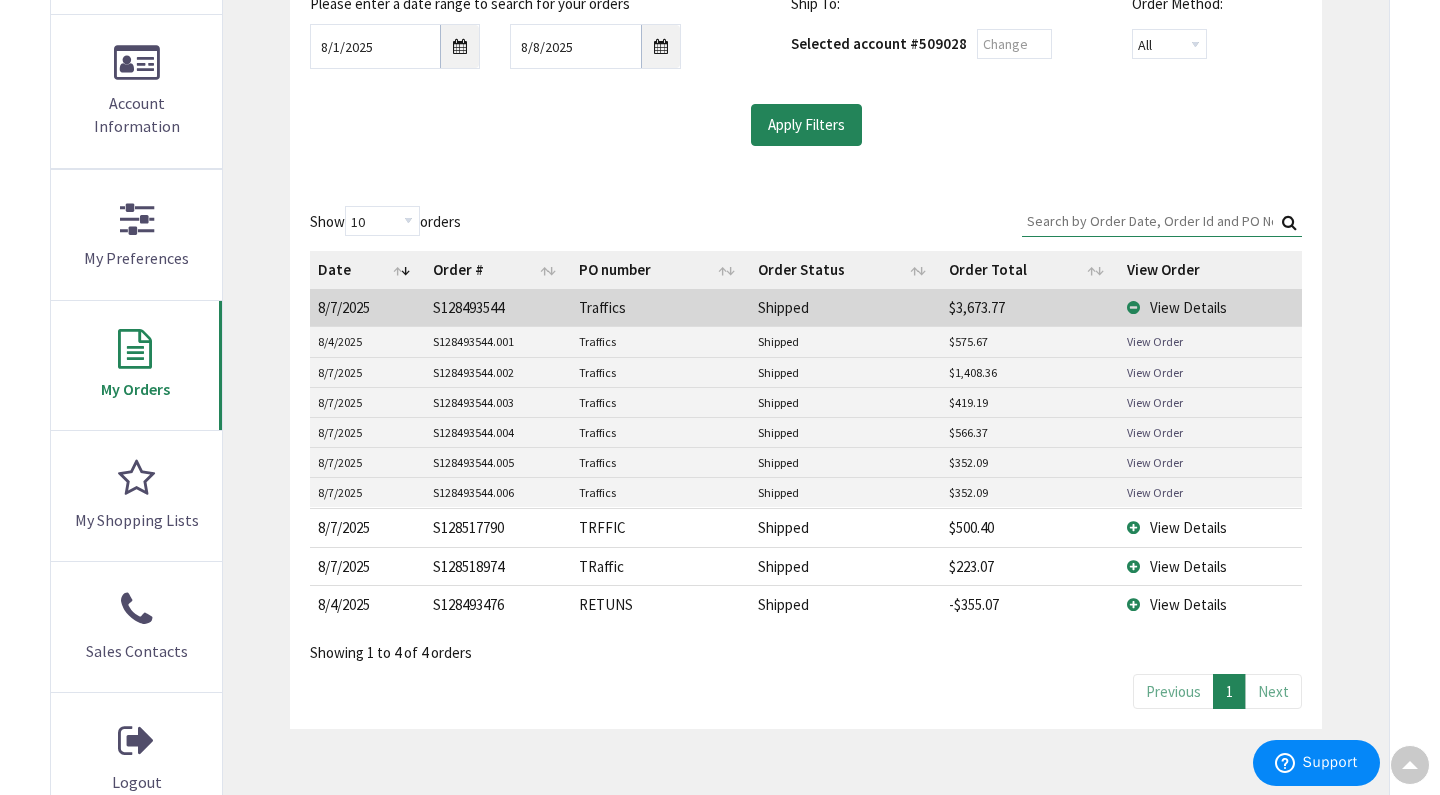click on "View Details" at bounding box center [1210, 527] 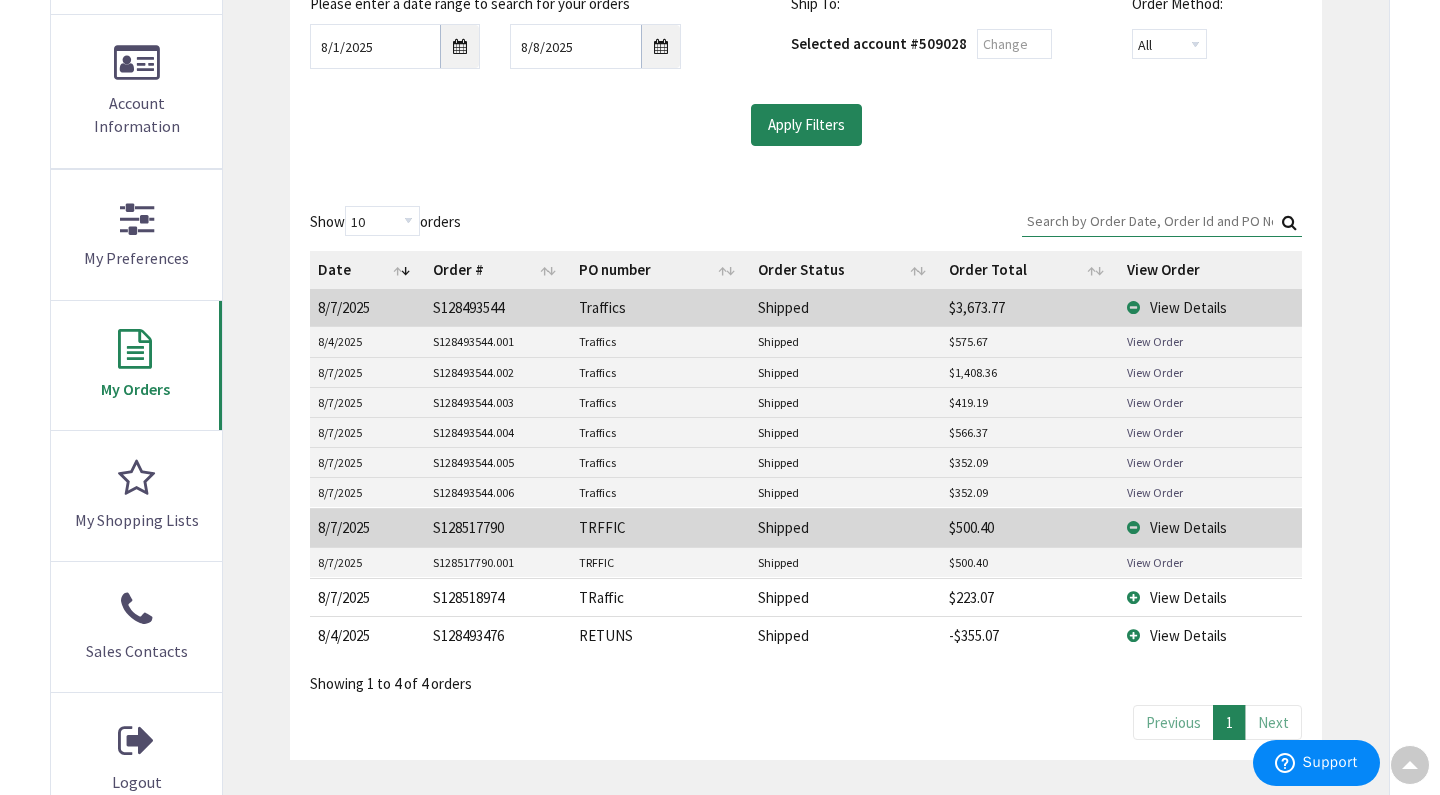 click on "View Details" at bounding box center (1210, 527) 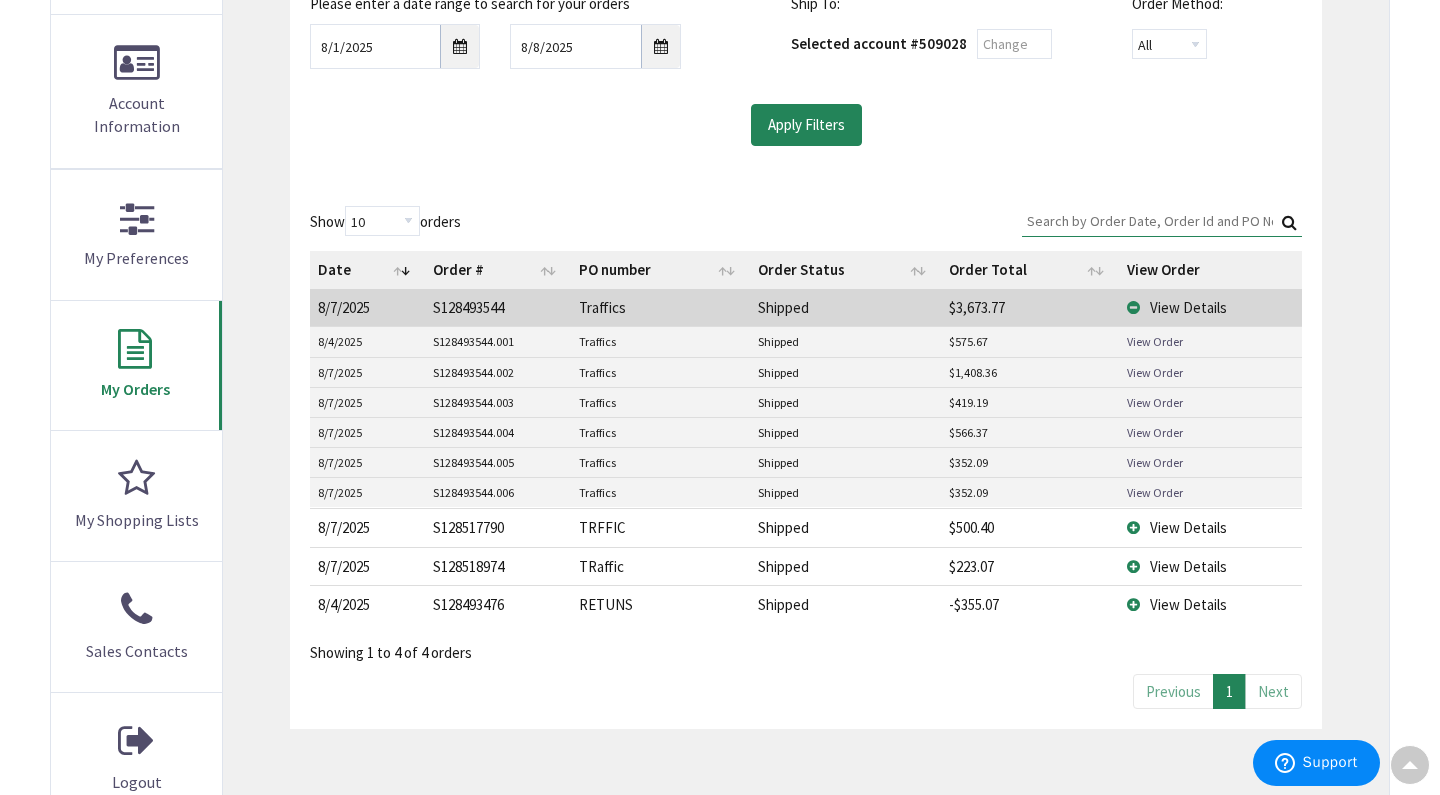 click on "Showing 1 to 4 of 4 orders" at bounding box center [806, 646] 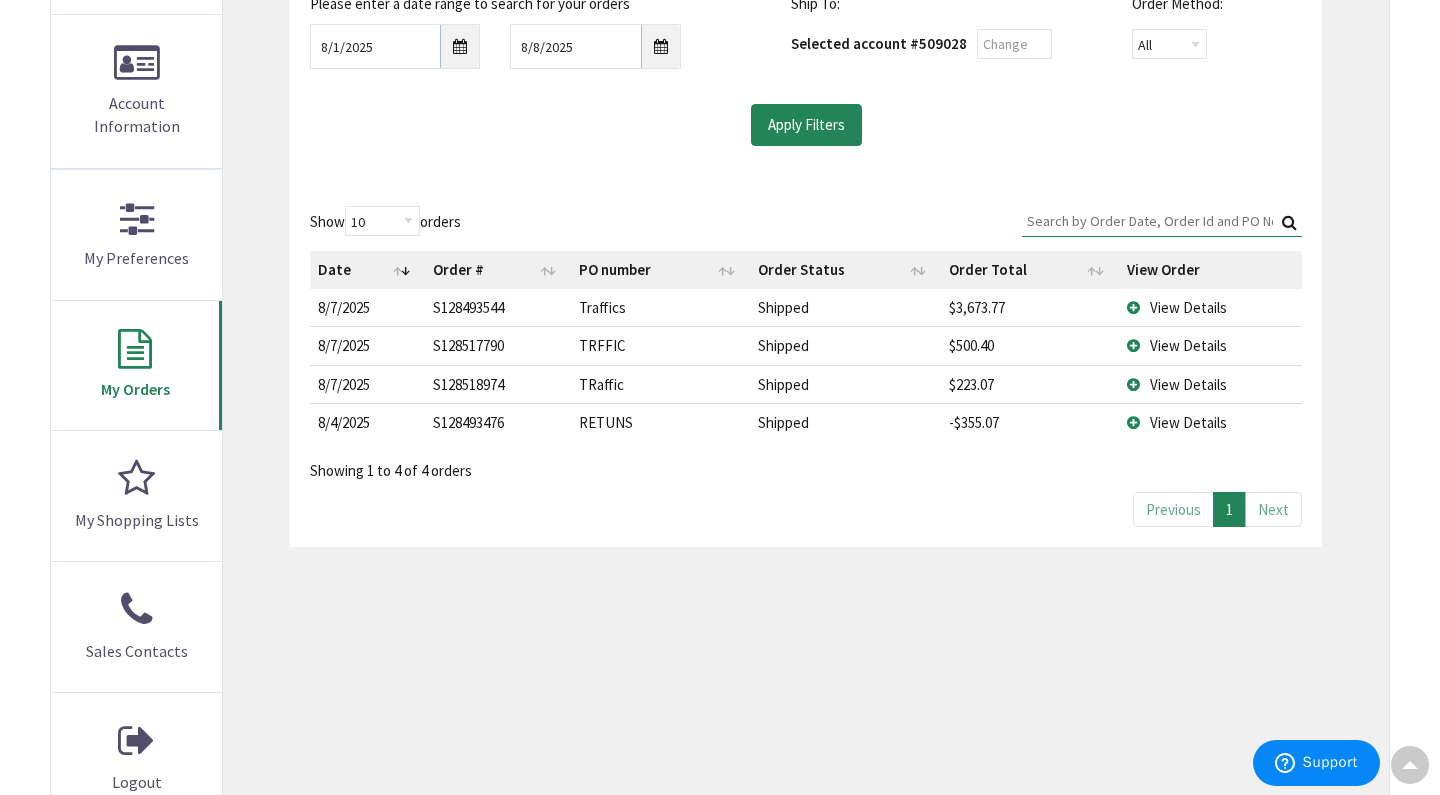 click on "View Details" at bounding box center [1210, 307] 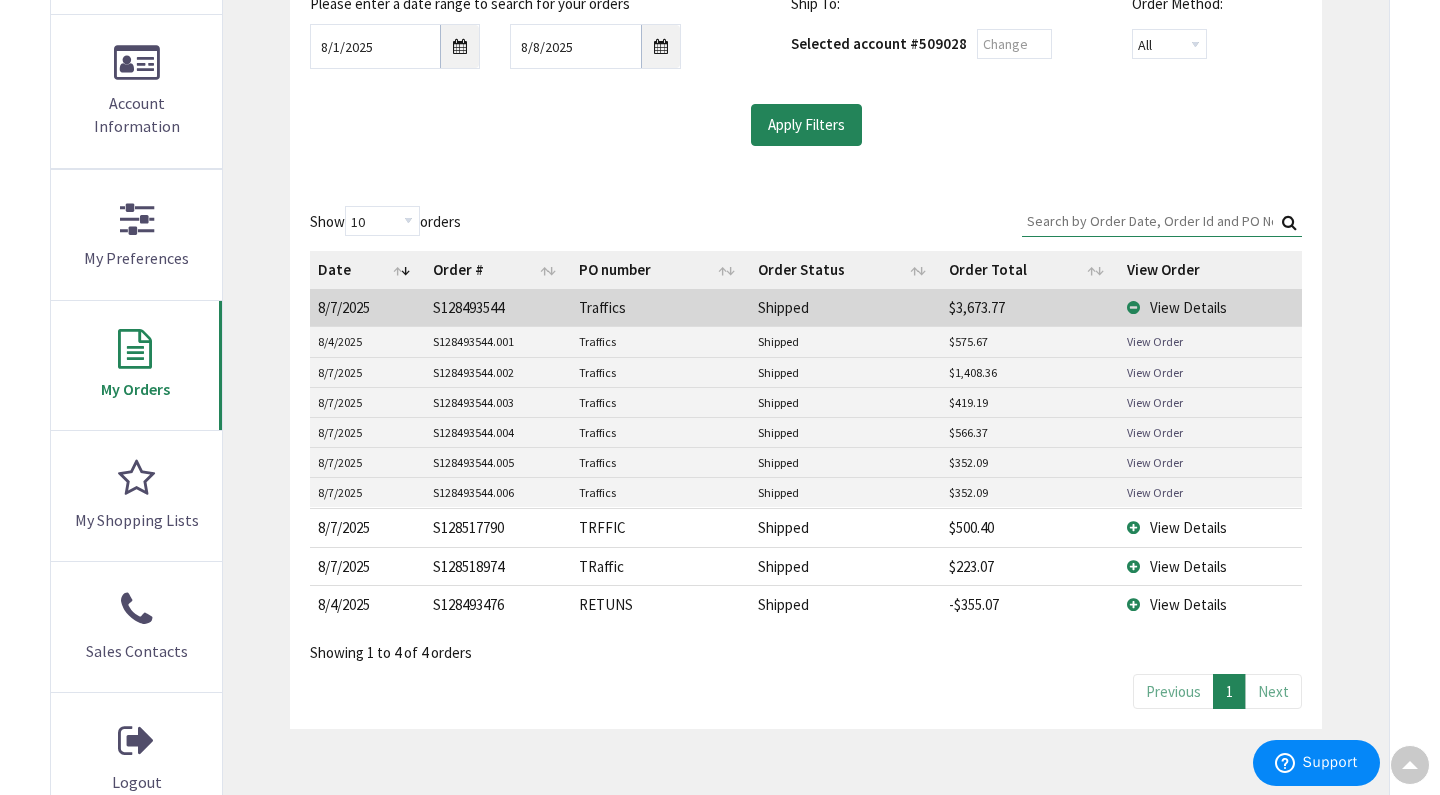 click on "View Details" at bounding box center [1210, 307] 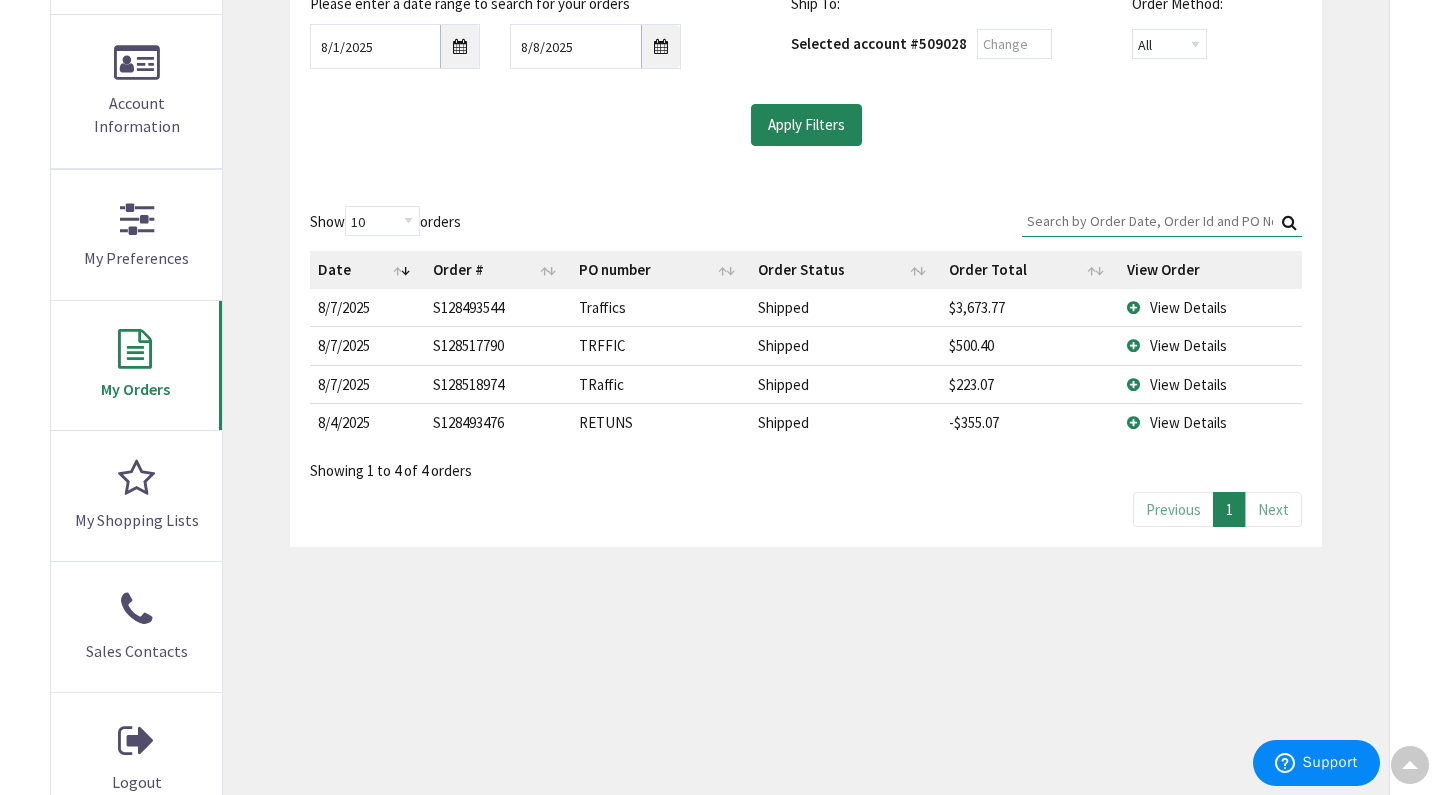 click on "View Details" at bounding box center (1210, 345) 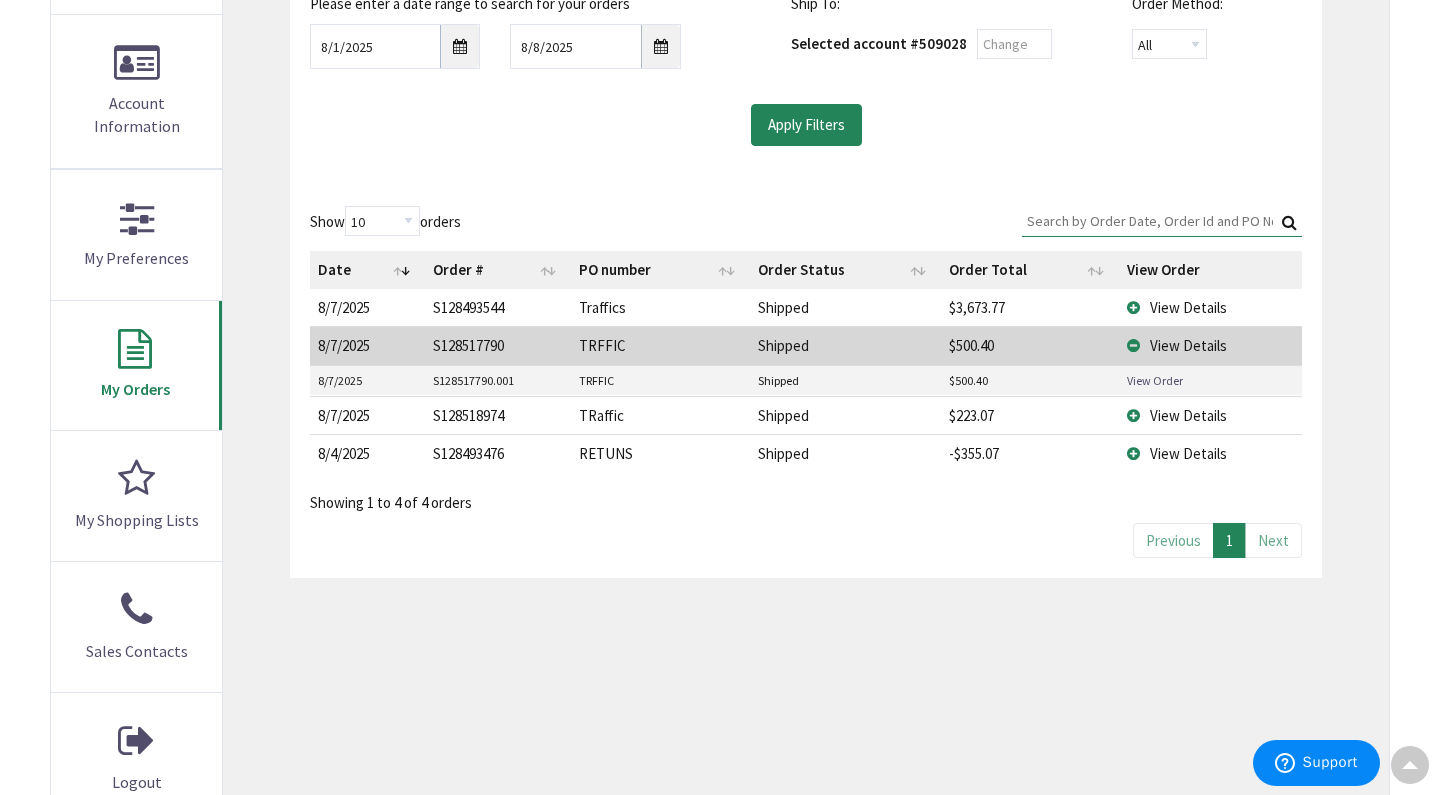 click on "View Details" at bounding box center [1210, 345] 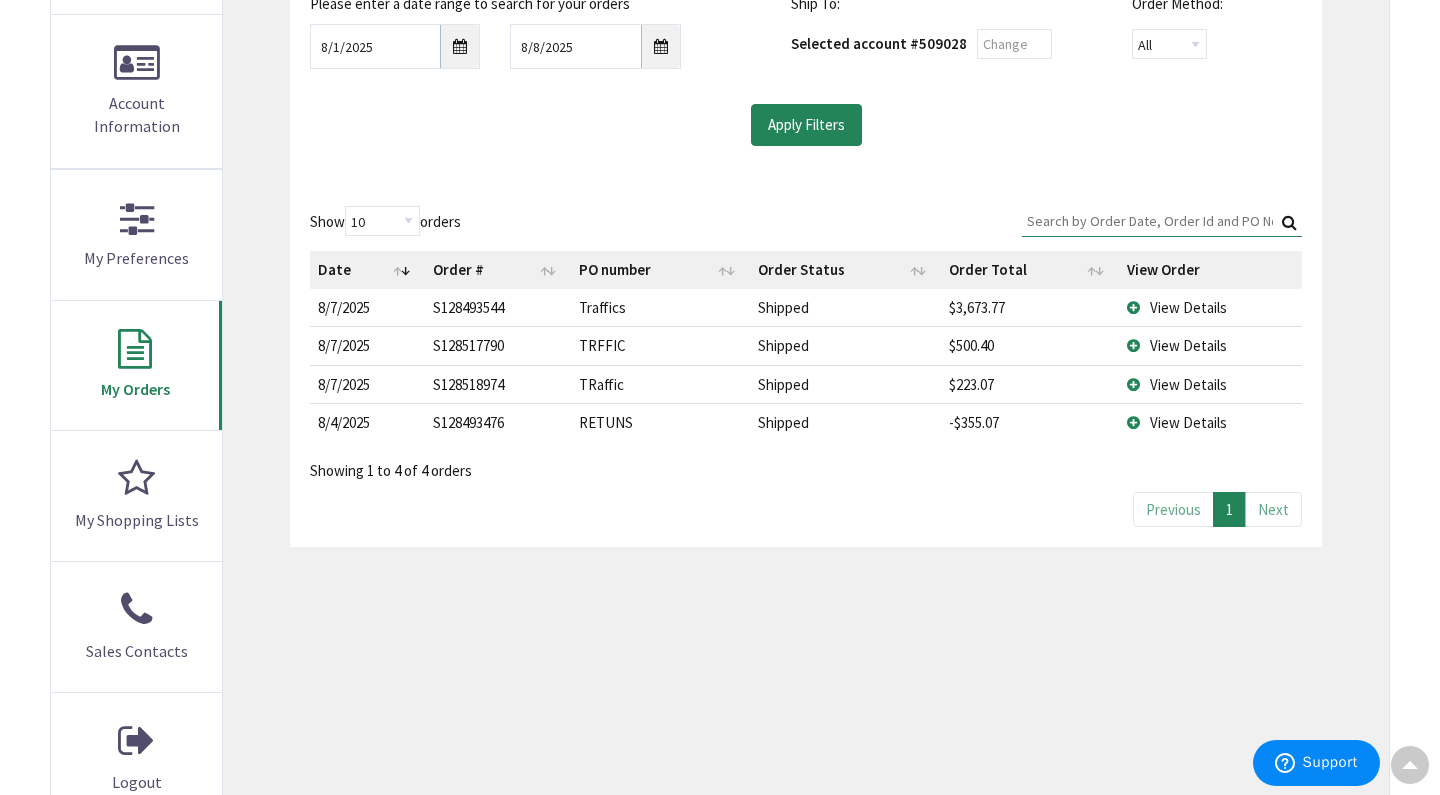 click on "View Details" at bounding box center (1210, 384) 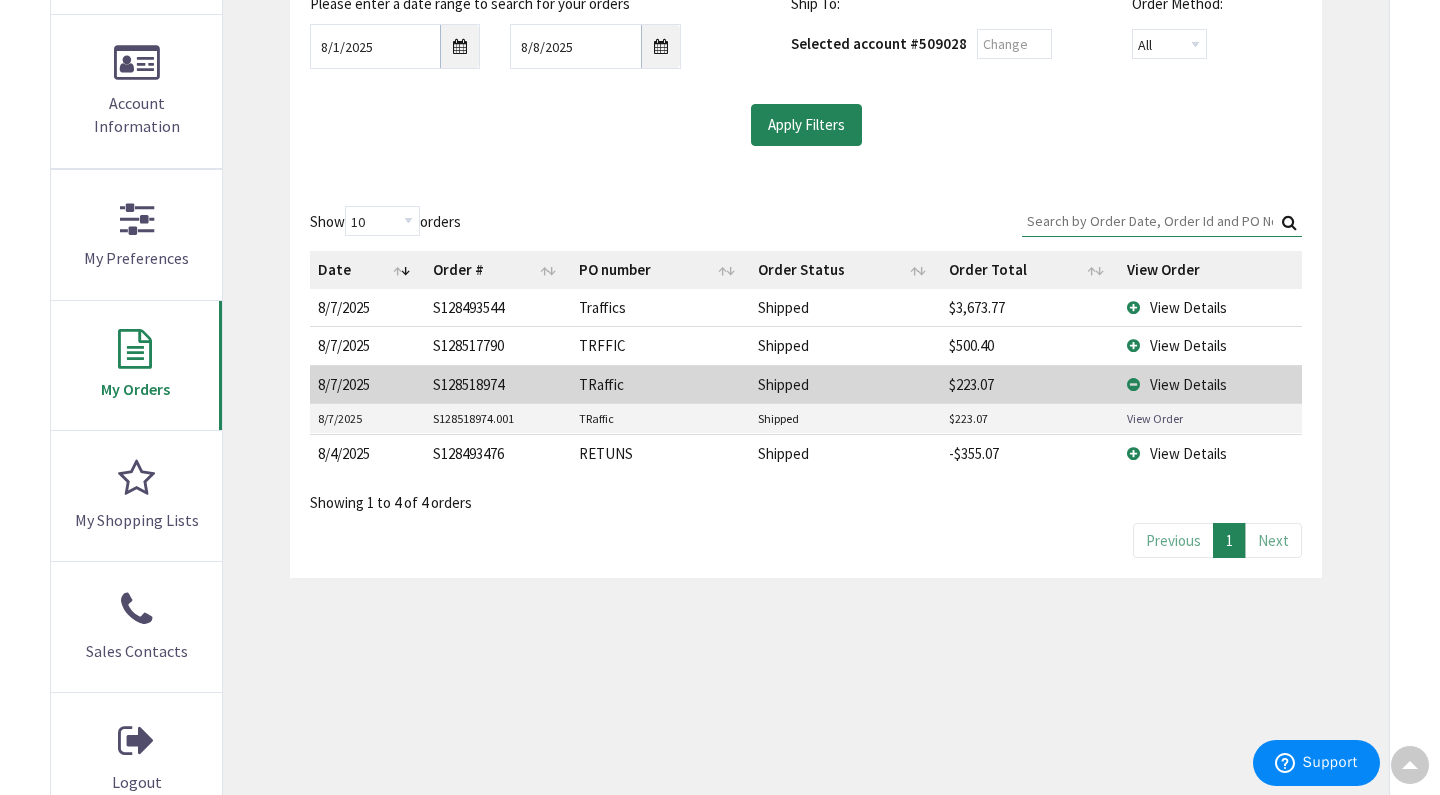 click on "View Details" at bounding box center [1210, 384] 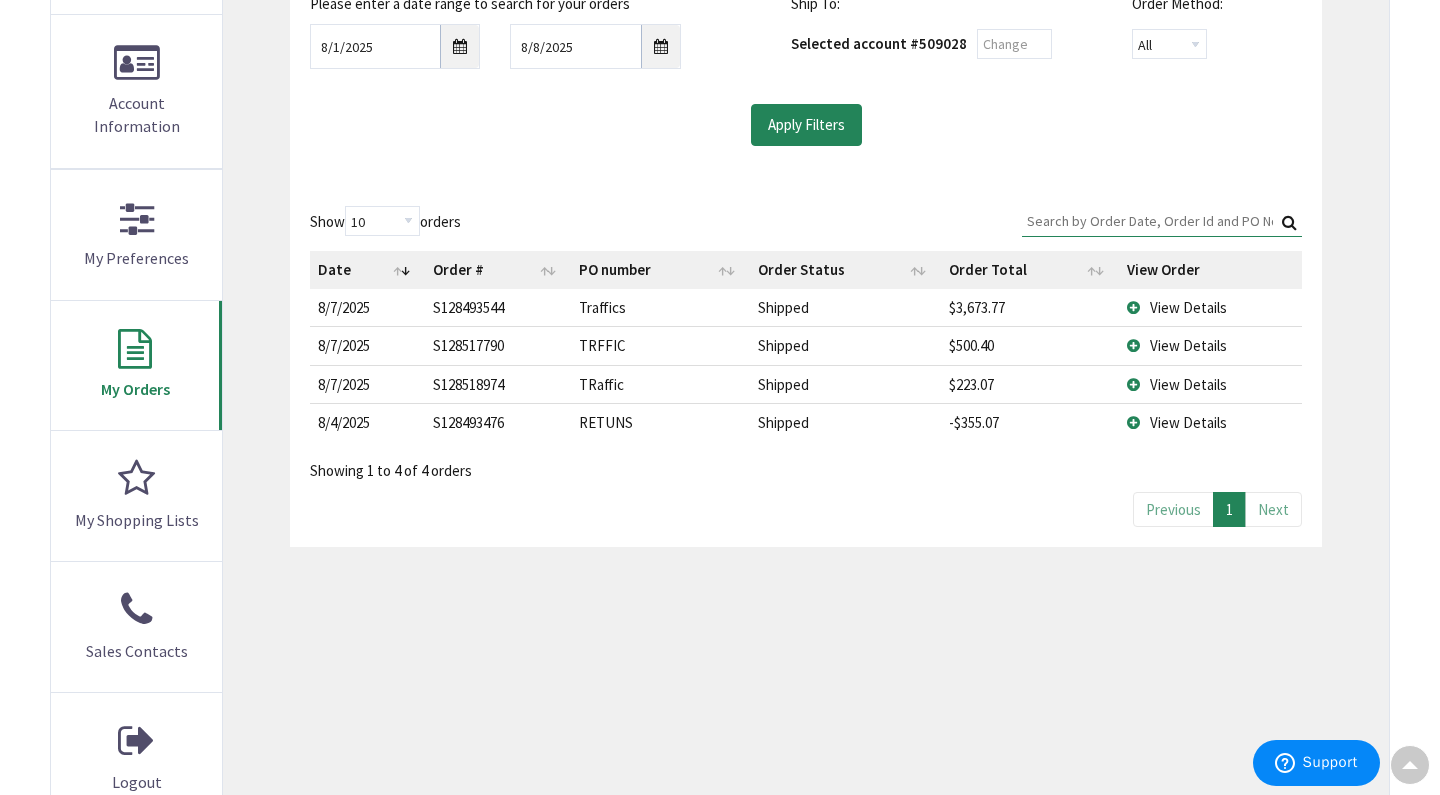 click on "View Details" at bounding box center [1210, 422] 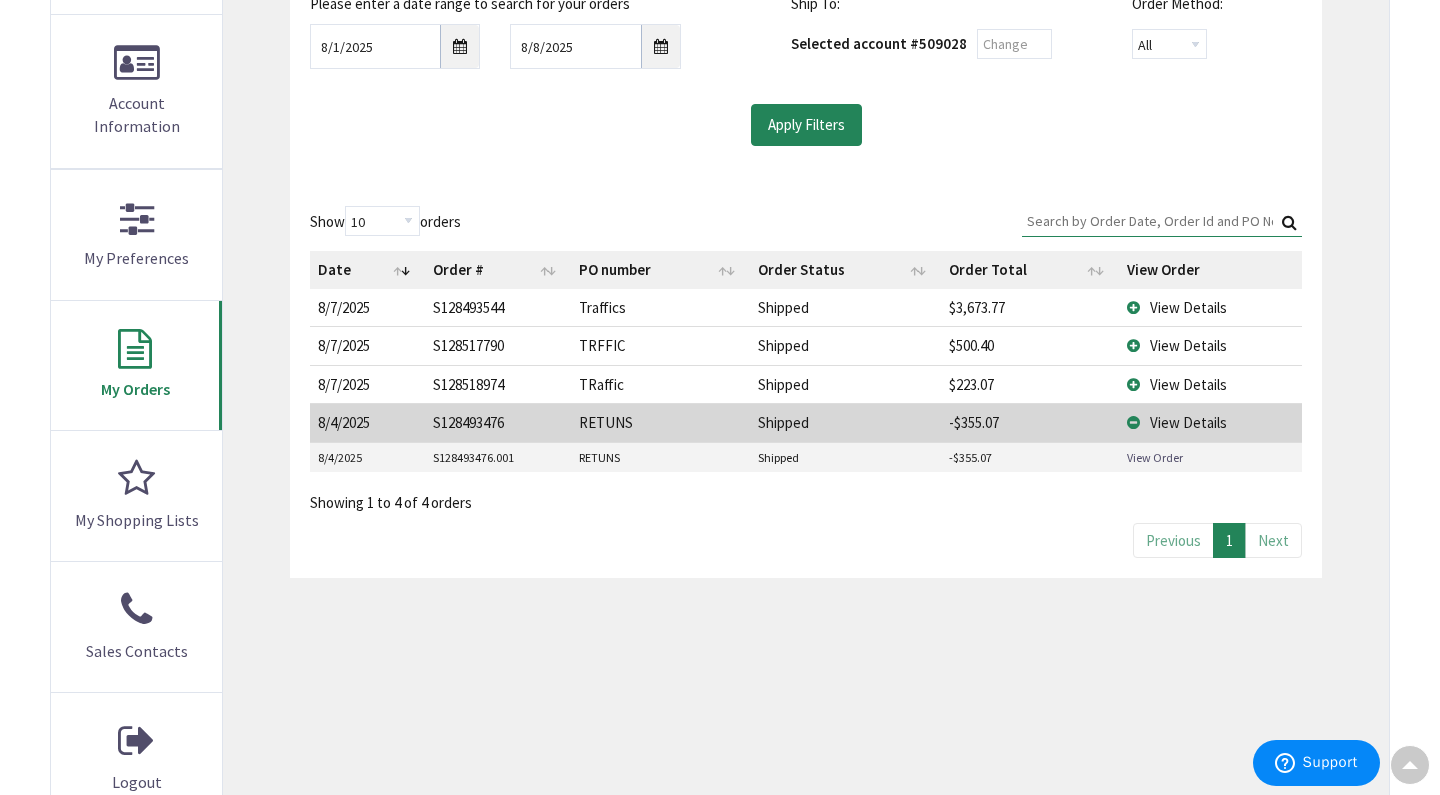 click on "View Details" at bounding box center (1210, 422) 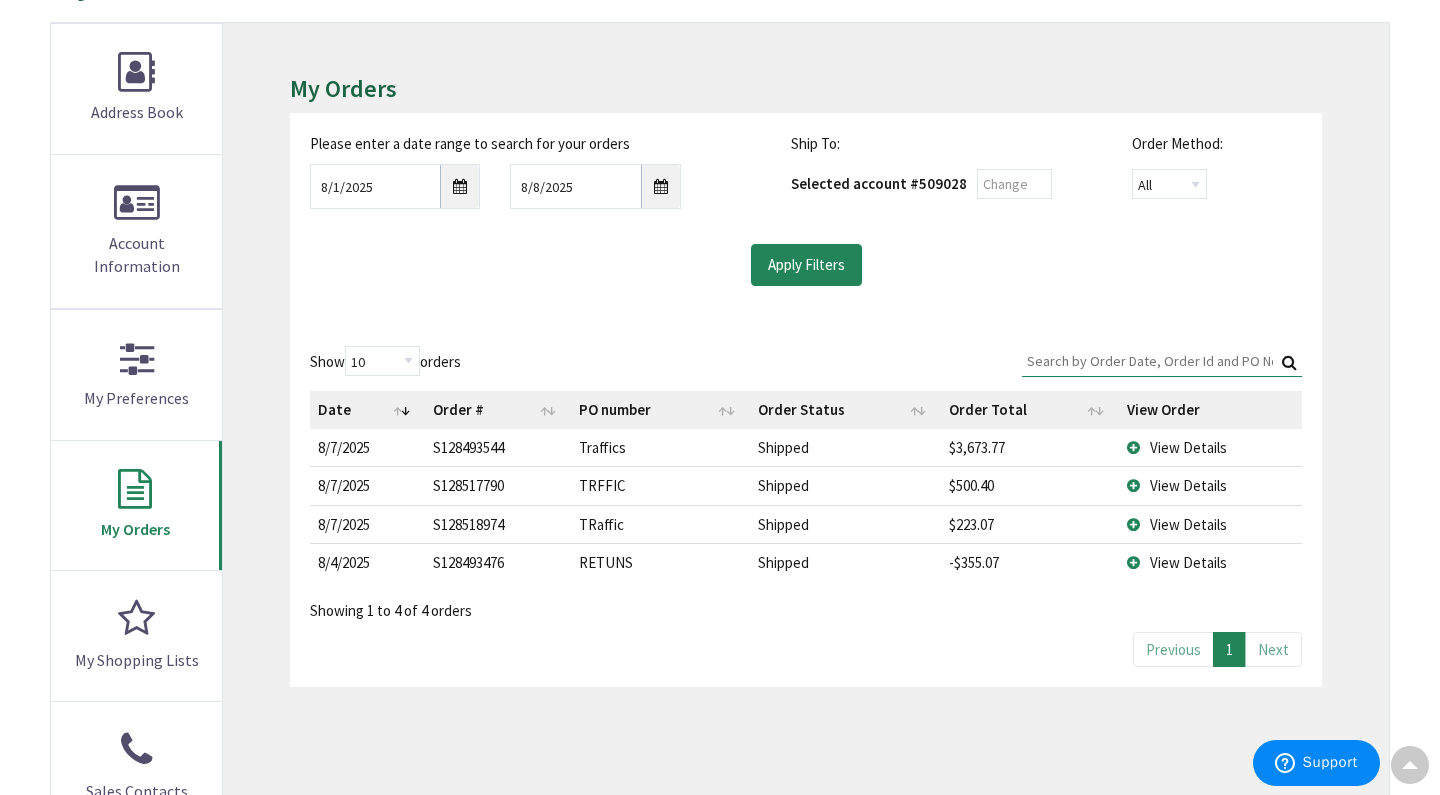 scroll, scrollTop: 237, scrollLeft: 0, axis: vertical 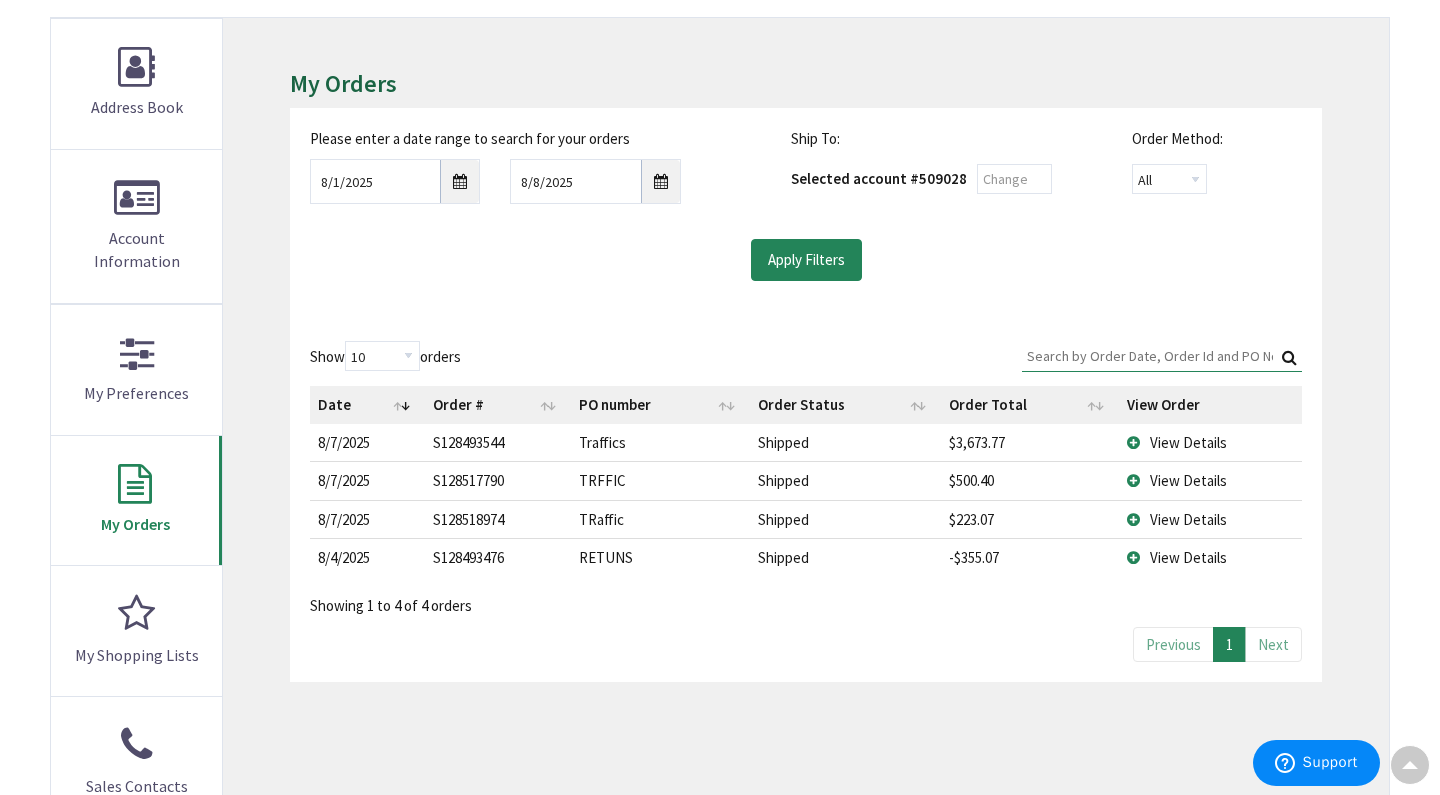 click on "View Details" at bounding box center [1188, 442] 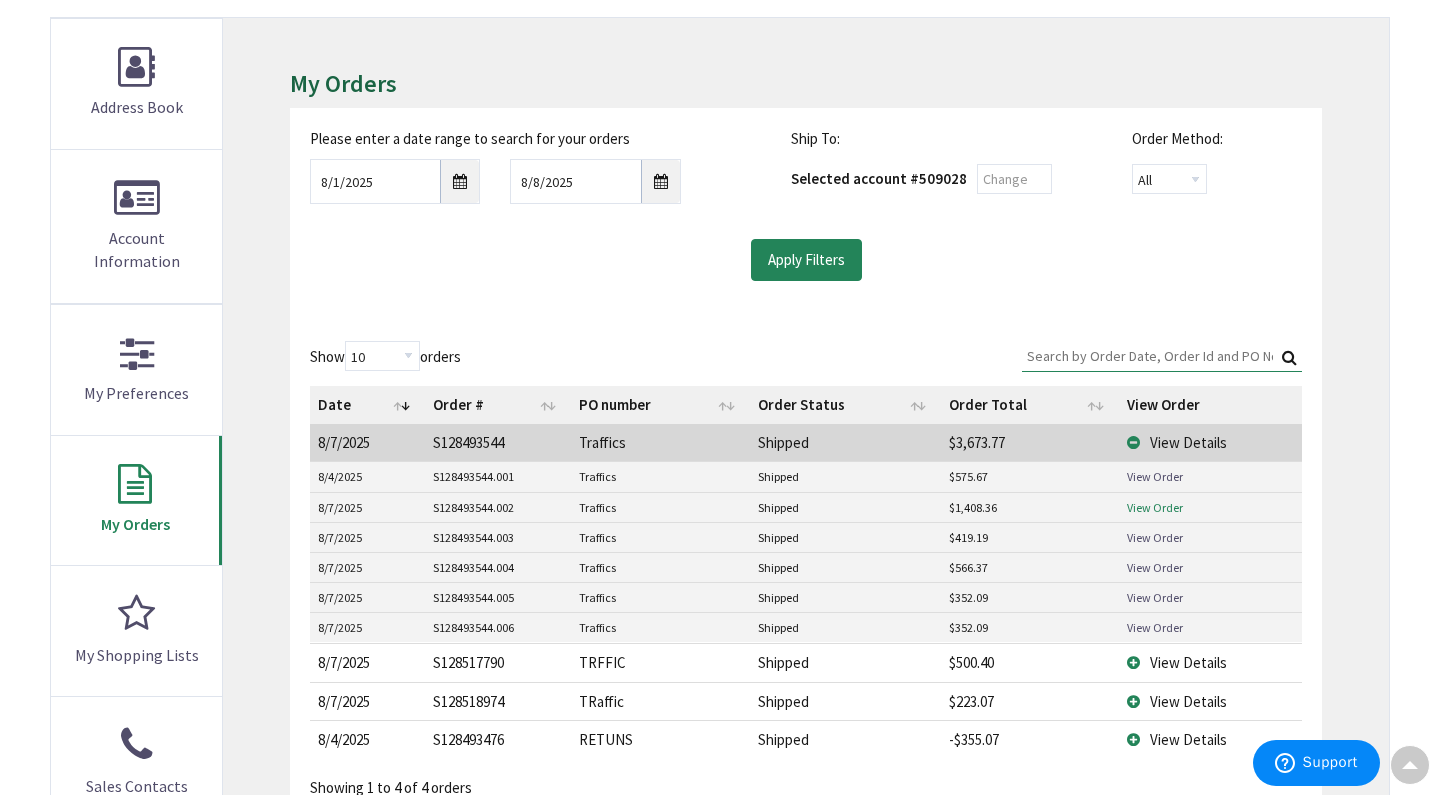 click on "View Order" at bounding box center (1155, 507) 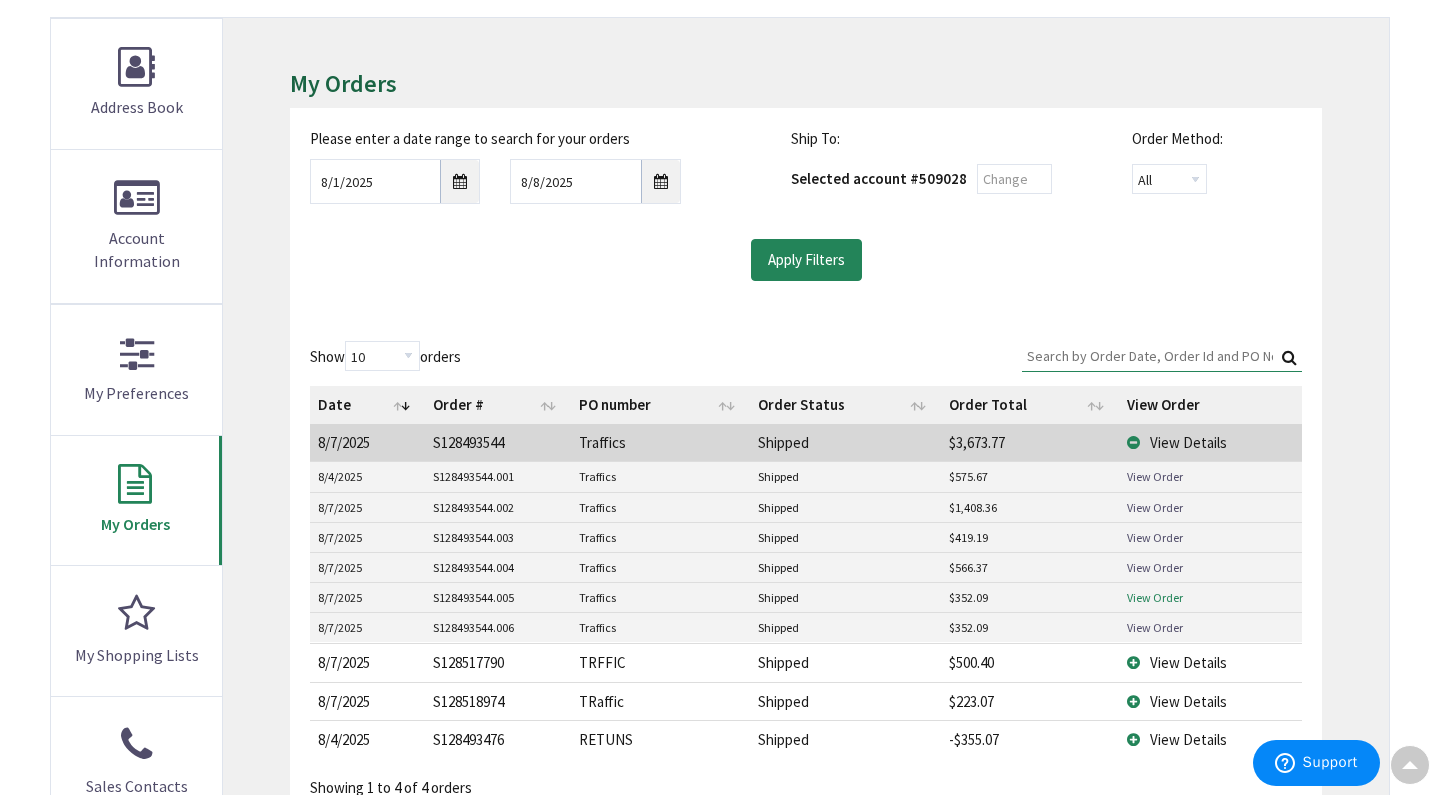click on "View Order" at bounding box center (1155, 597) 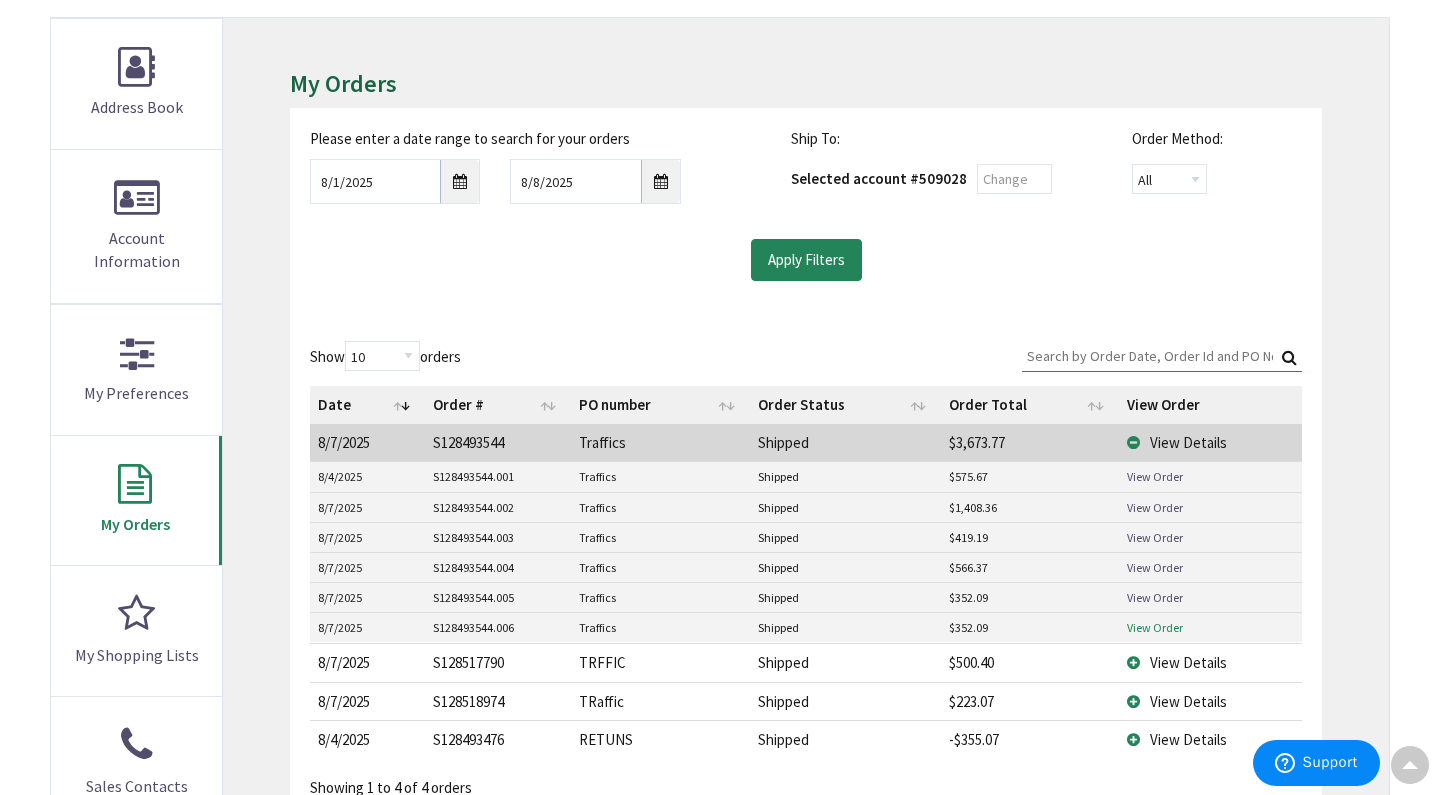 click on "View Order" at bounding box center [1155, 627] 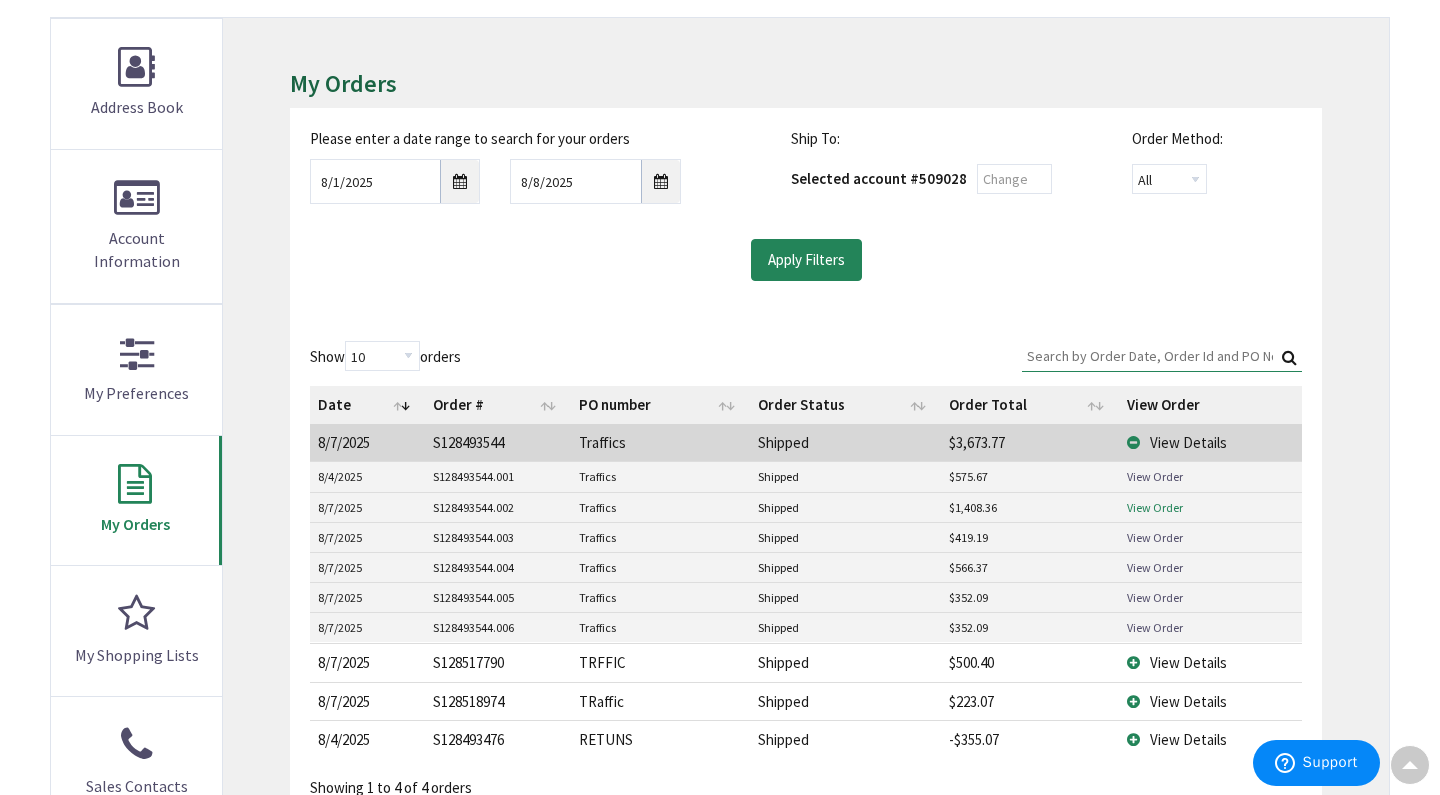 click on "View Order" at bounding box center [1155, 507] 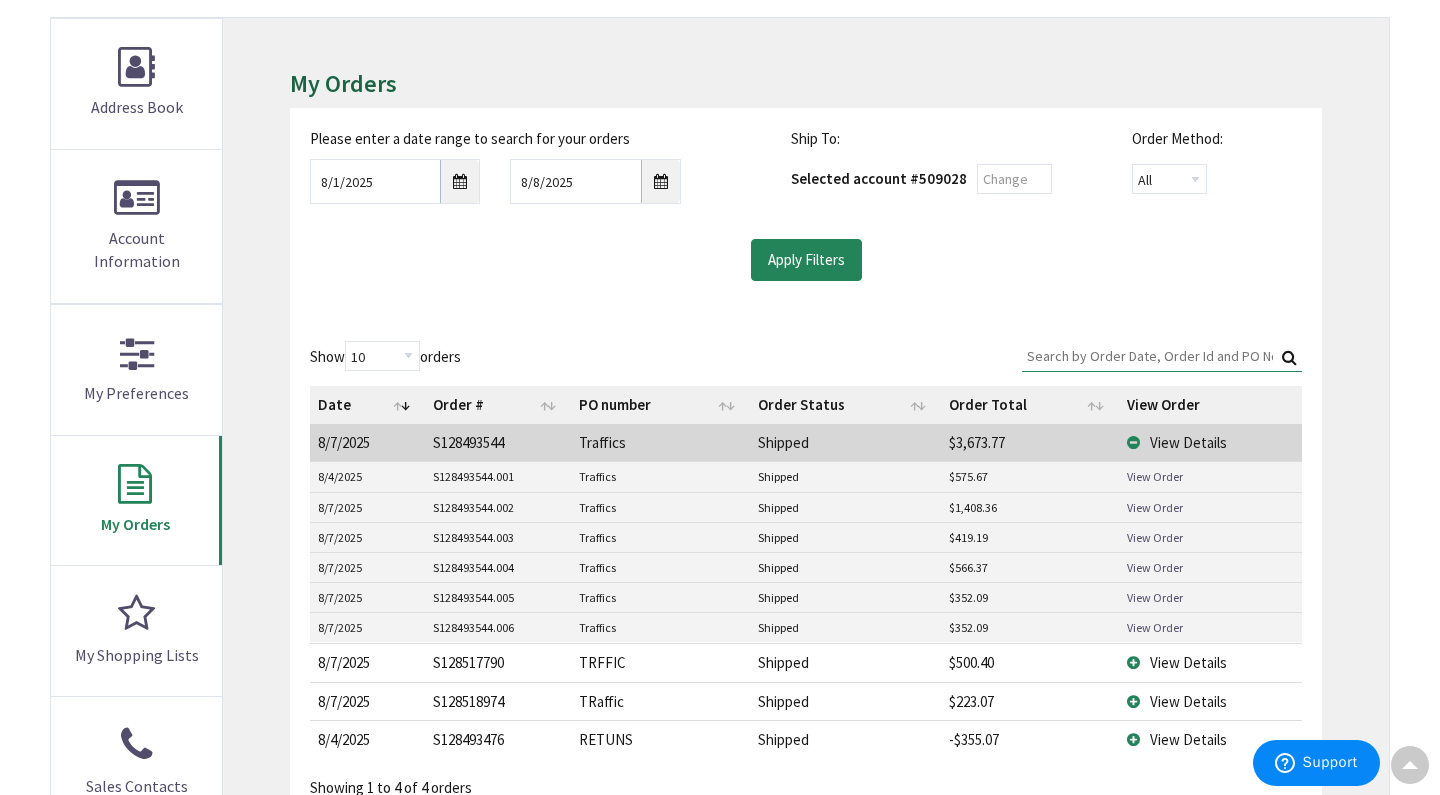 click on "View Details" at bounding box center [1210, 442] 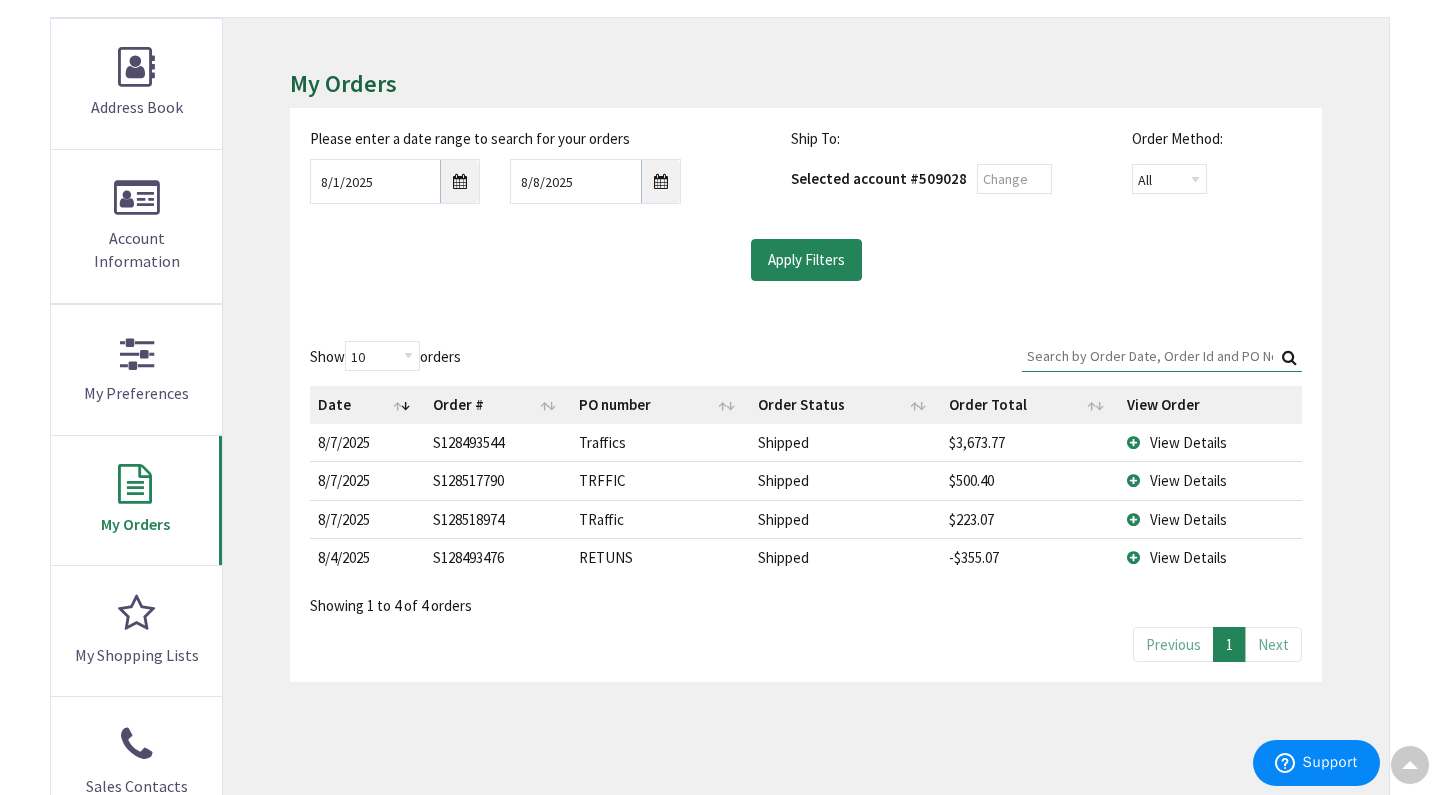 click on "View Details" at bounding box center [1188, 480] 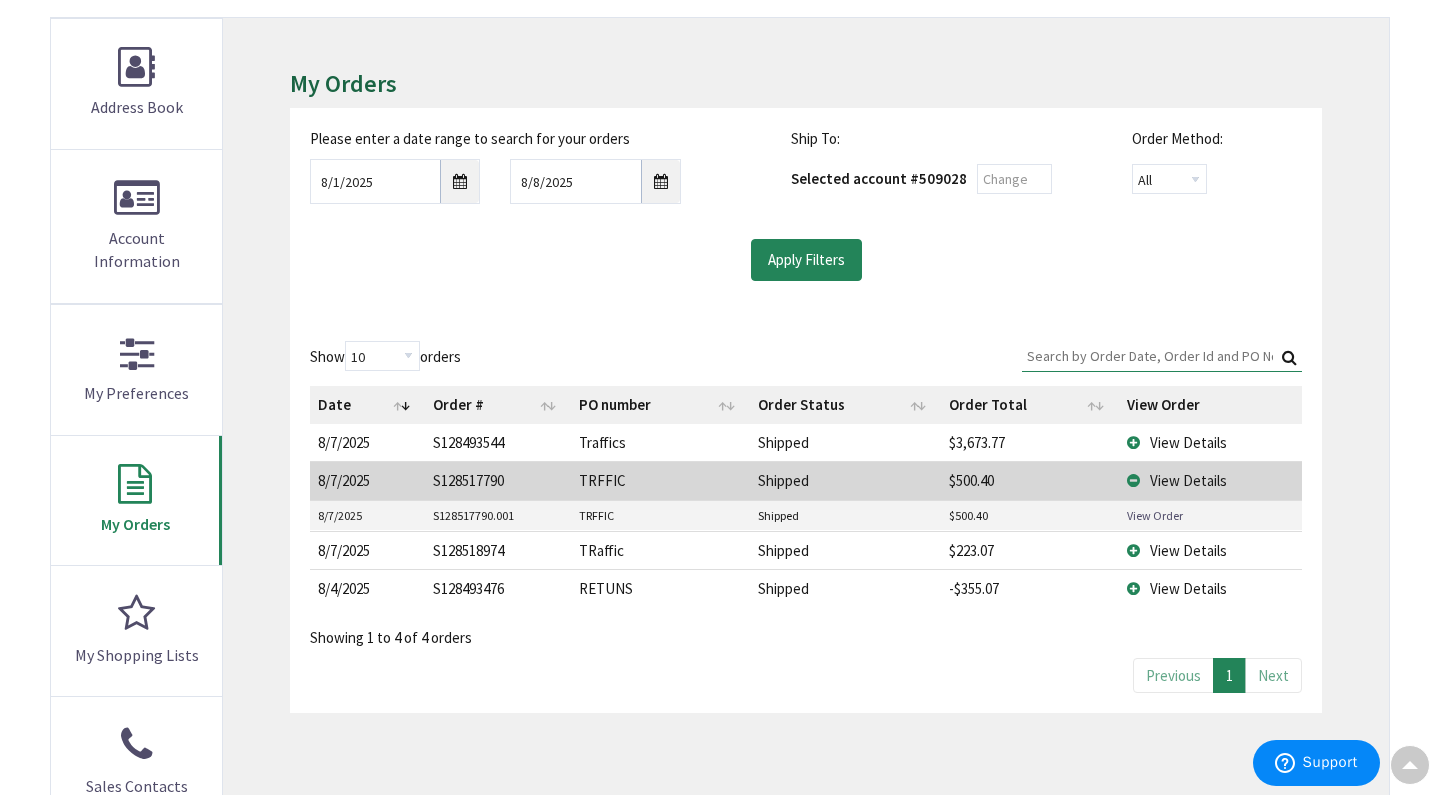 click on "View Details" at bounding box center (1188, 442) 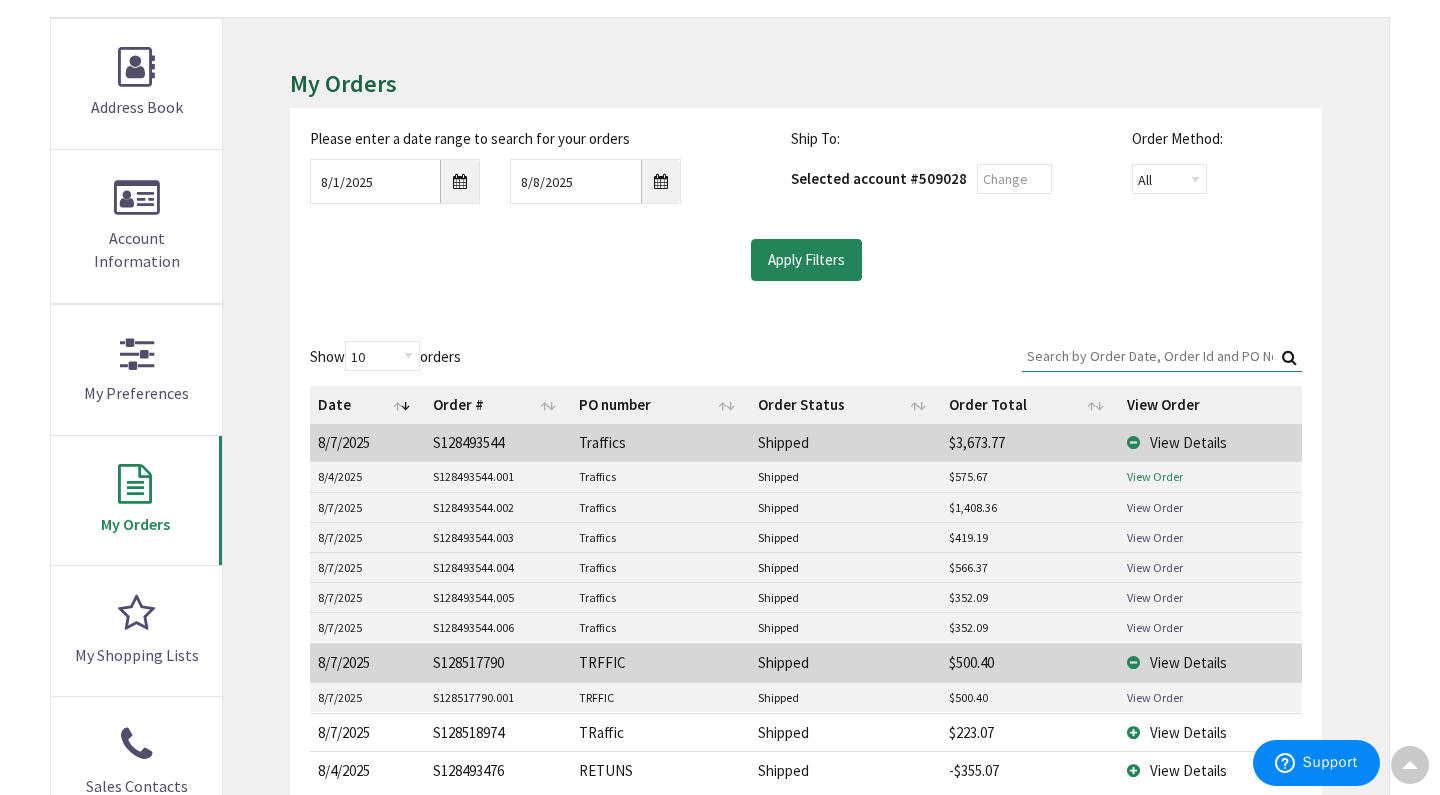 click on "View Order" at bounding box center [1155, 476] 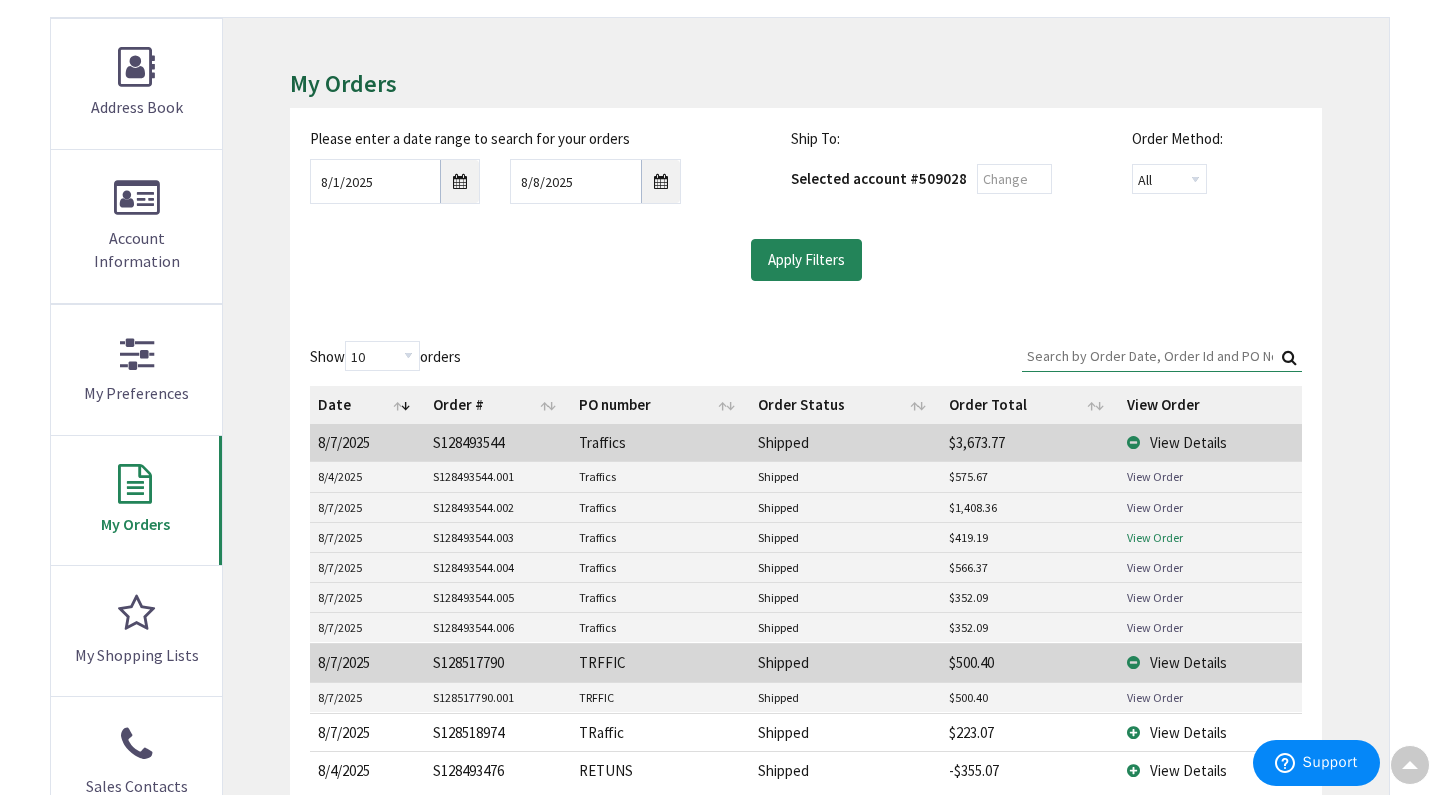 click on "View Order" at bounding box center [1155, 537] 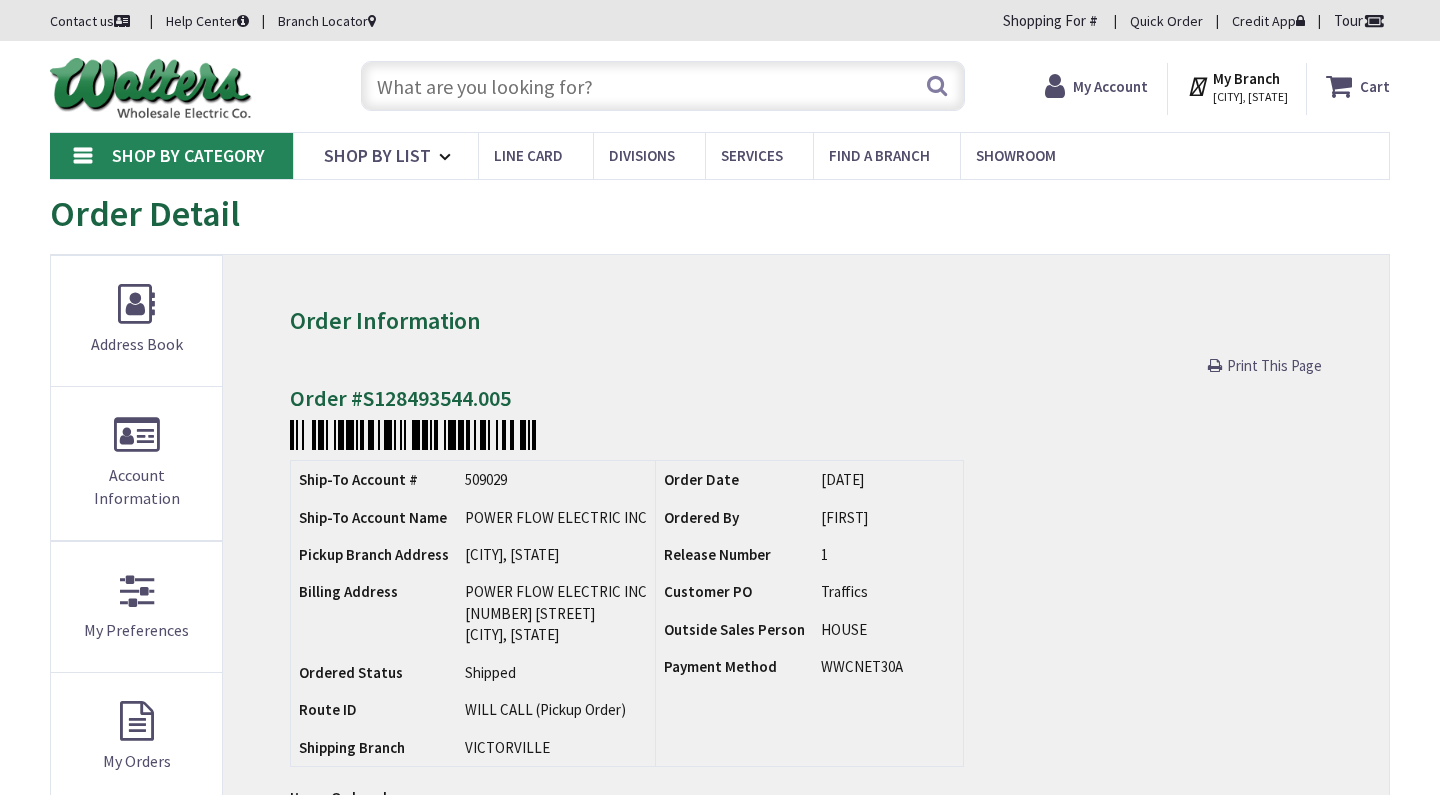 scroll, scrollTop: 0, scrollLeft: 0, axis: both 